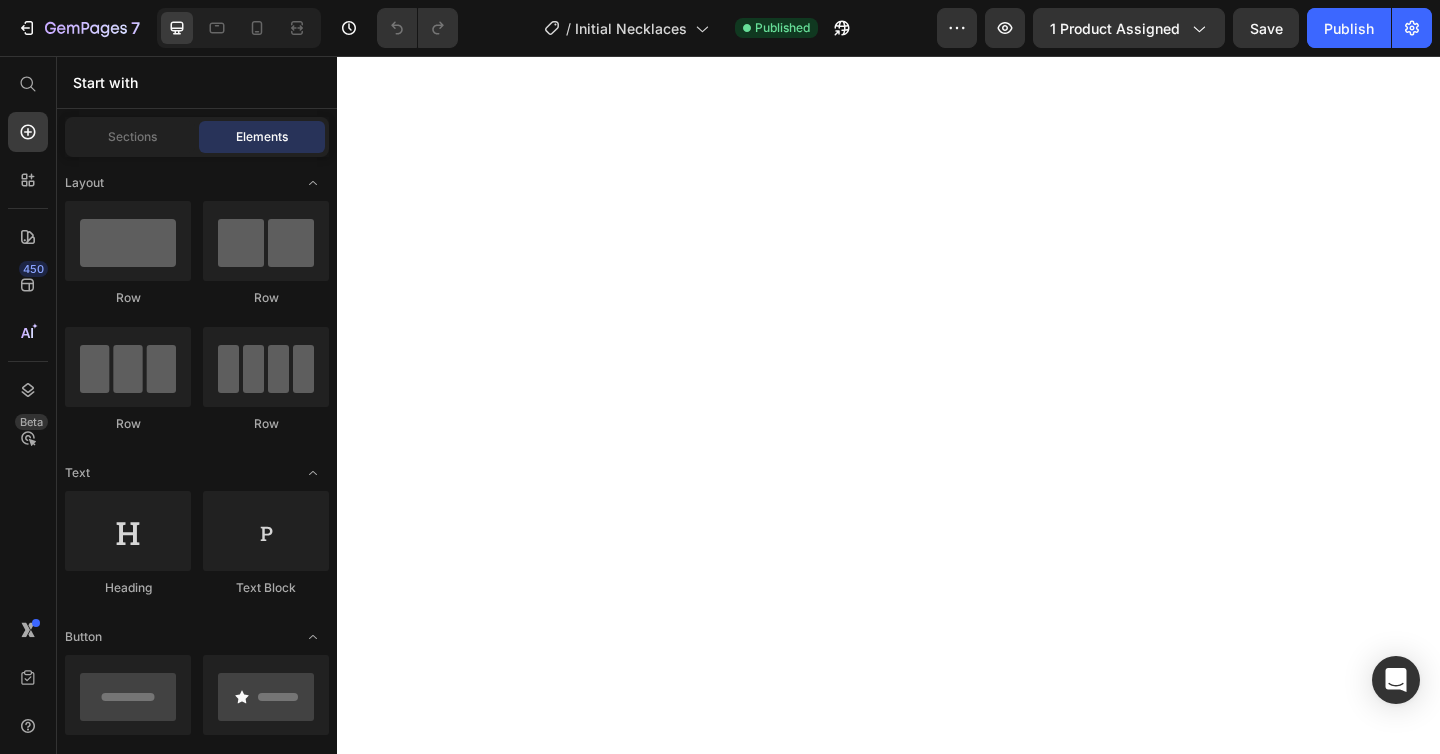 scroll, scrollTop: 0, scrollLeft: 0, axis: both 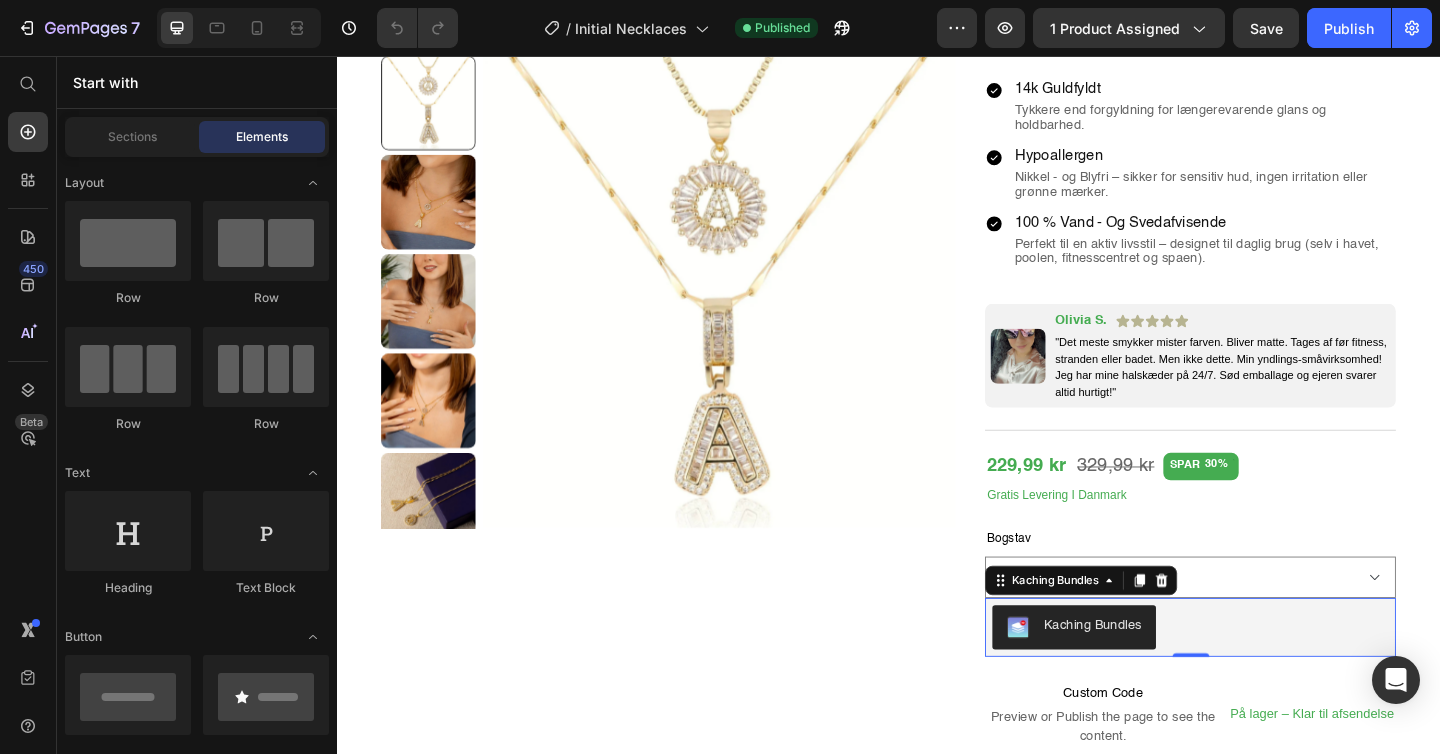 click on "Kaching Bundles" at bounding box center [1265, 678] 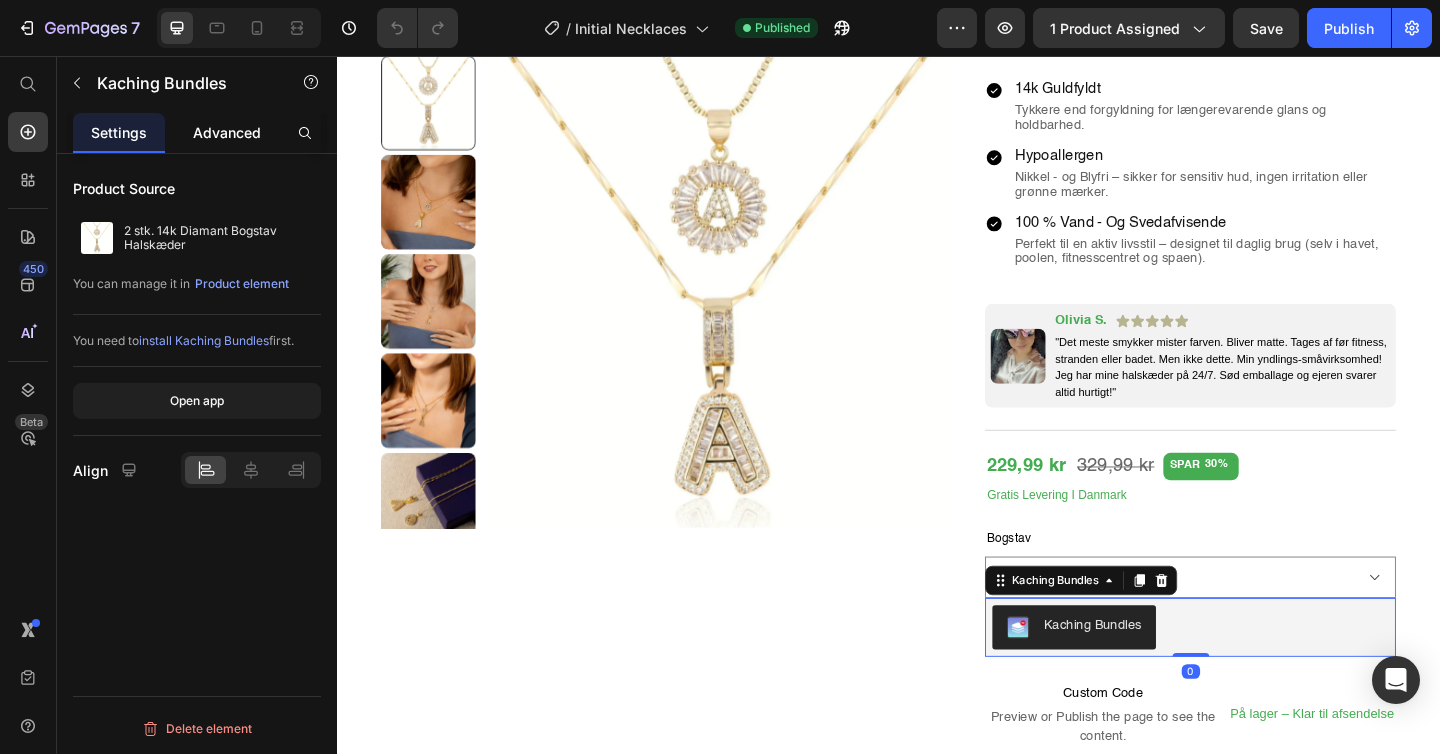 click on "Advanced" at bounding box center [227, 132] 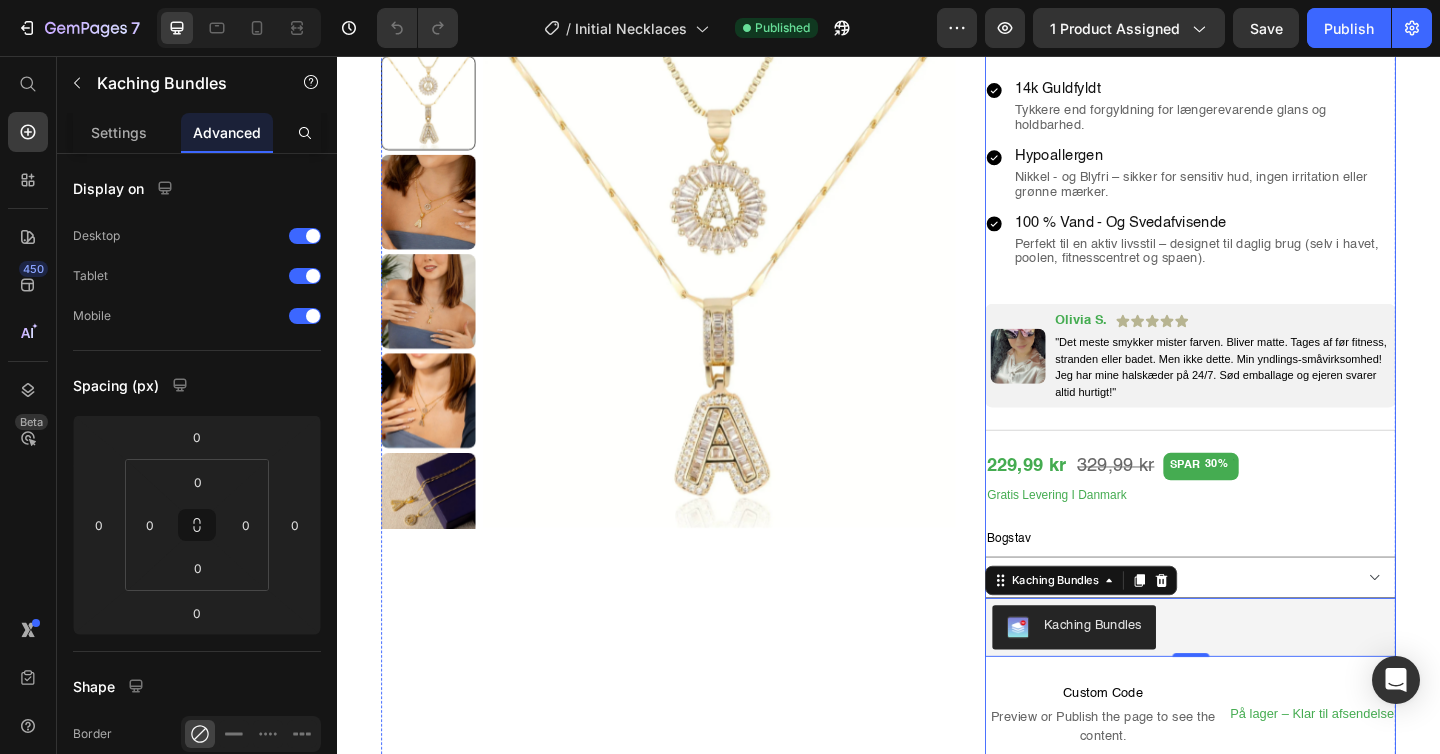 click on "Icon Icon Icon Icon Icon Icon List Vurderet 4.7/5 af 296+ glade kunder Text Block Row 2 stk. 14k Diamant Bogstav Halskæder Product Title
Icon 14k guldfyldt Heading Tykkere end forgyldning for længerevarende glans og holdbarhed. Text Block Row
Icon Hypoallergen Heading Nikkel - og Blyfri – sikker for sensitiv hud, ingen irritation eller grønne mærker. Text Block Row
Icon 100 % vand - og svedafvisende Heading Perfekt til en aktiv livsstil – designet til daglig brug (selv i havet, poolen, fitnesscentret og spaen). Text Block Row Row Image Olivia S. Text Block Icon Icon Icon Icon Icon Icon List Row "Det meste smykker mister farven. Bliver matte. Tages af før fitness, stranden eller badet. Men ikke dette. Min yndlings-småvirksomhed! Jeg har mine halskæder på 24/7. Sød emballage og ejeren svarer altid hurtigt!" Text Block Row Row Row 229,99 kr Product Price 329,99 kr Product Price SPAR 30% Discount Tag Row Gratis Levering I Danmark Text Block Bogstav A B" at bounding box center (1265, 822) 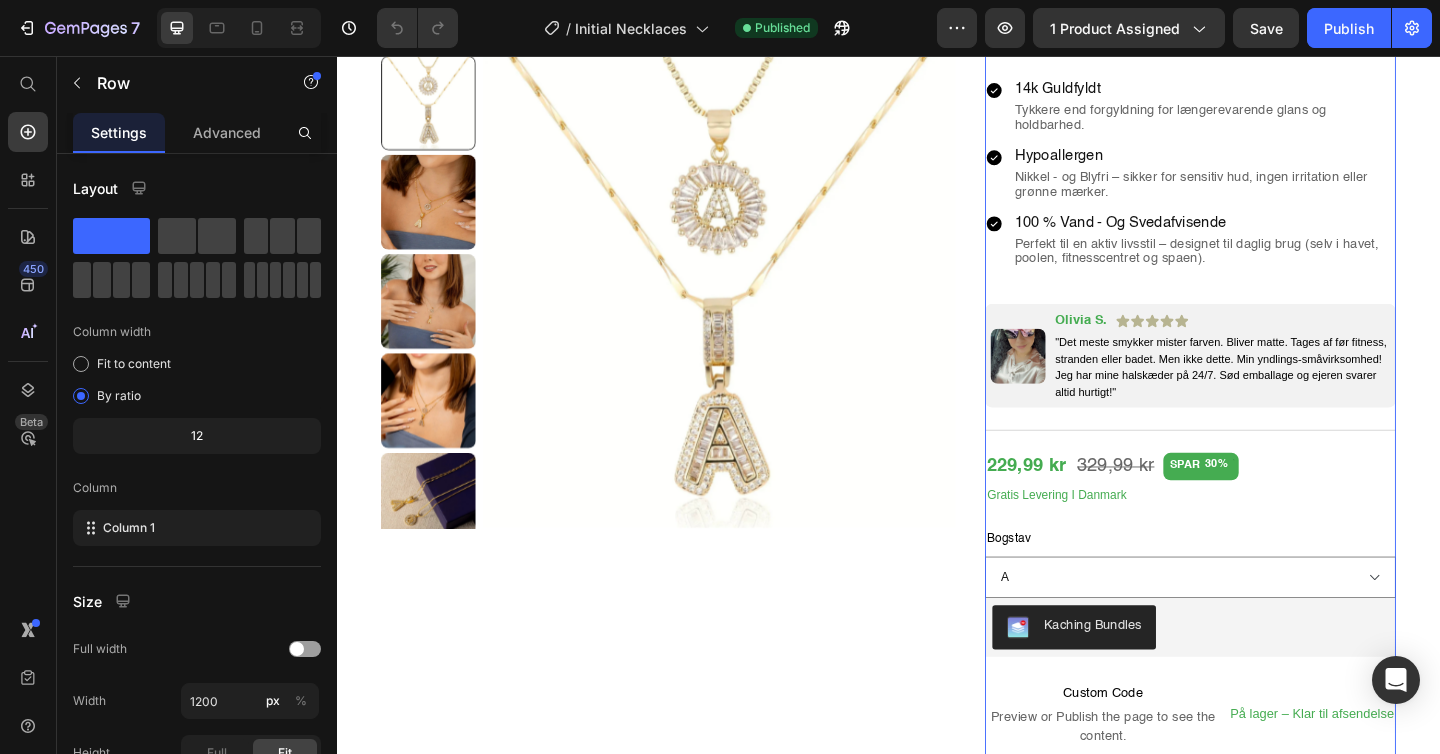 click on "Bogstav A B C D E F G H I J K L M N O P Q R S T U V W X Y Z" at bounding box center (1265, 608) 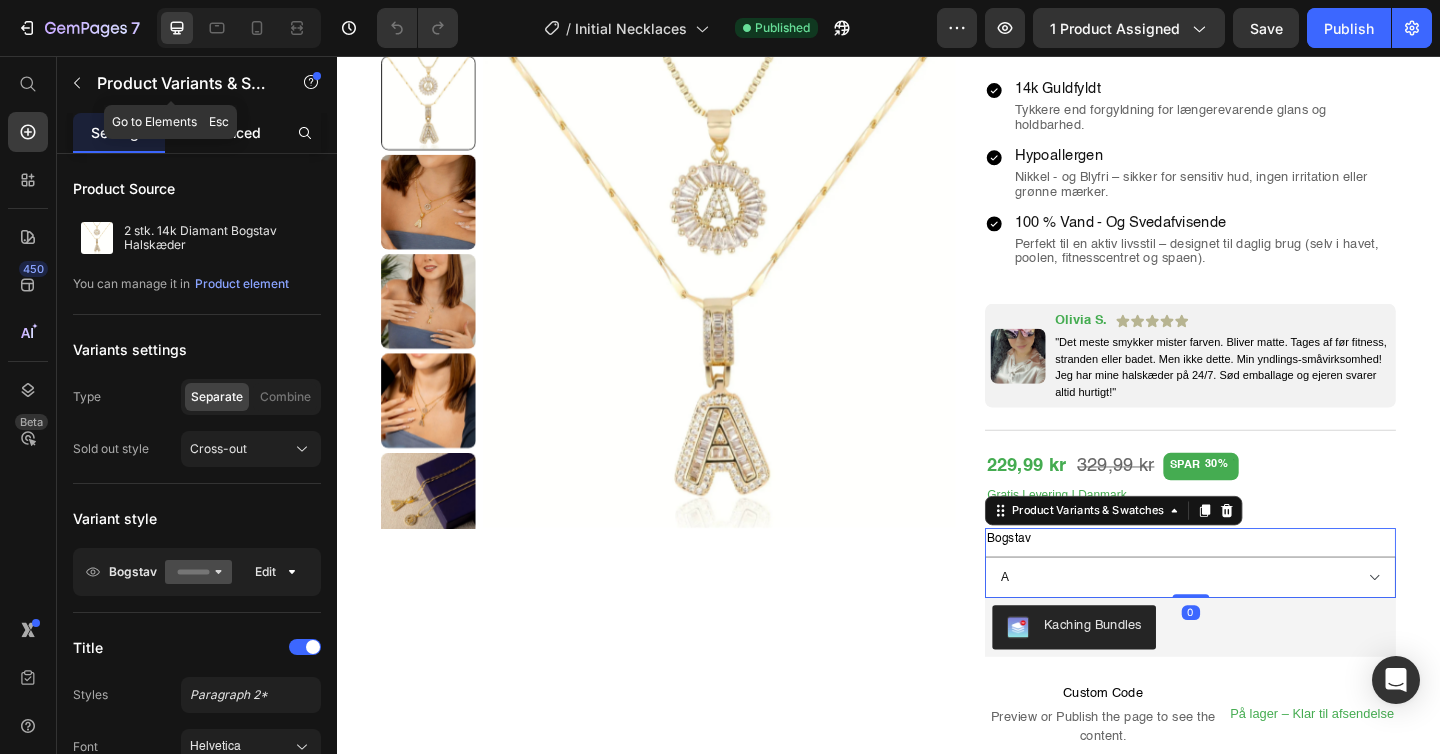 click on "Advanced" at bounding box center [227, 132] 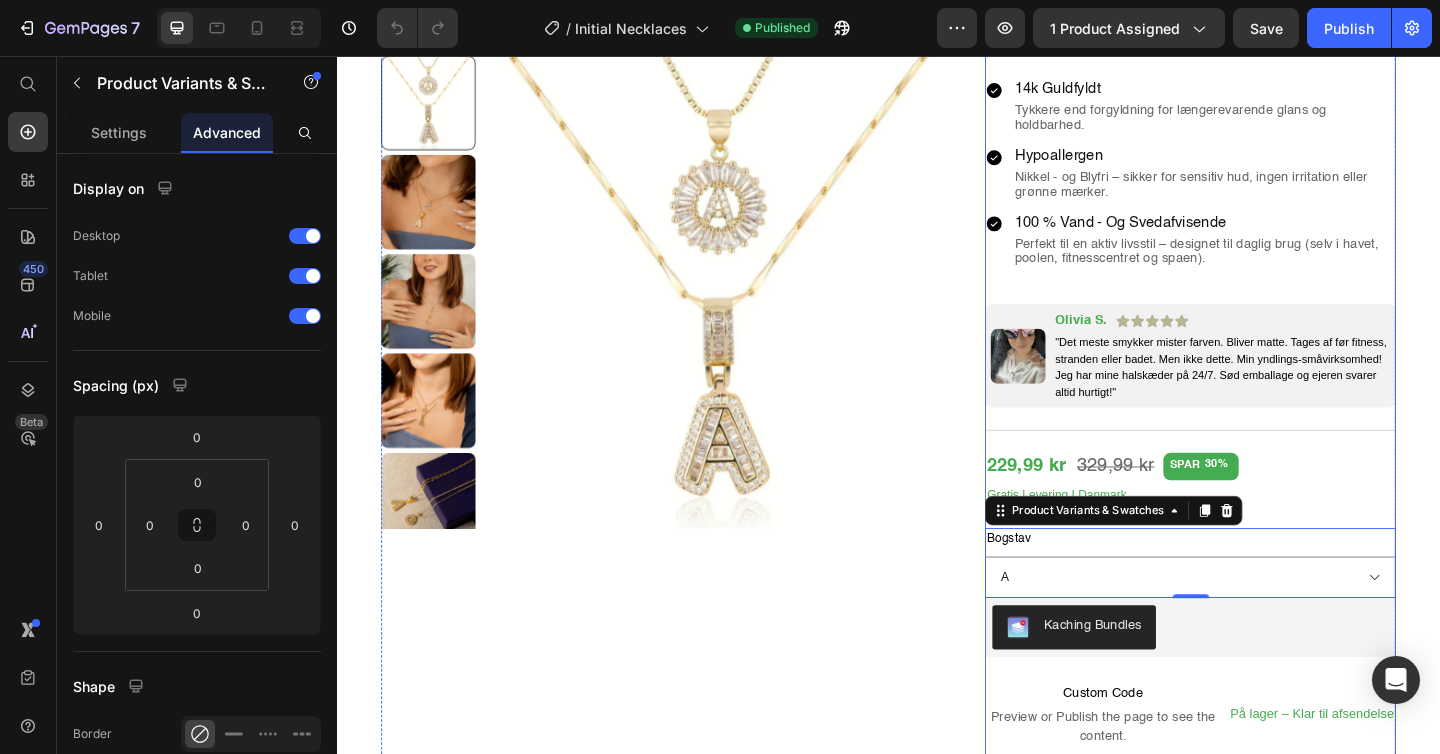 click on "Gratis Levering I [COUNTRY]" at bounding box center (1265, 534) 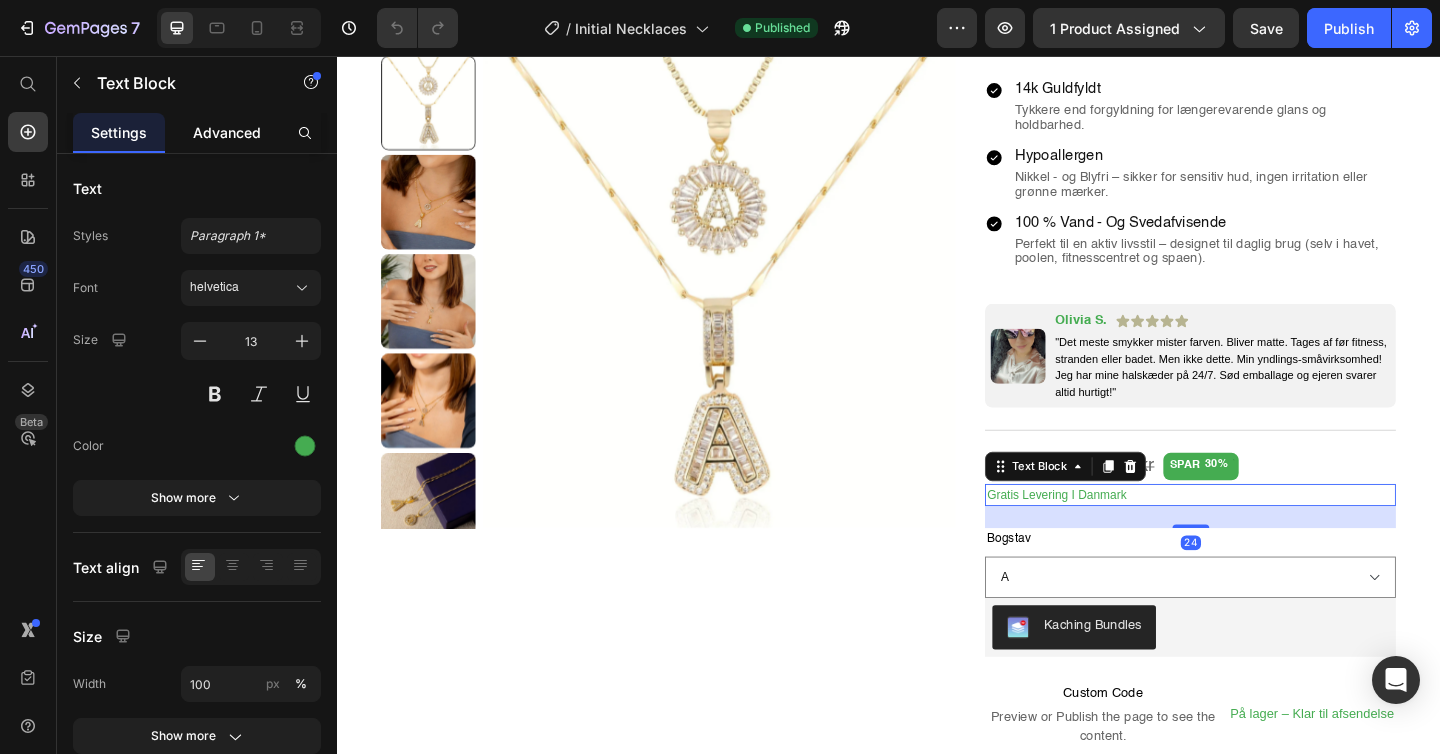 click on "Advanced" at bounding box center [227, 132] 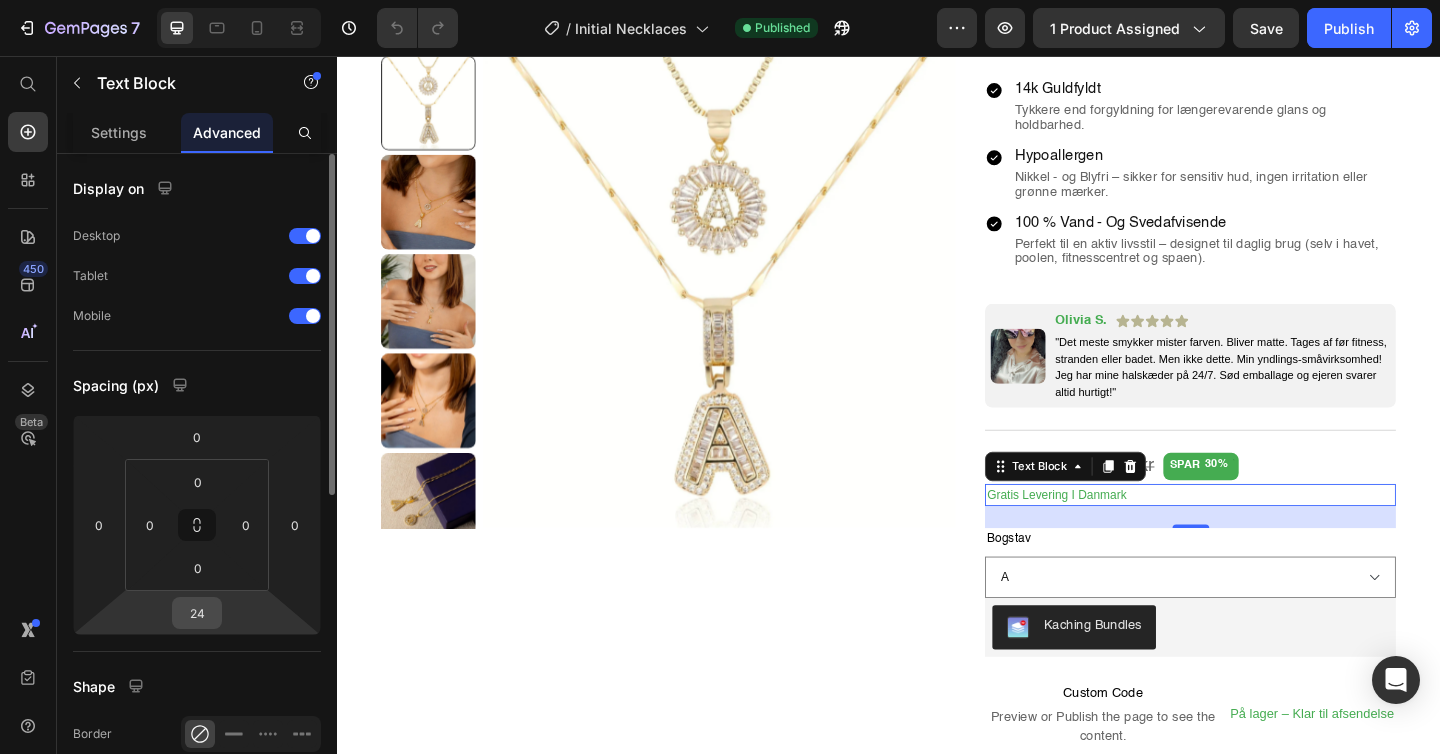click on "24" at bounding box center (197, 613) 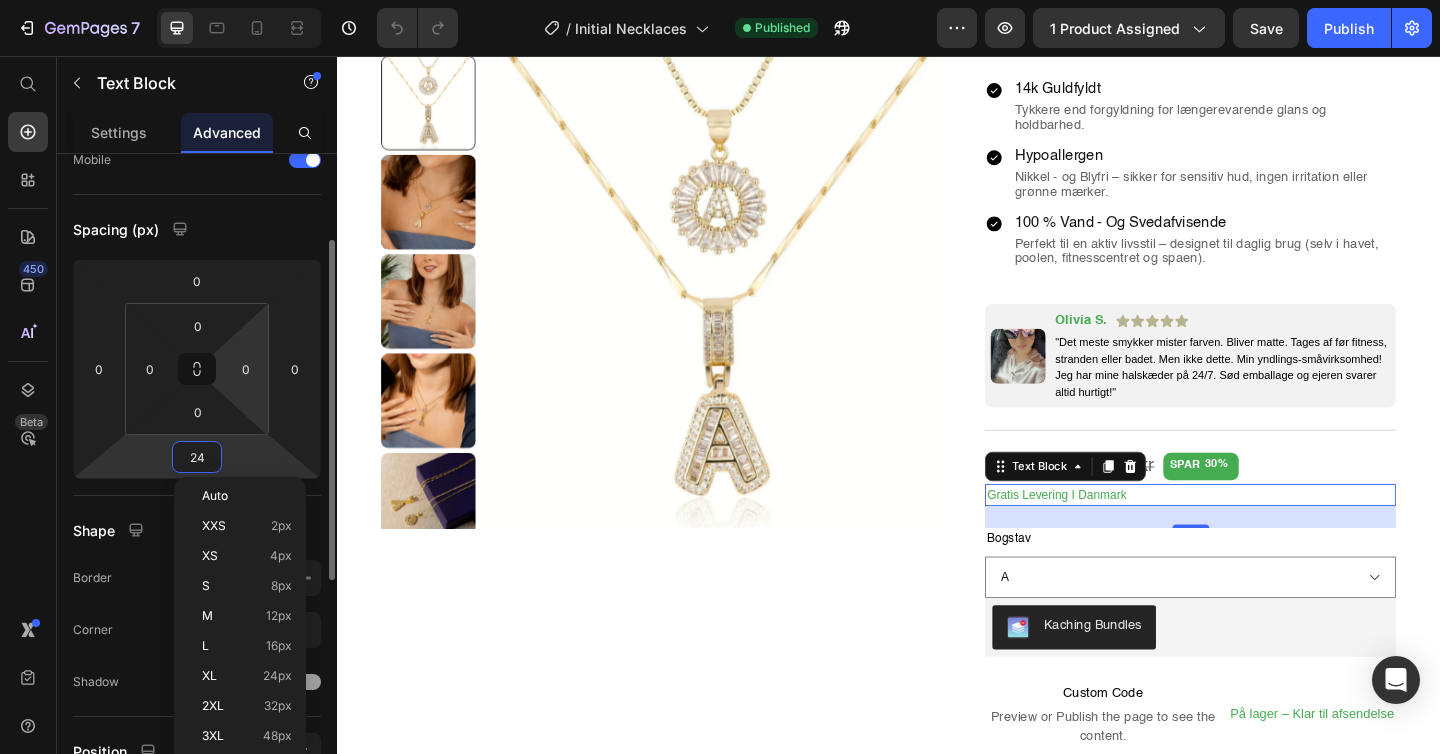 scroll, scrollTop: 193, scrollLeft: 0, axis: vertical 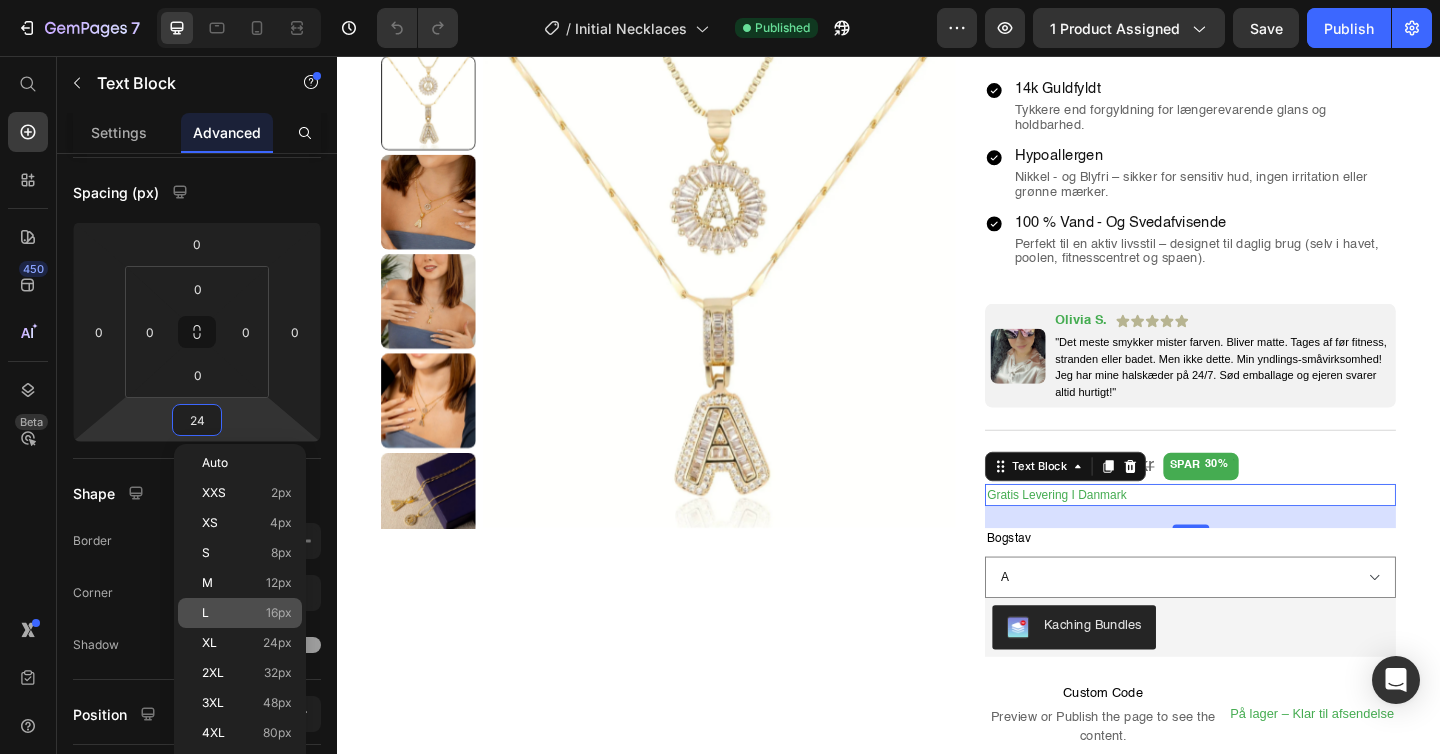 click on "L 16px" 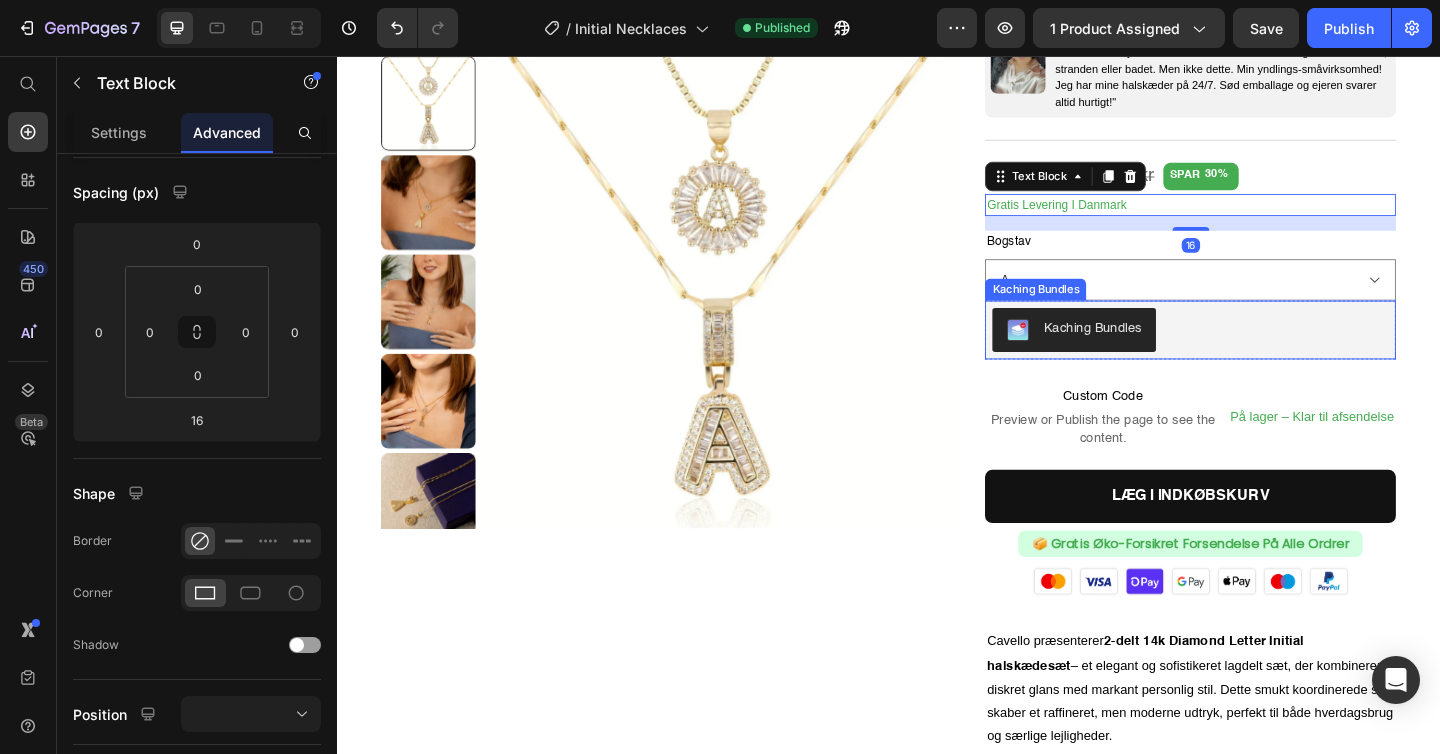 scroll, scrollTop: 596, scrollLeft: 0, axis: vertical 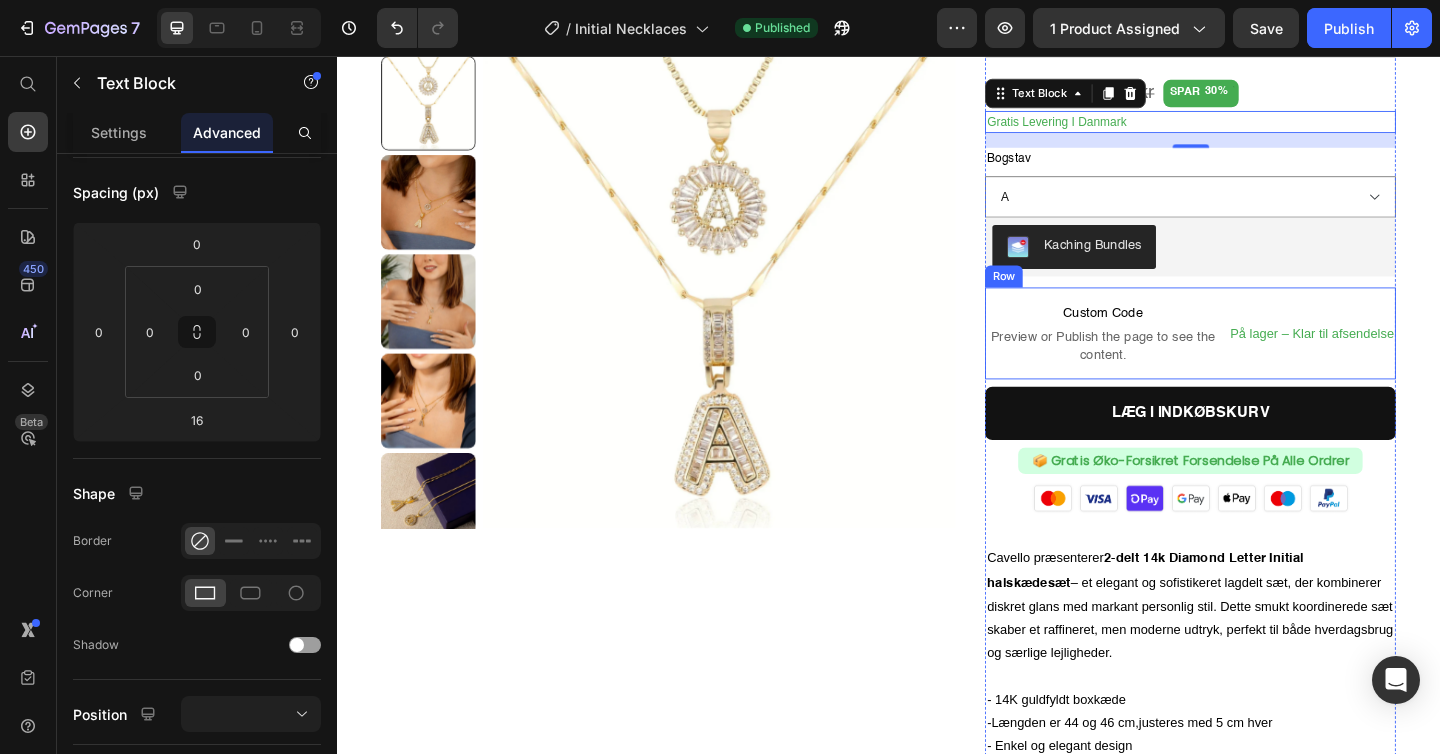 click on "På lager – Klar til afsendelse Text Block" at bounding box center (1398, 358) 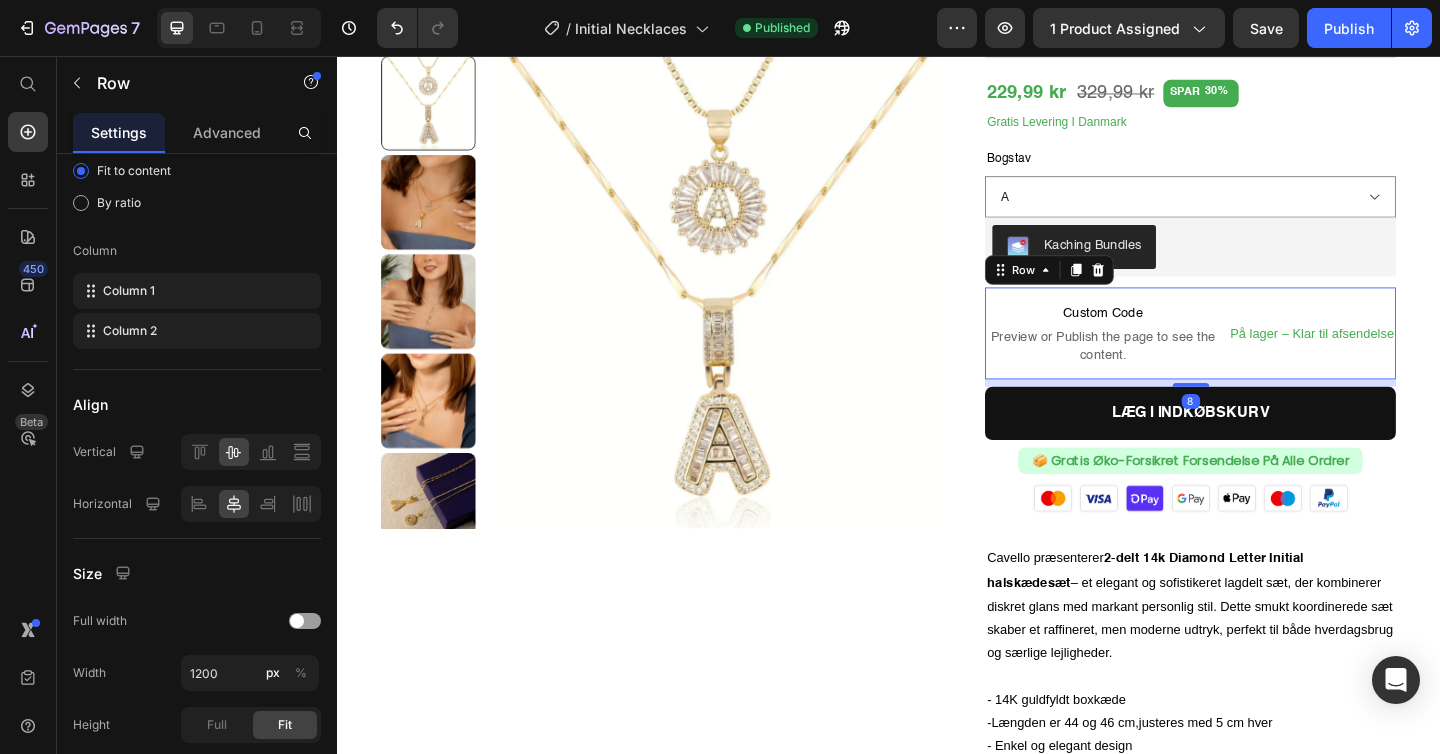 scroll, scrollTop: 0, scrollLeft: 0, axis: both 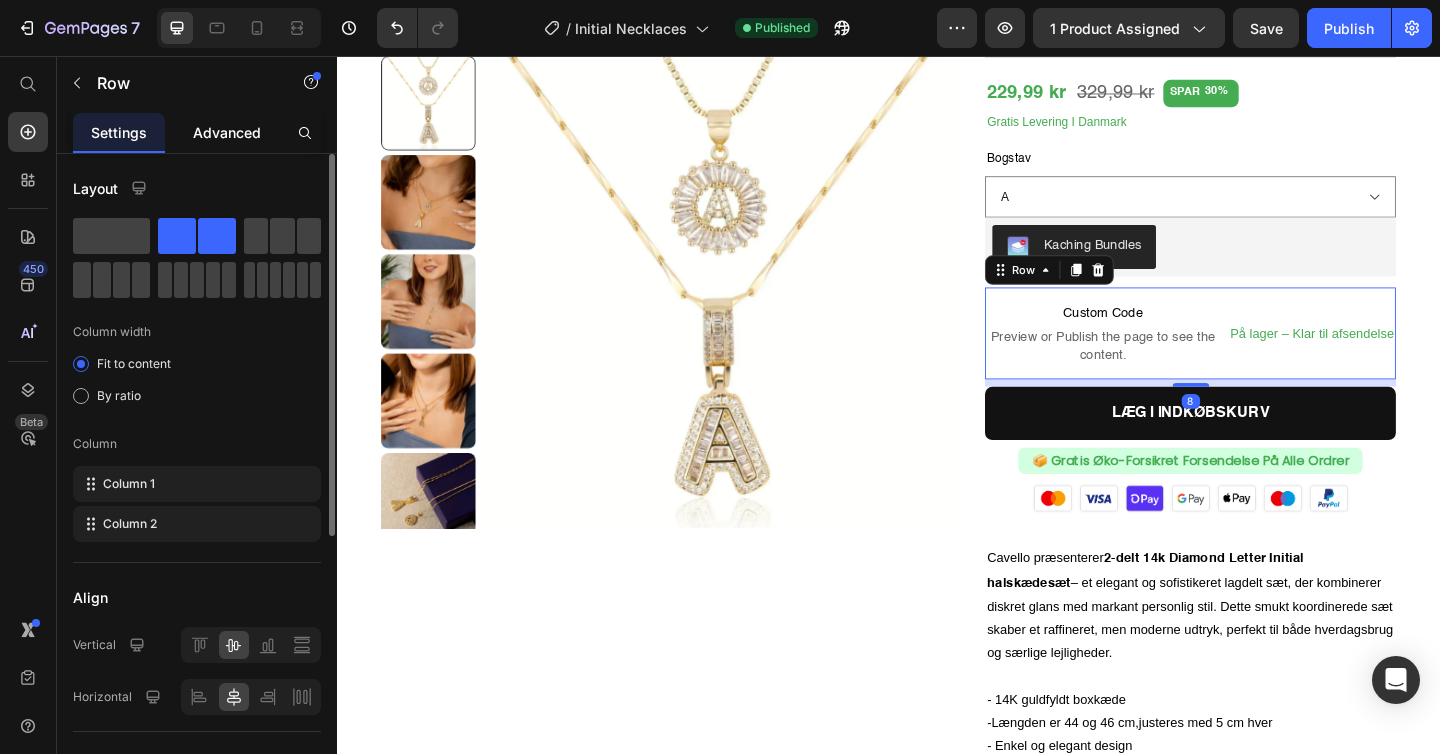click on "Advanced" at bounding box center (227, 132) 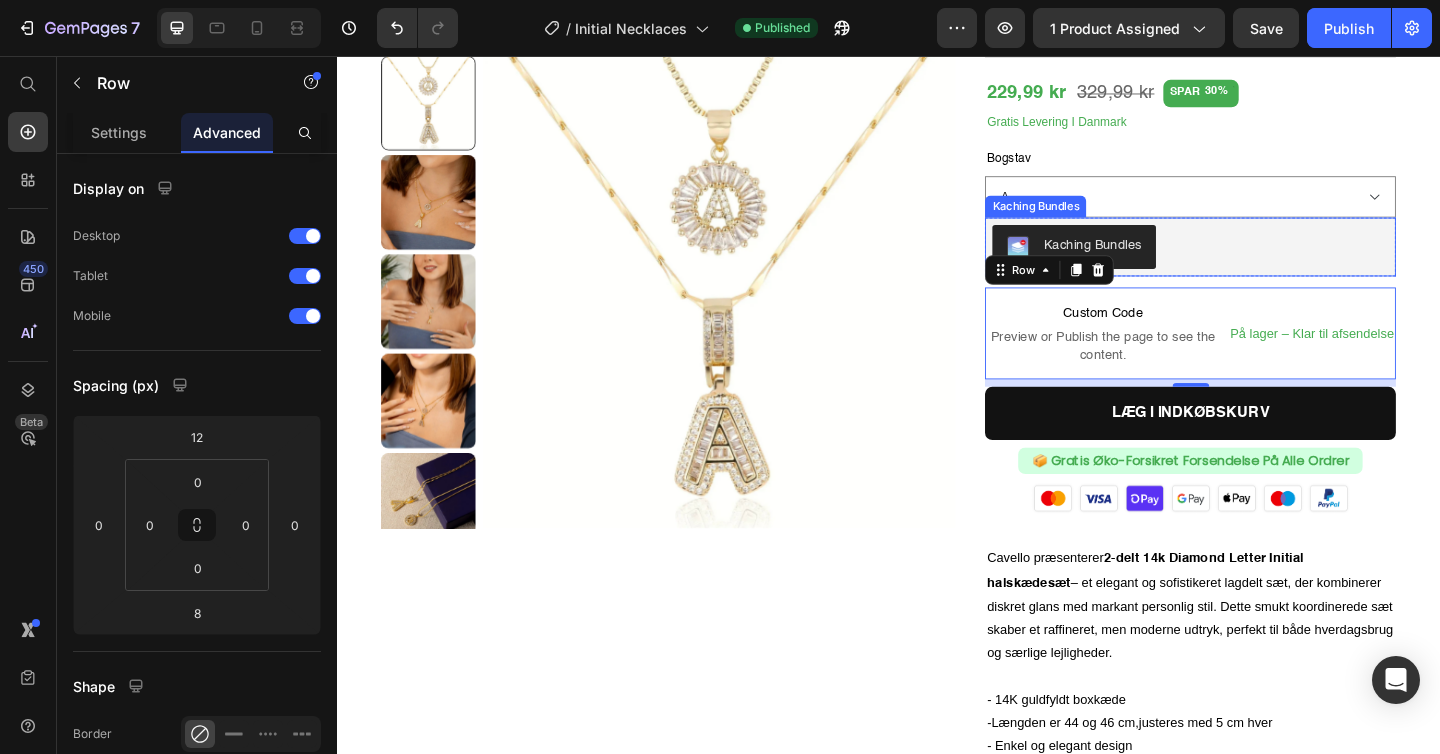 click on "Kaching Bundles" at bounding box center (1265, 264) 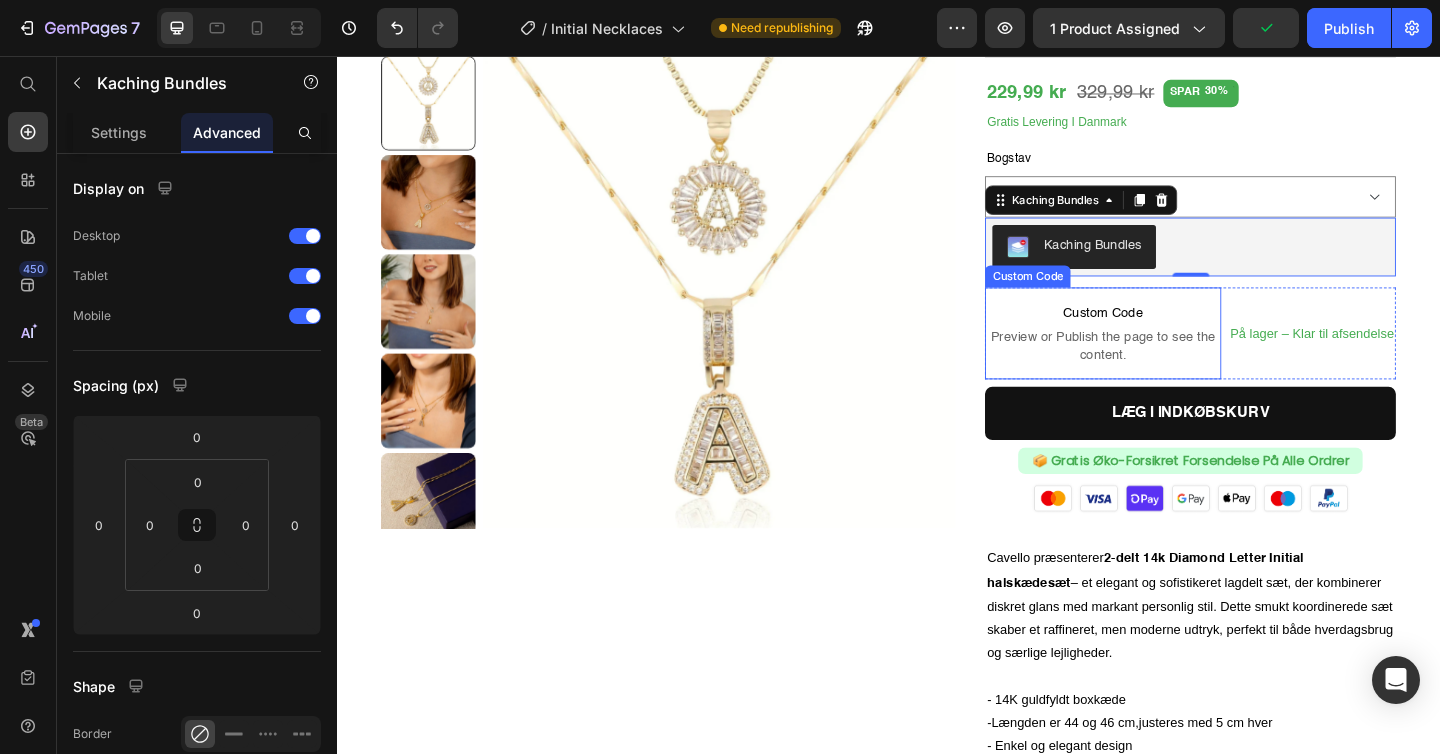 scroll, scrollTop: 592, scrollLeft: 0, axis: vertical 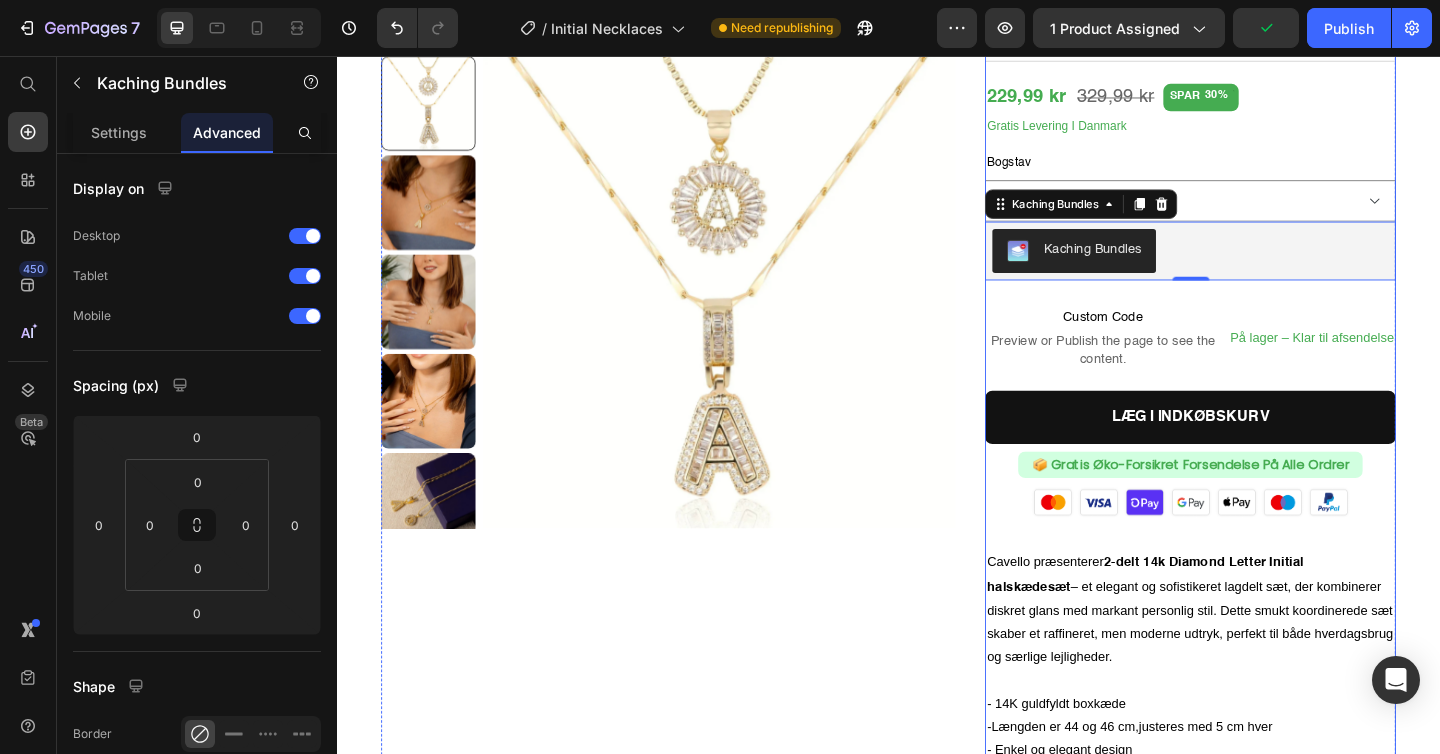 click on "Gratis Levering I [COUNTRY]" at bounding box center (1265, 132) 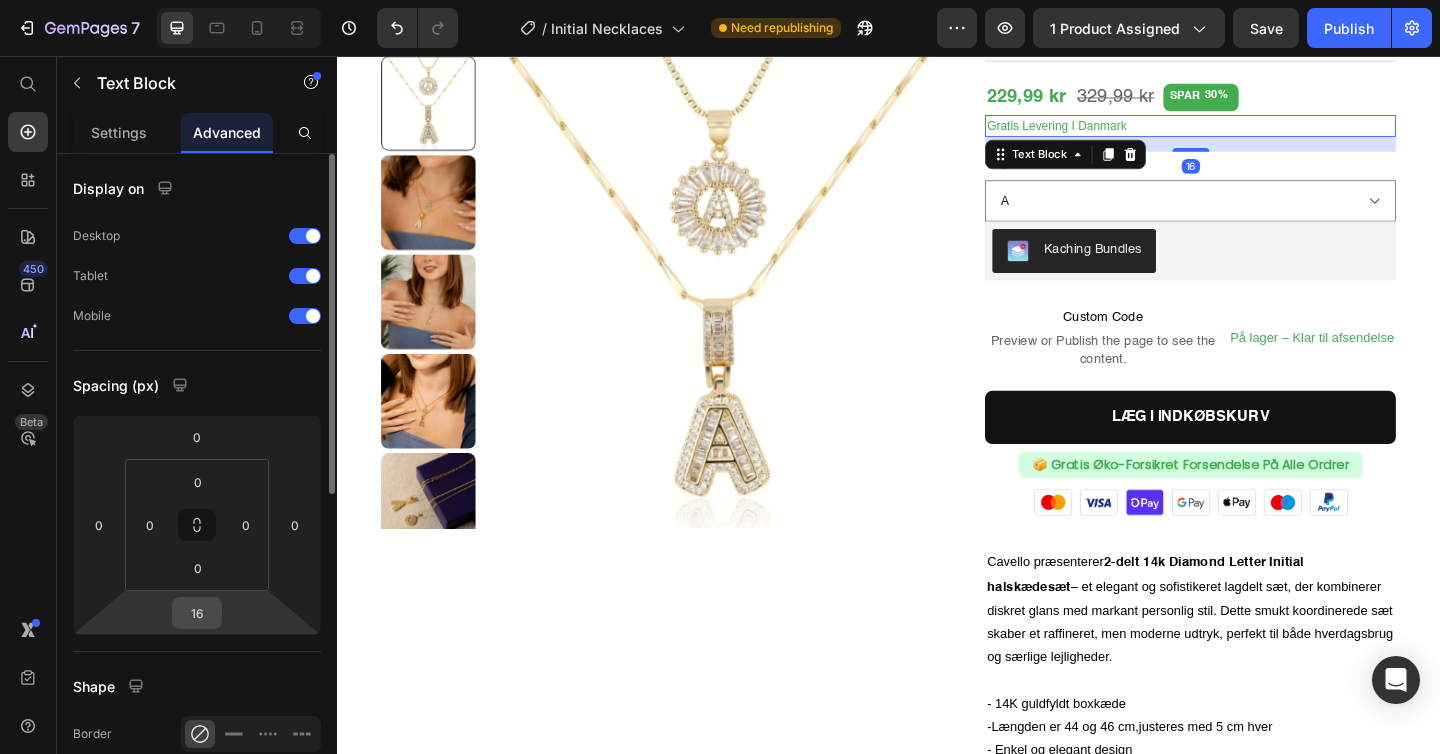 click on "16" at bounding box center [197, 613] 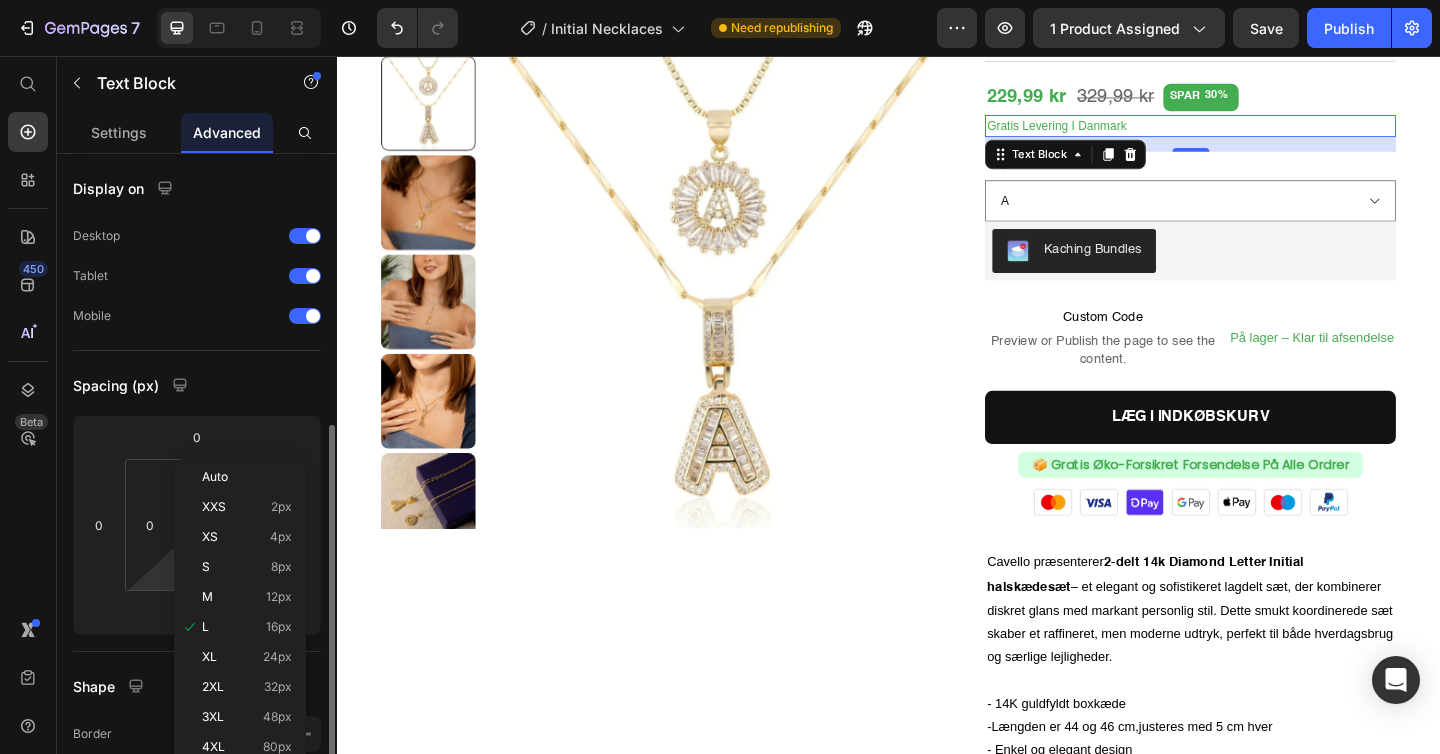 scroll, scrollTop: 179, scrollLeft: 0, axis: vertical 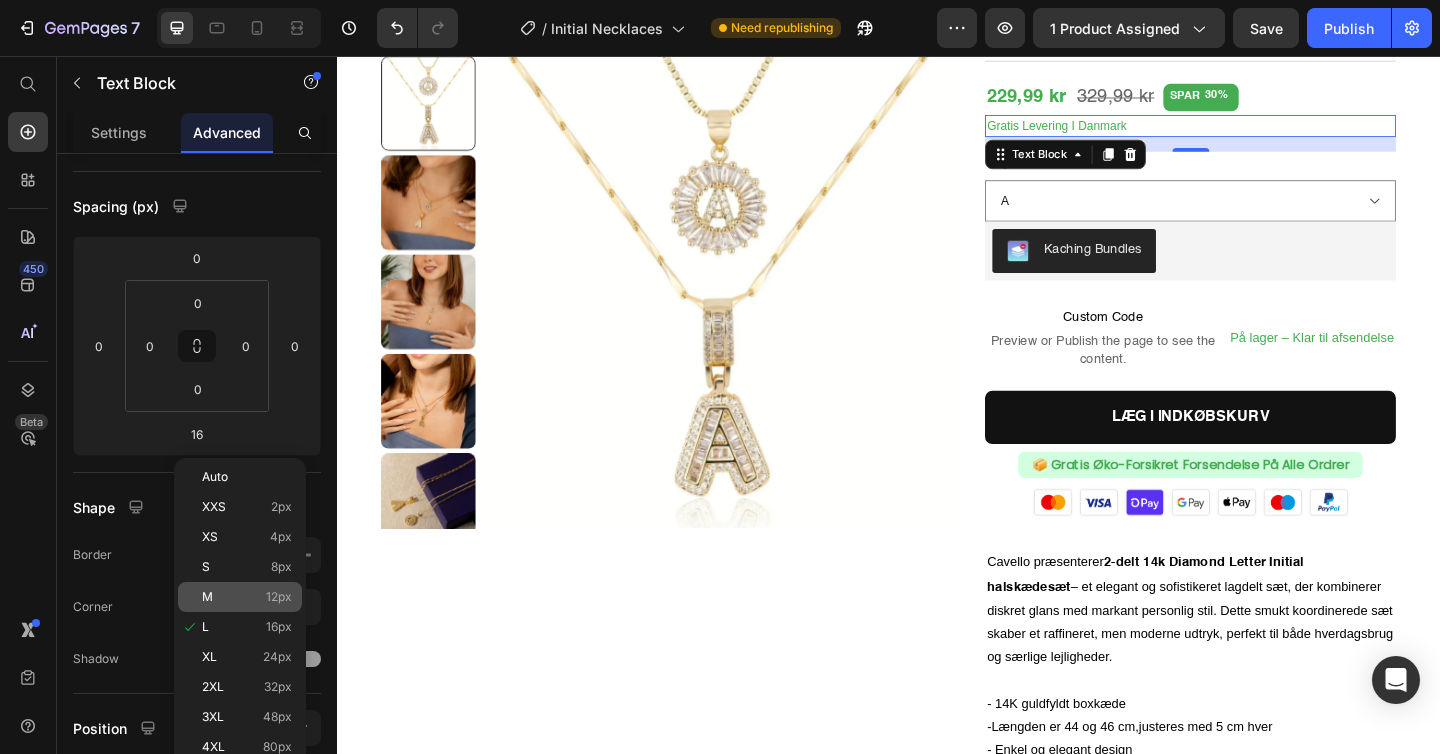 click on "M 12px" at bounding box center [247, 597] 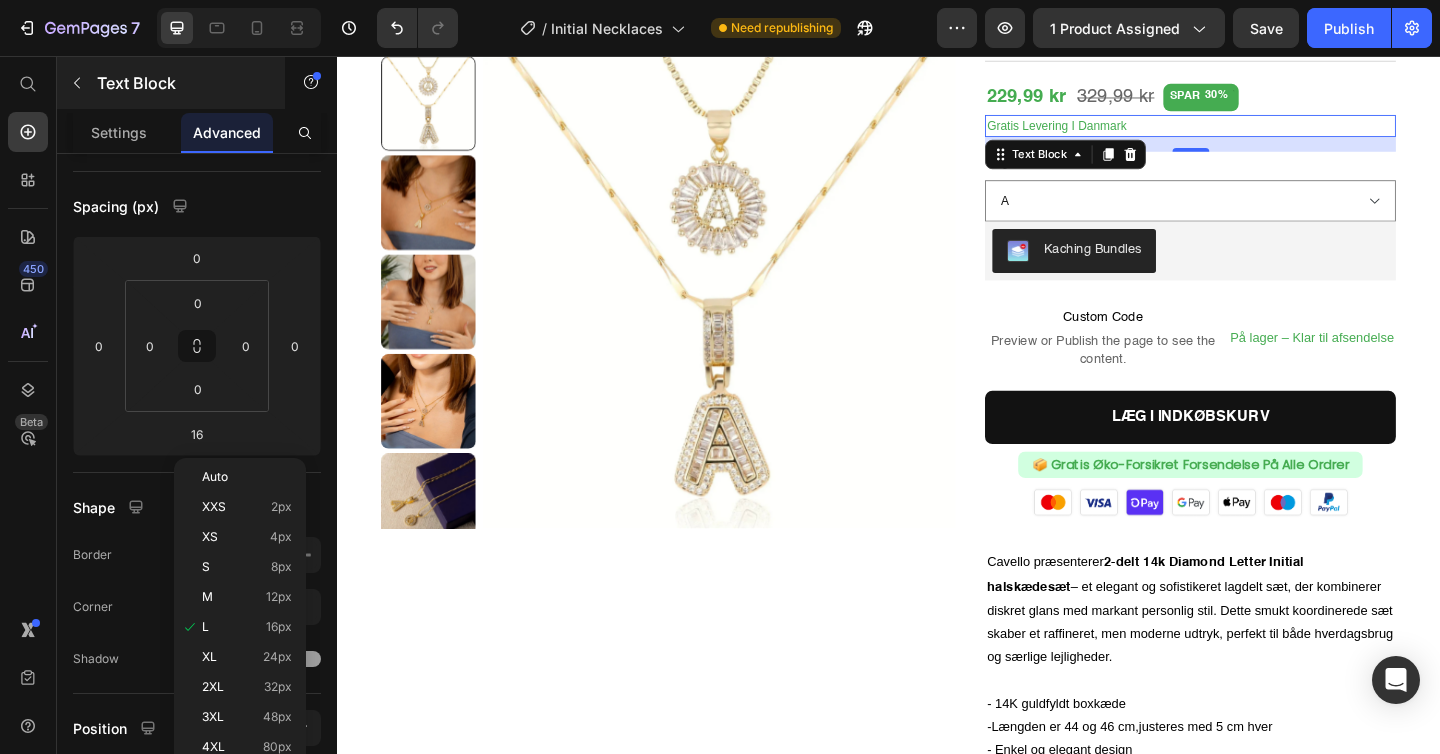 type on "12" 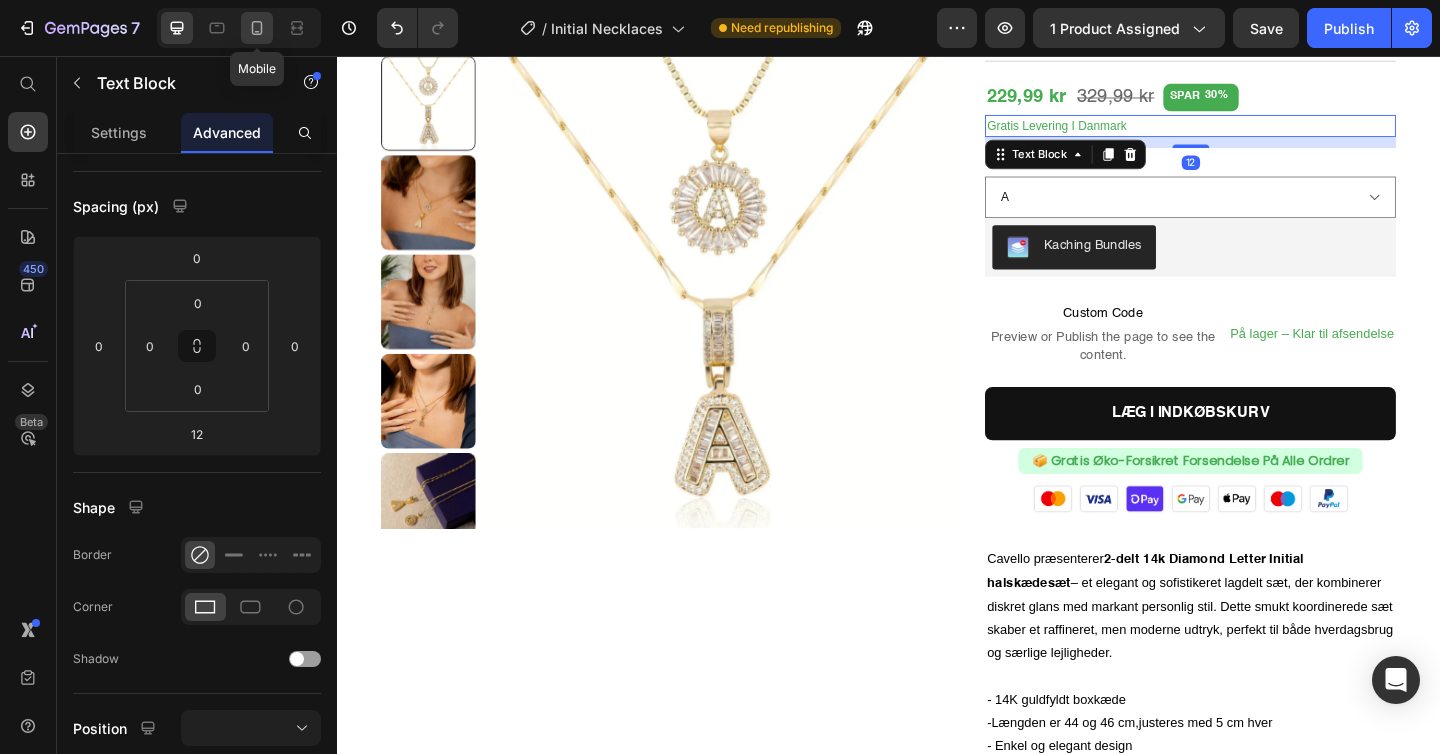 click 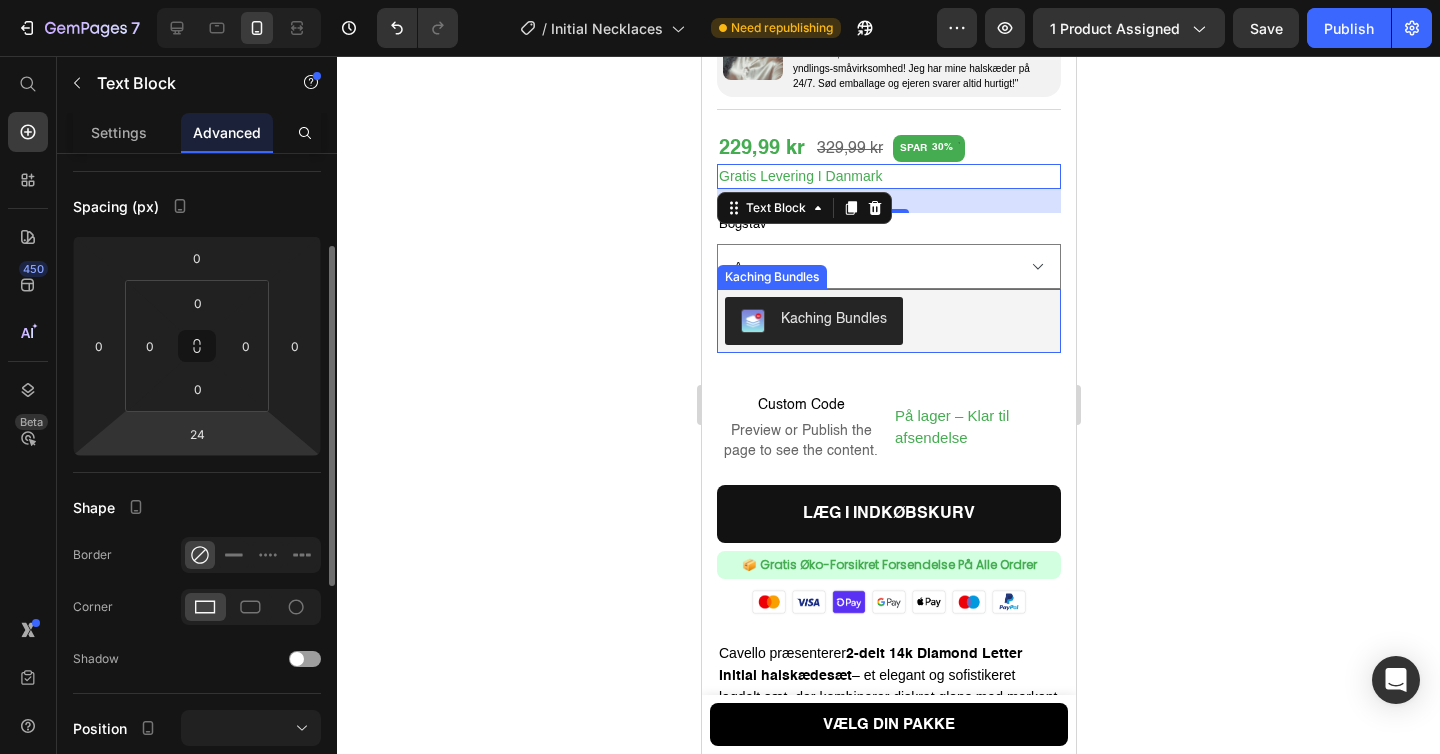 scroll, scrollTop: 864, scrollLeft: 0, axis: vertical 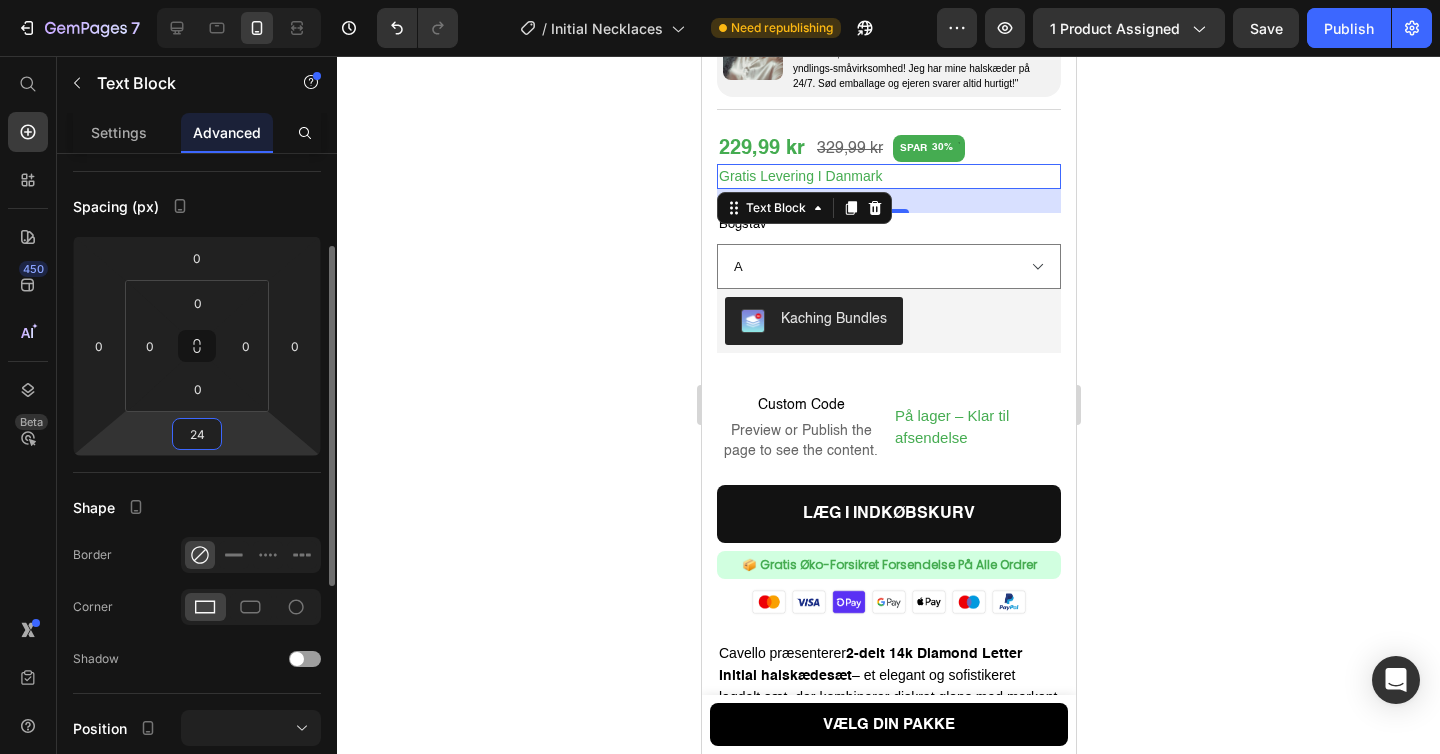 click on "24" at bounding box center (197, 434) 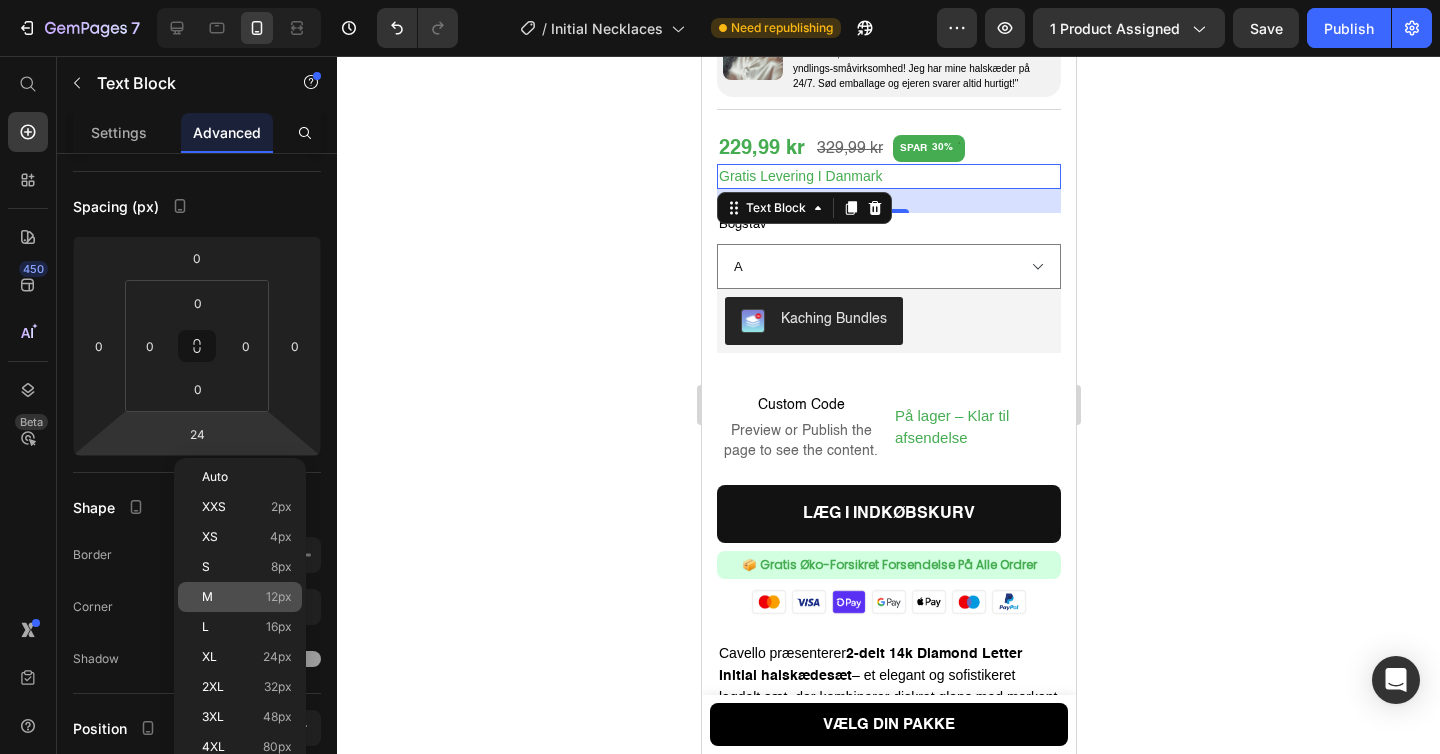 click on "M 12px" at bounding box center (247, 597) 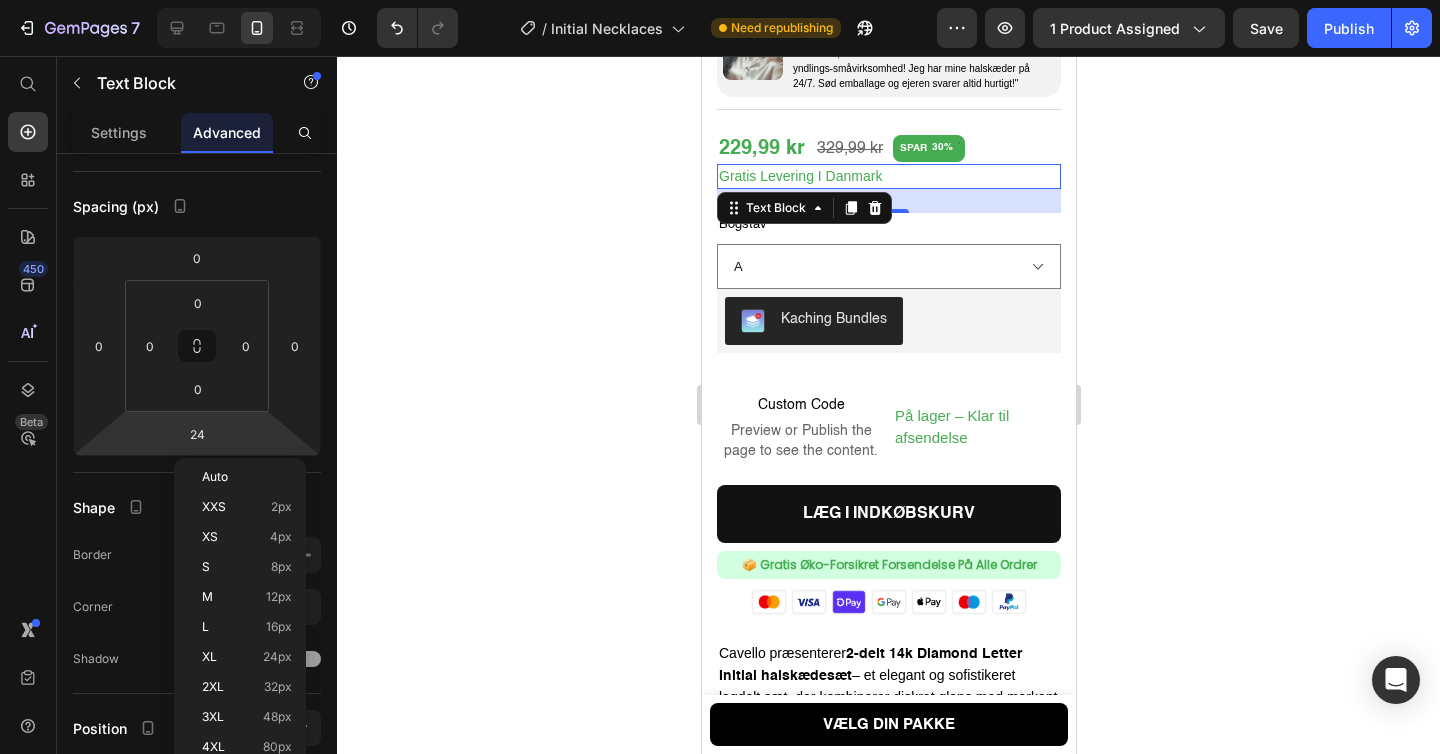 type on "12" 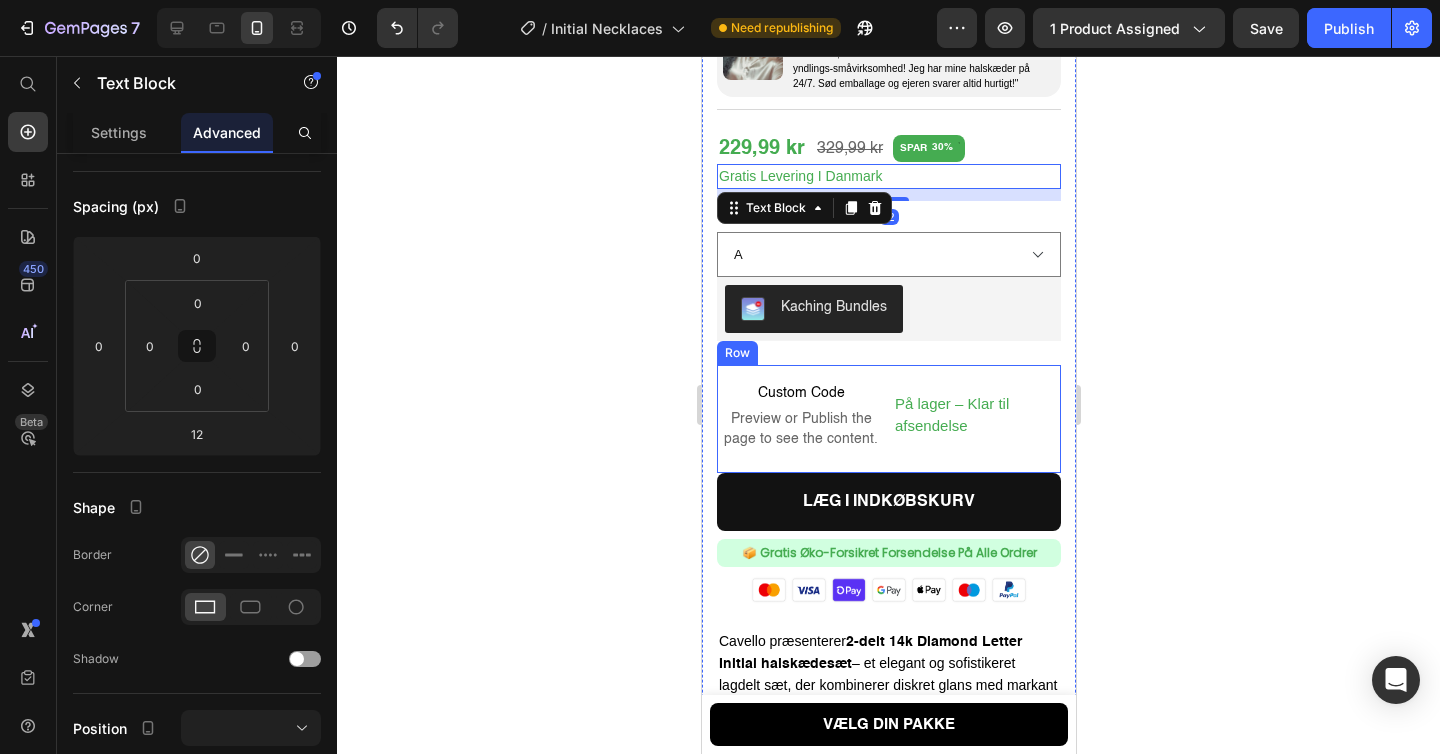 click on "På lager – Klar til afsendelse" at bounding box center [976, 415] 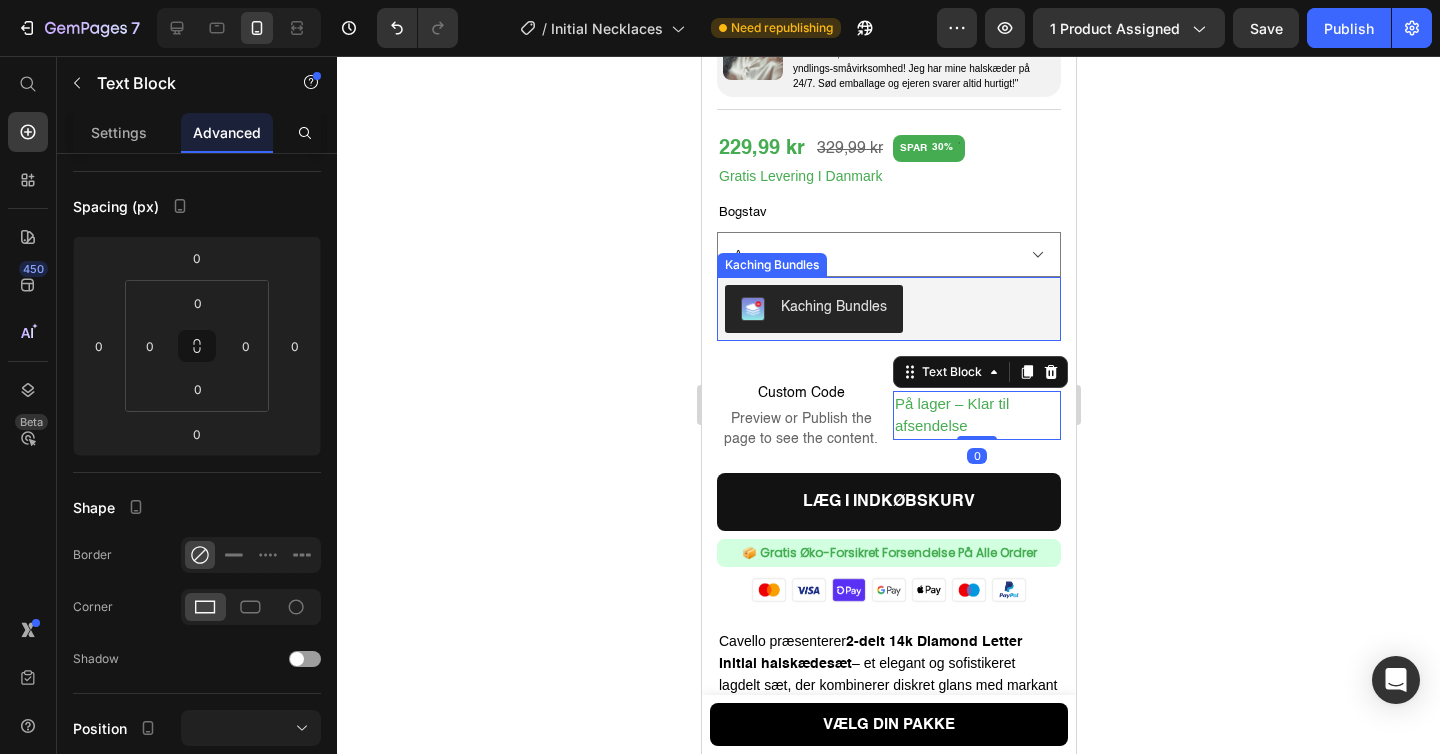 click on "Kaching Bundles" at bounding box center [888, 309] 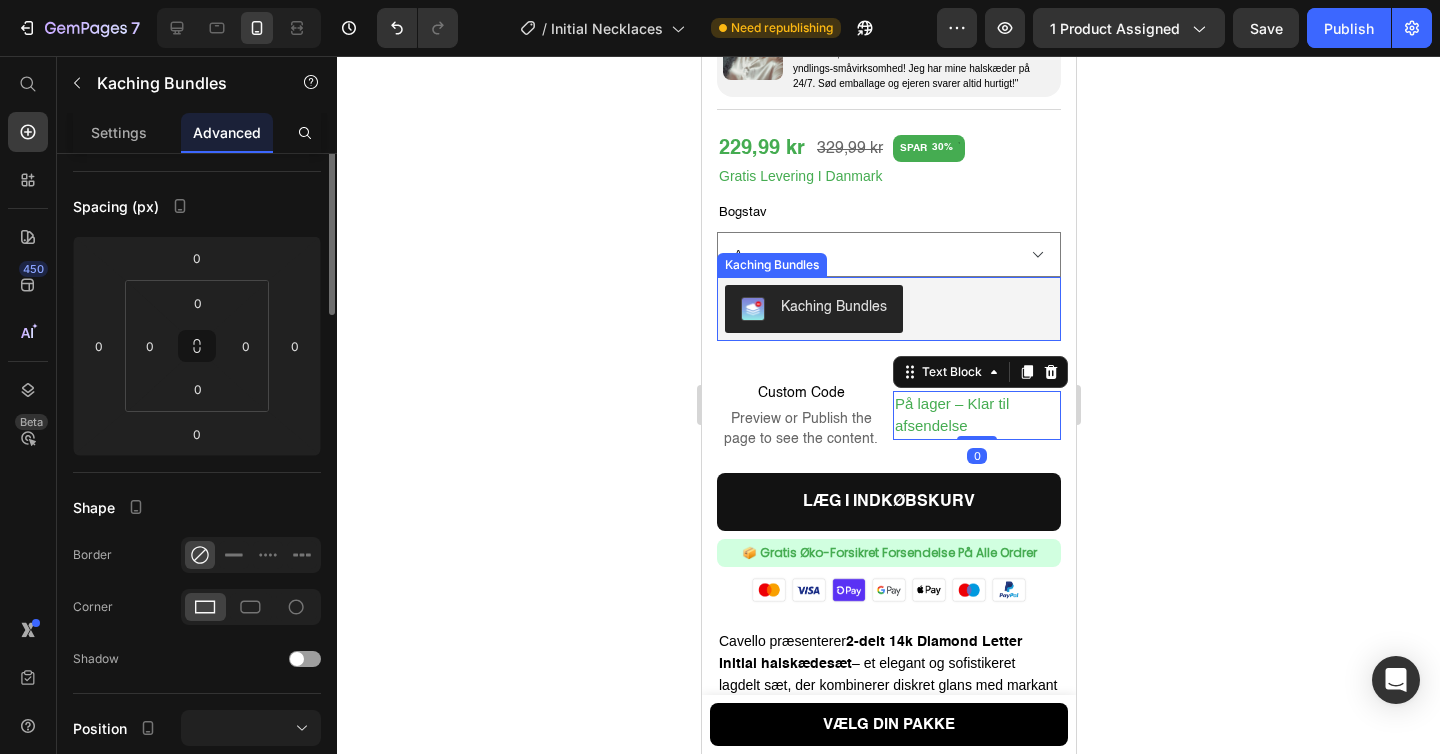 scroll, scrollTop: 0, scrollLeft: 0, axis: both 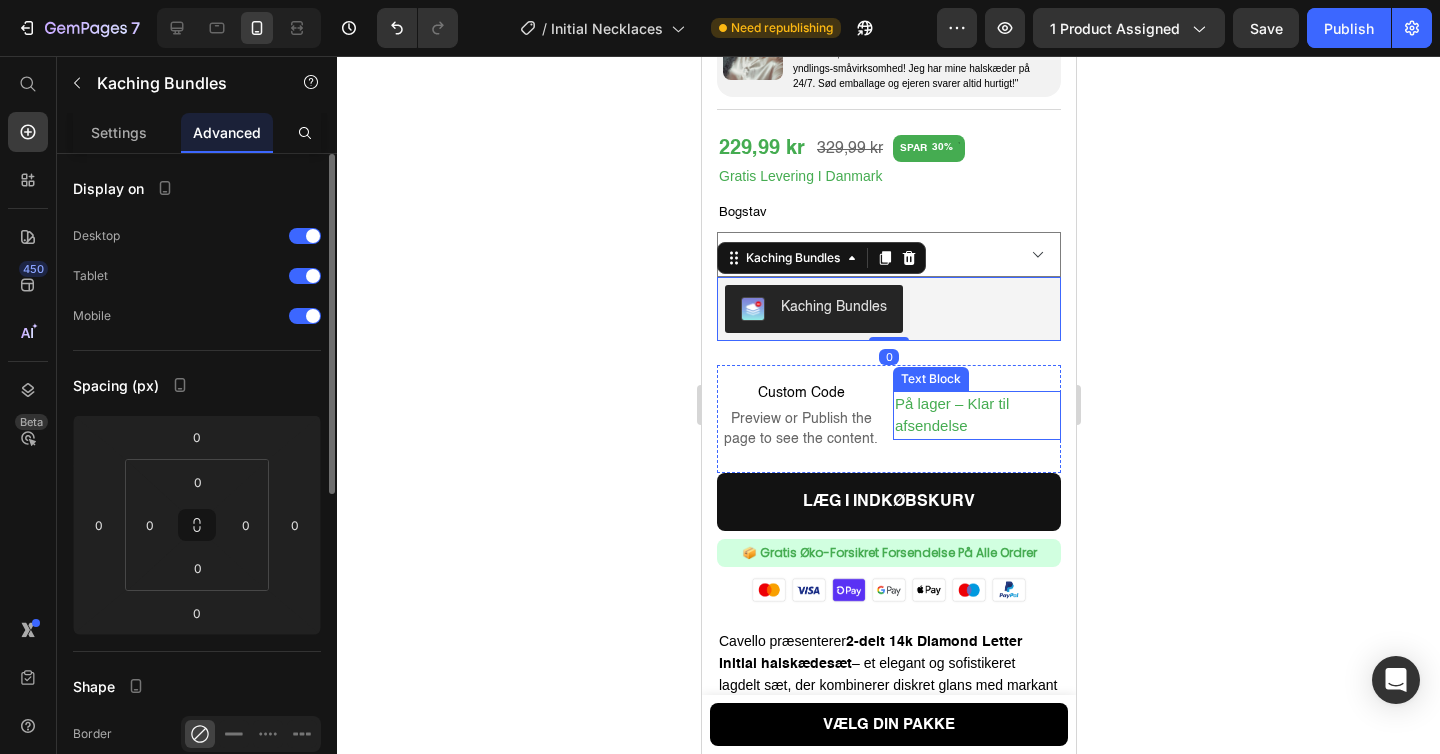 click on "På lager – Klar til afsendelse" at bounding box center (976, 415) 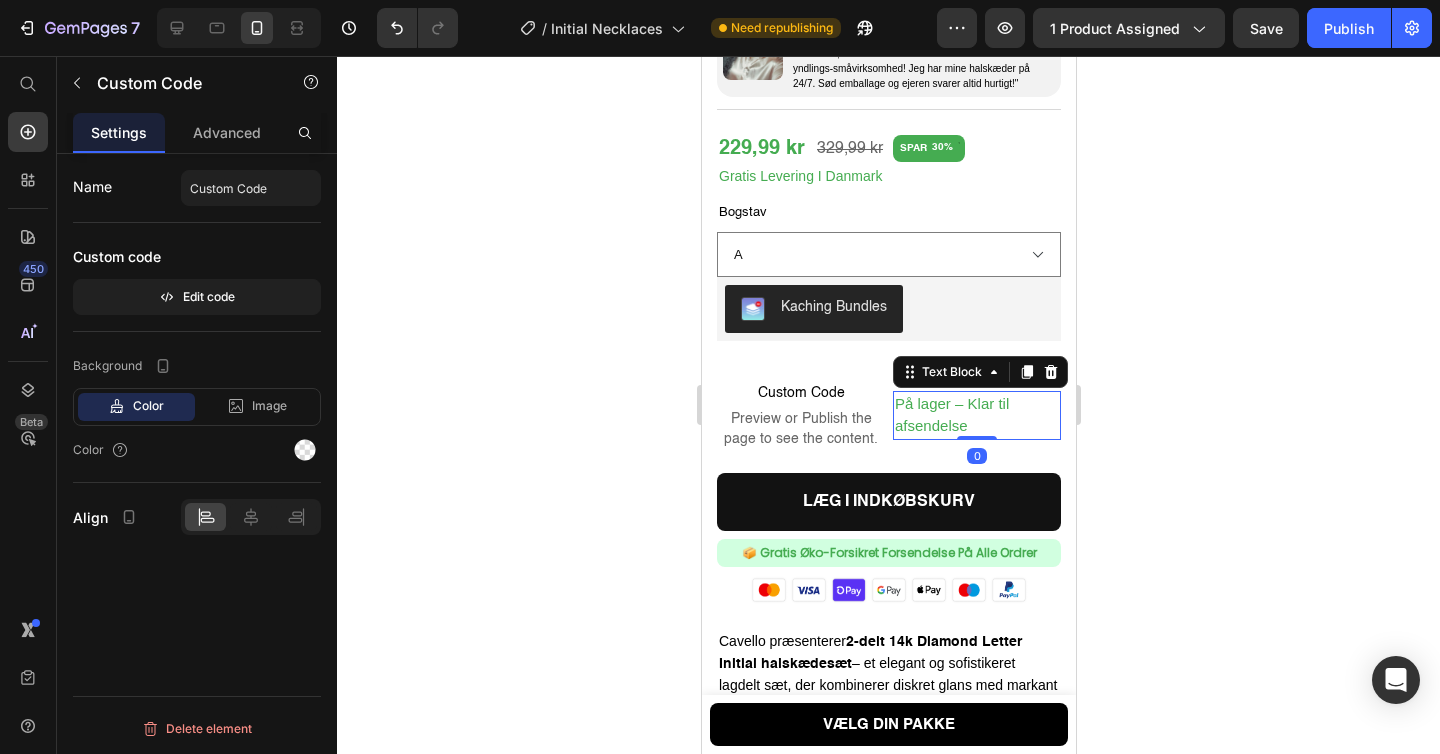 click on "Preview or Publish the page to see the content." at bounding box center [800, 429] 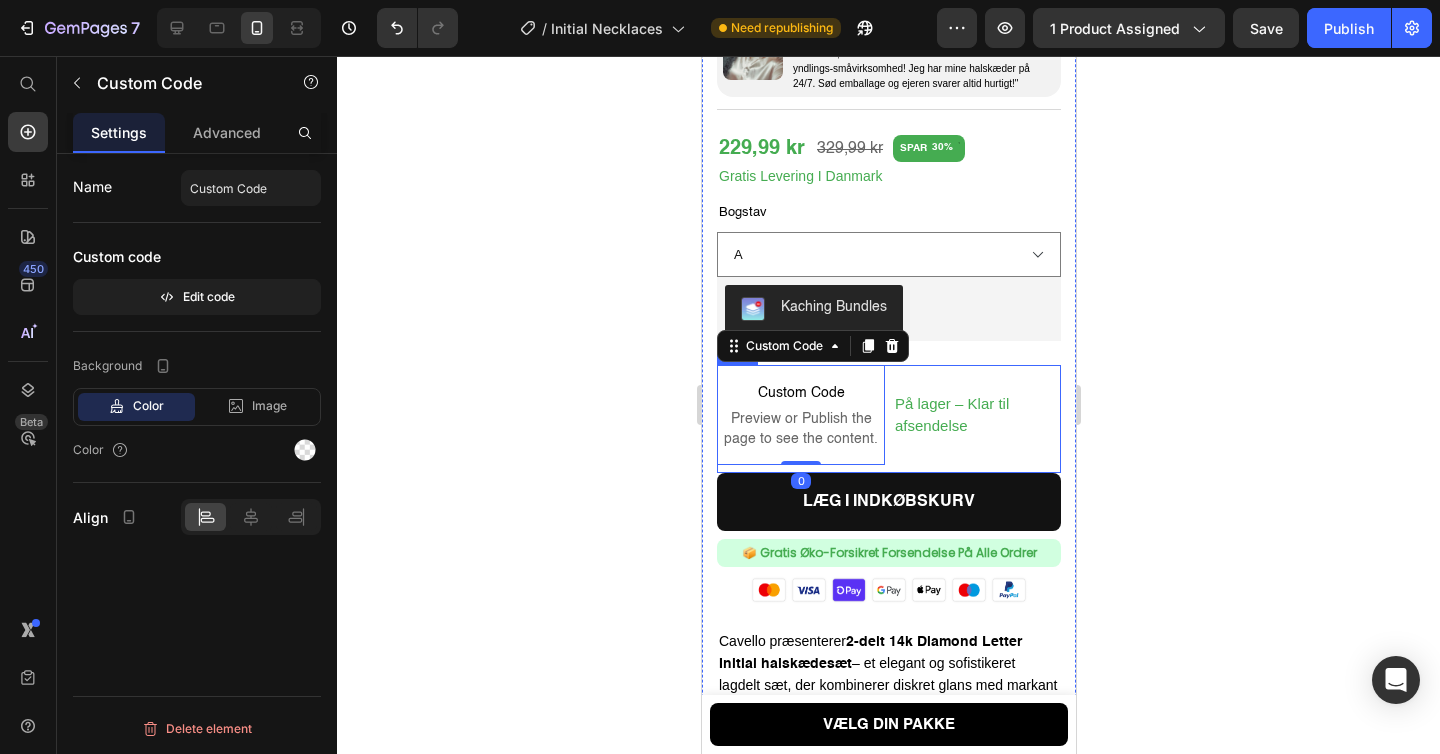 click on "På lager – Klar til afsendelse Text Block" at bounding box center [976, 415] 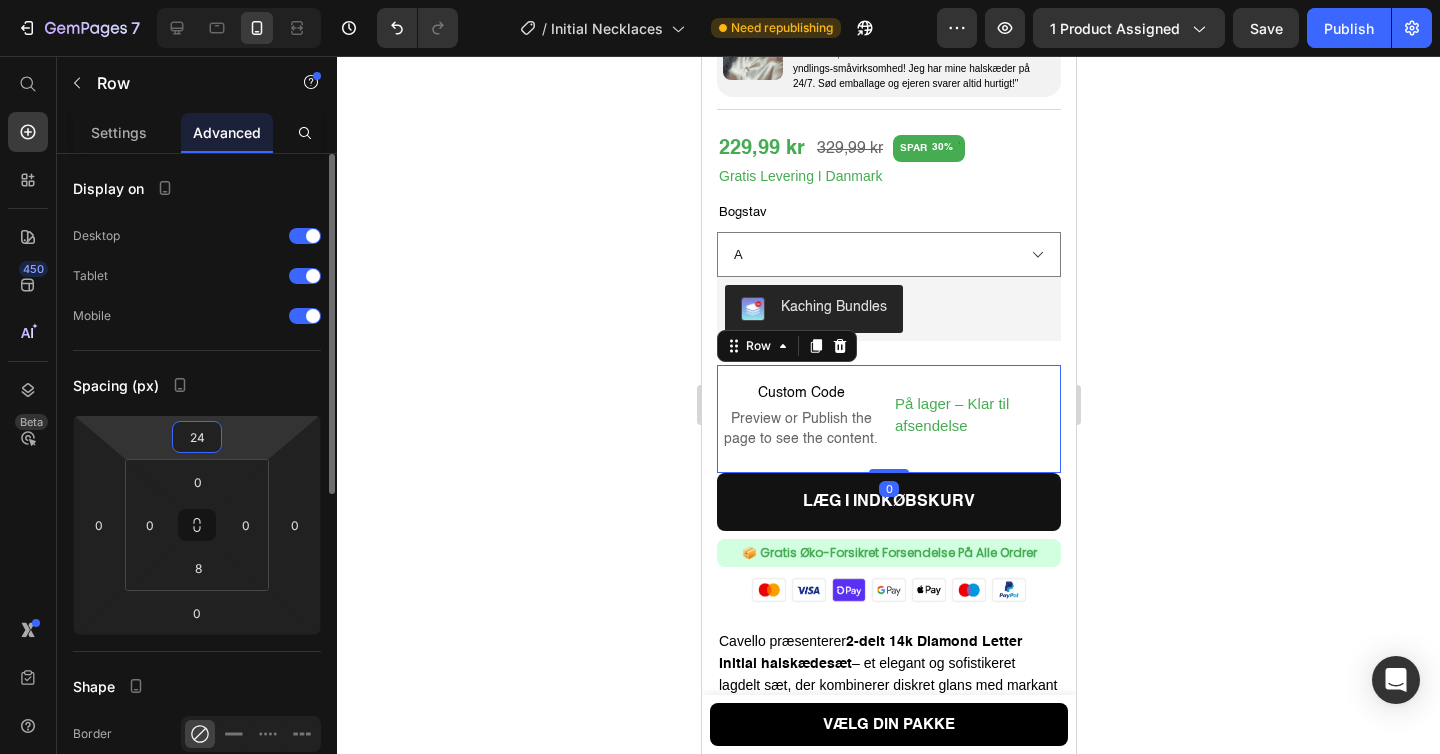 click on "24" at bounding box center [197, 437] 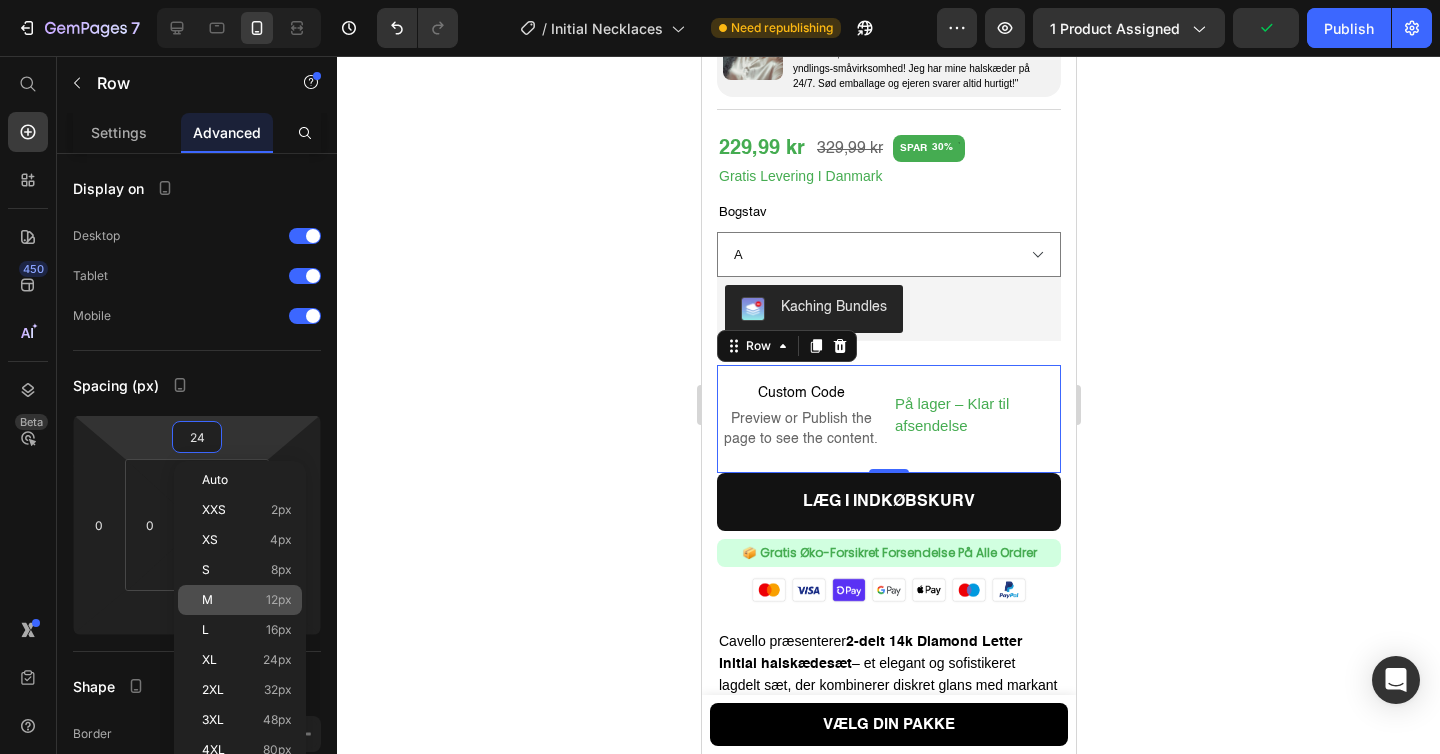 click on "M 12px" 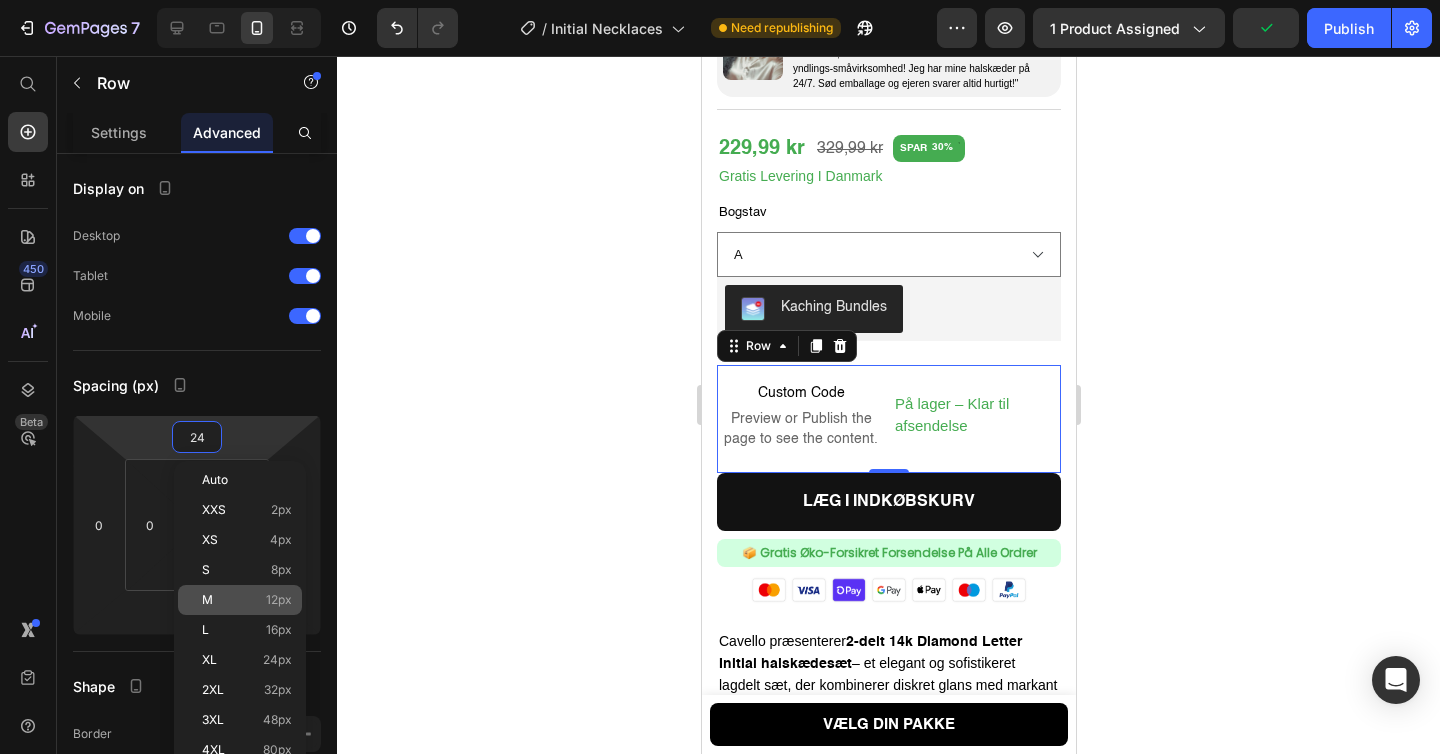 type on "12" 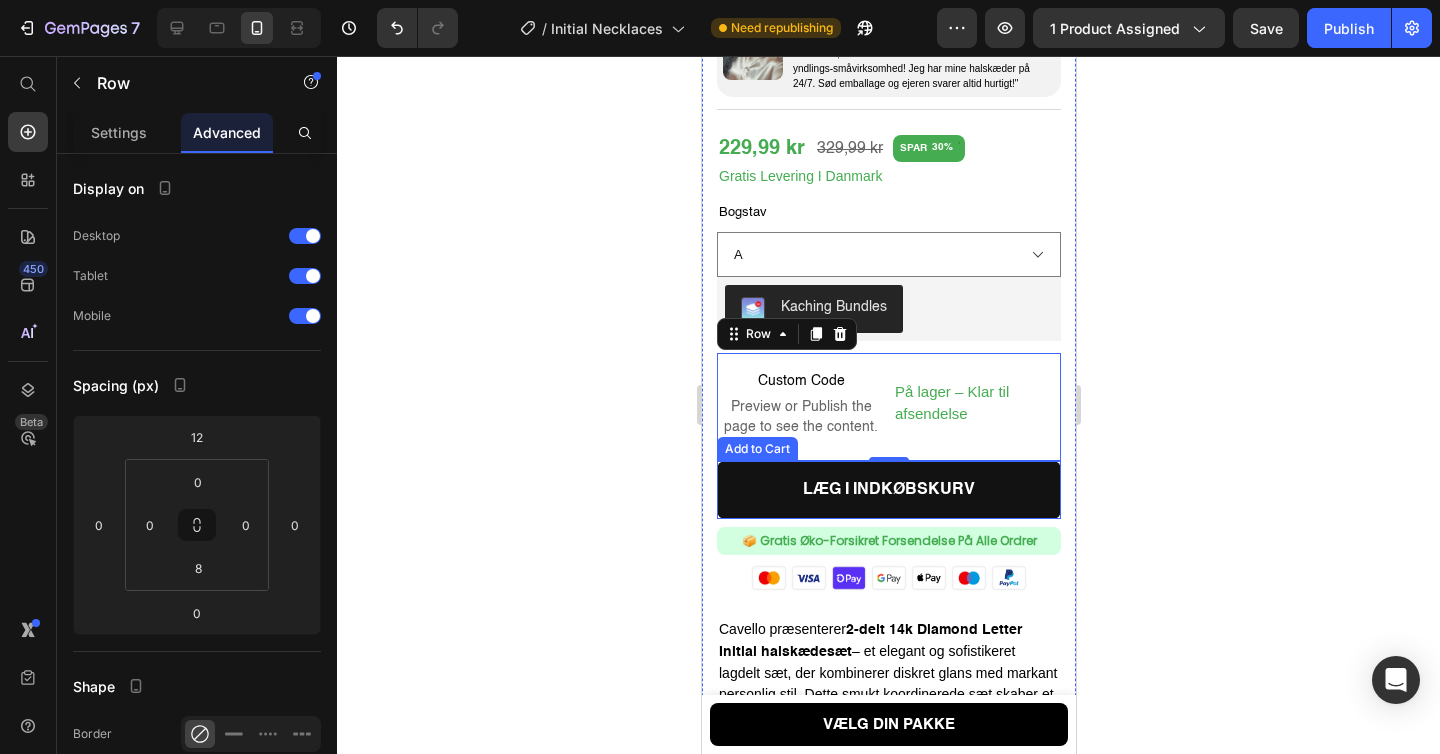 click 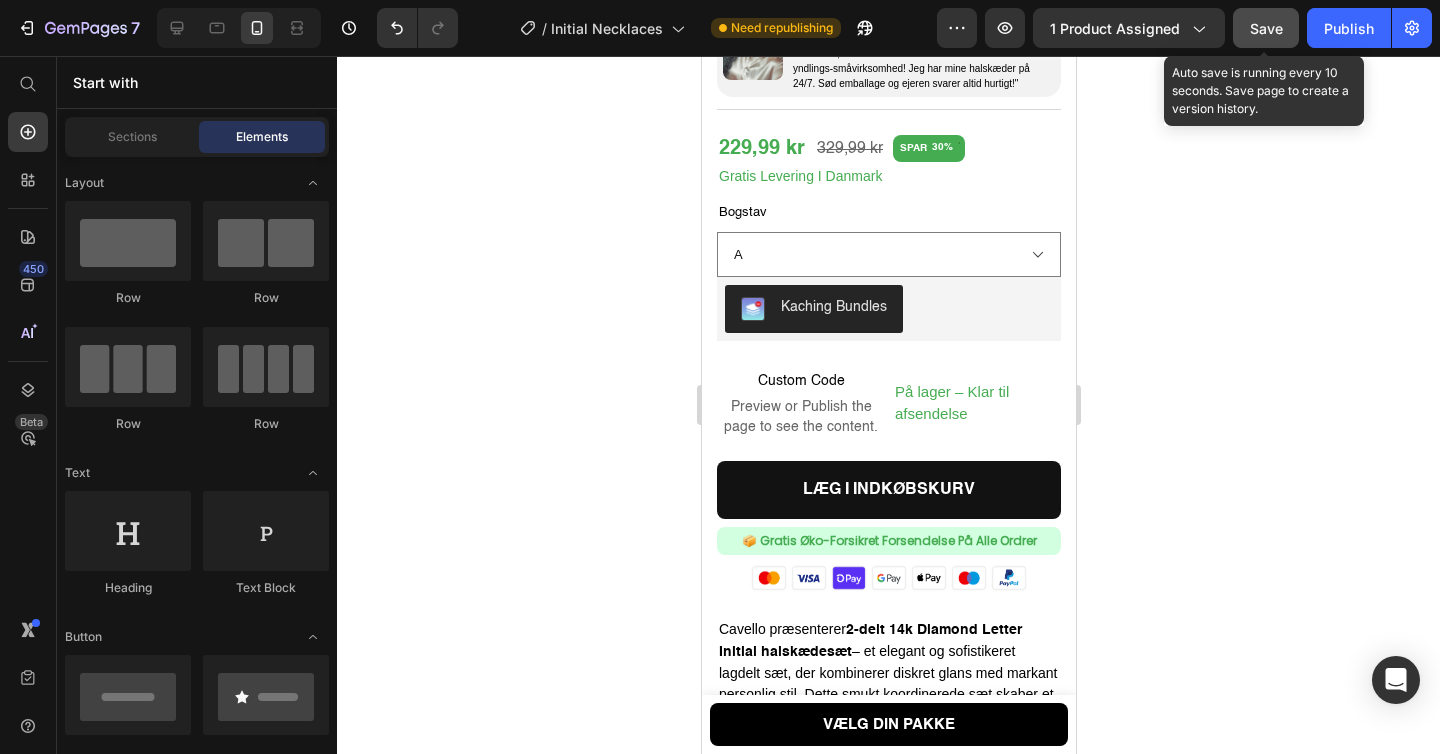 click on "Save" 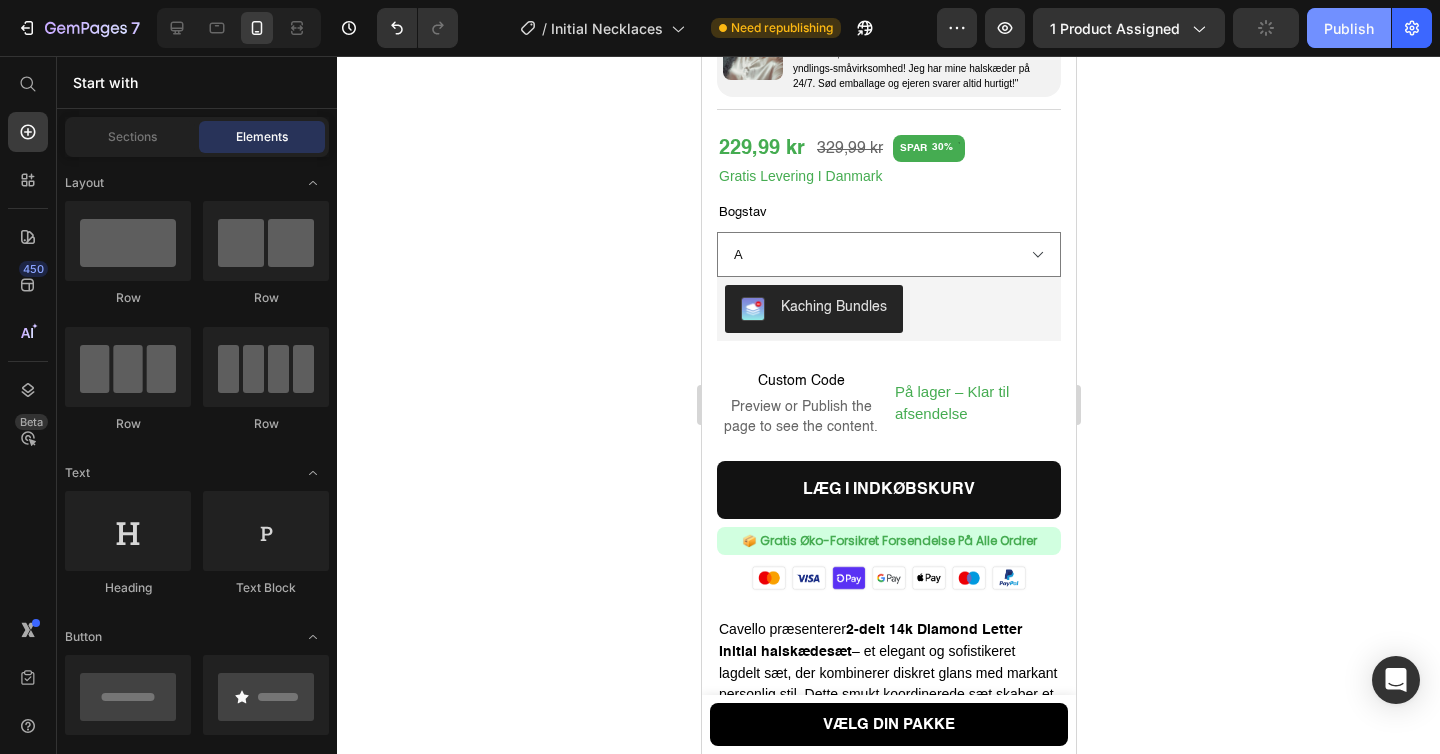 click on "Publish" at bounding box center [1349, 28] 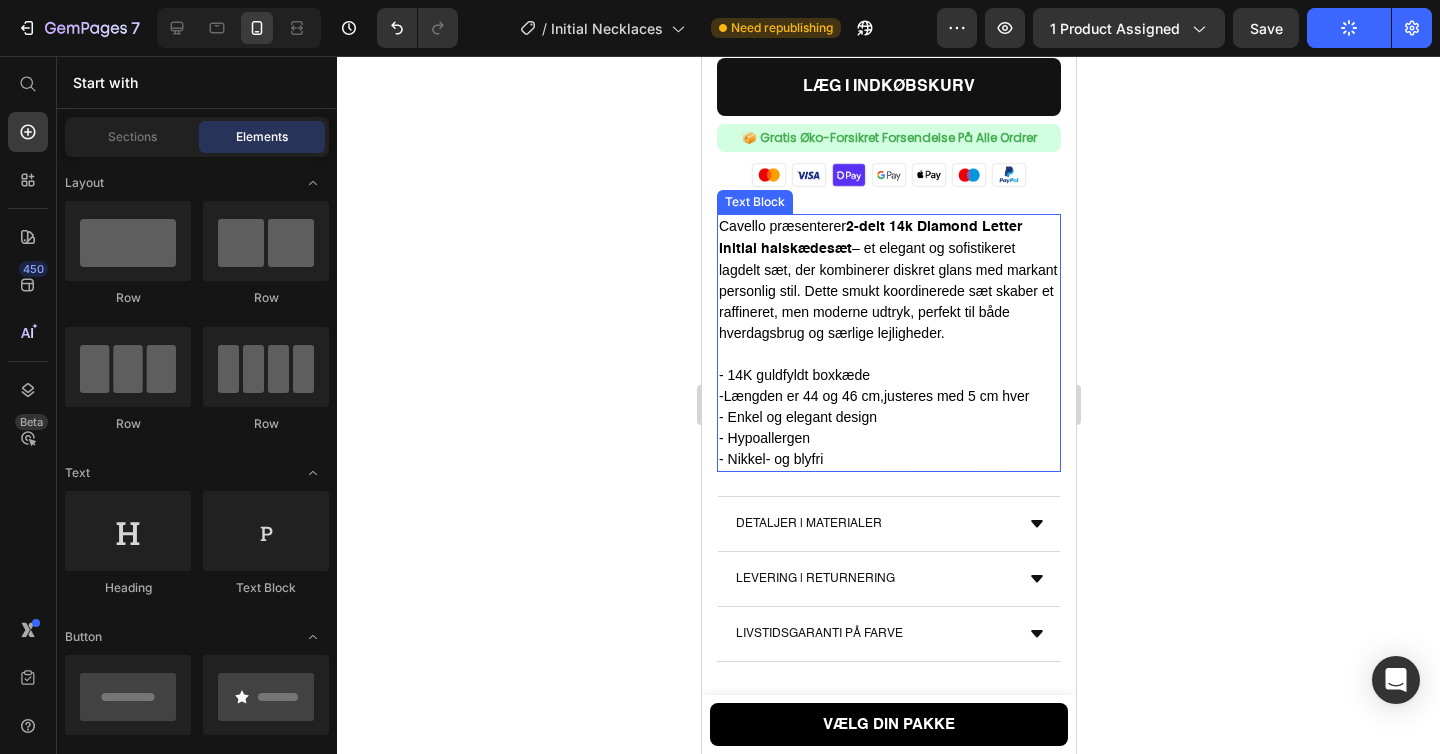 scroll, scrollTop: 1363, scrollLeft: 0, axis: vertical 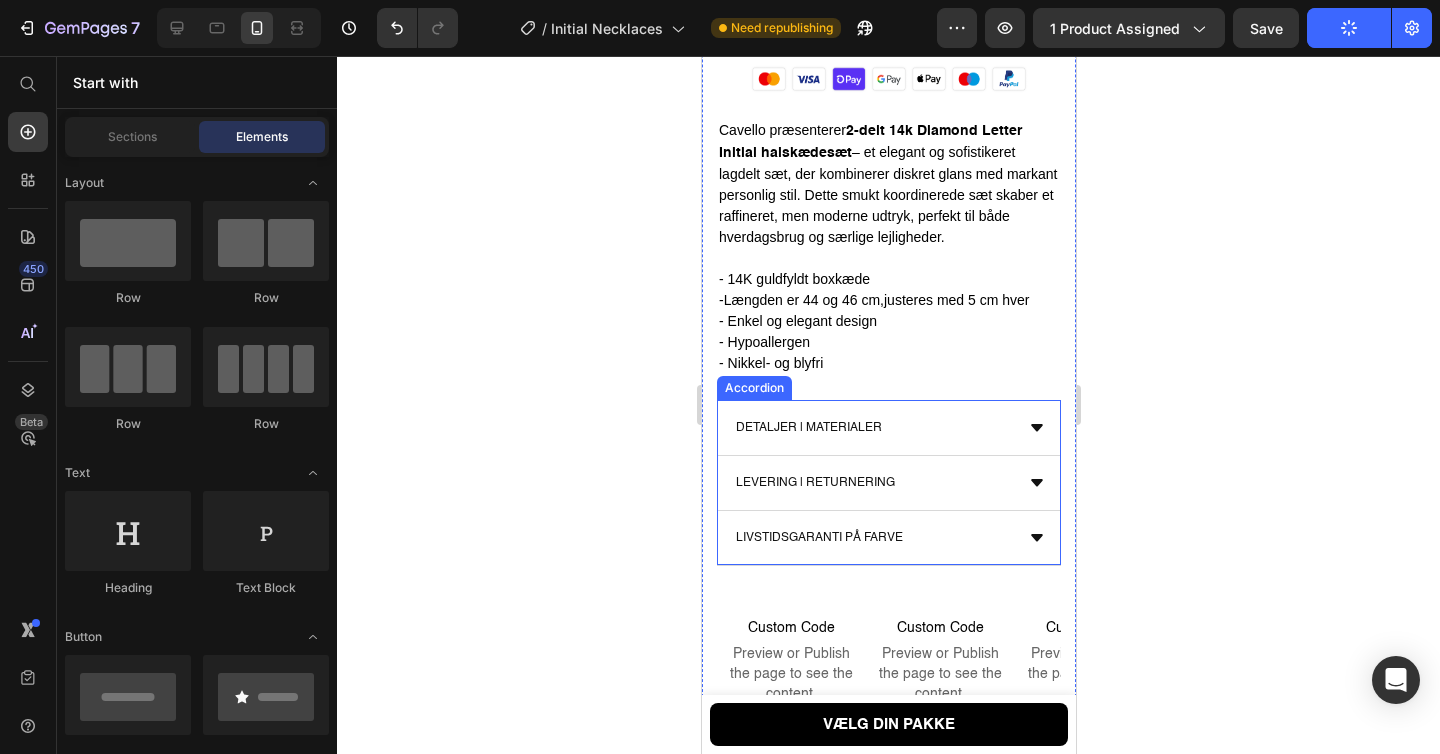 click on "Detaljer | Materialer" at bounding box center (872, 428) 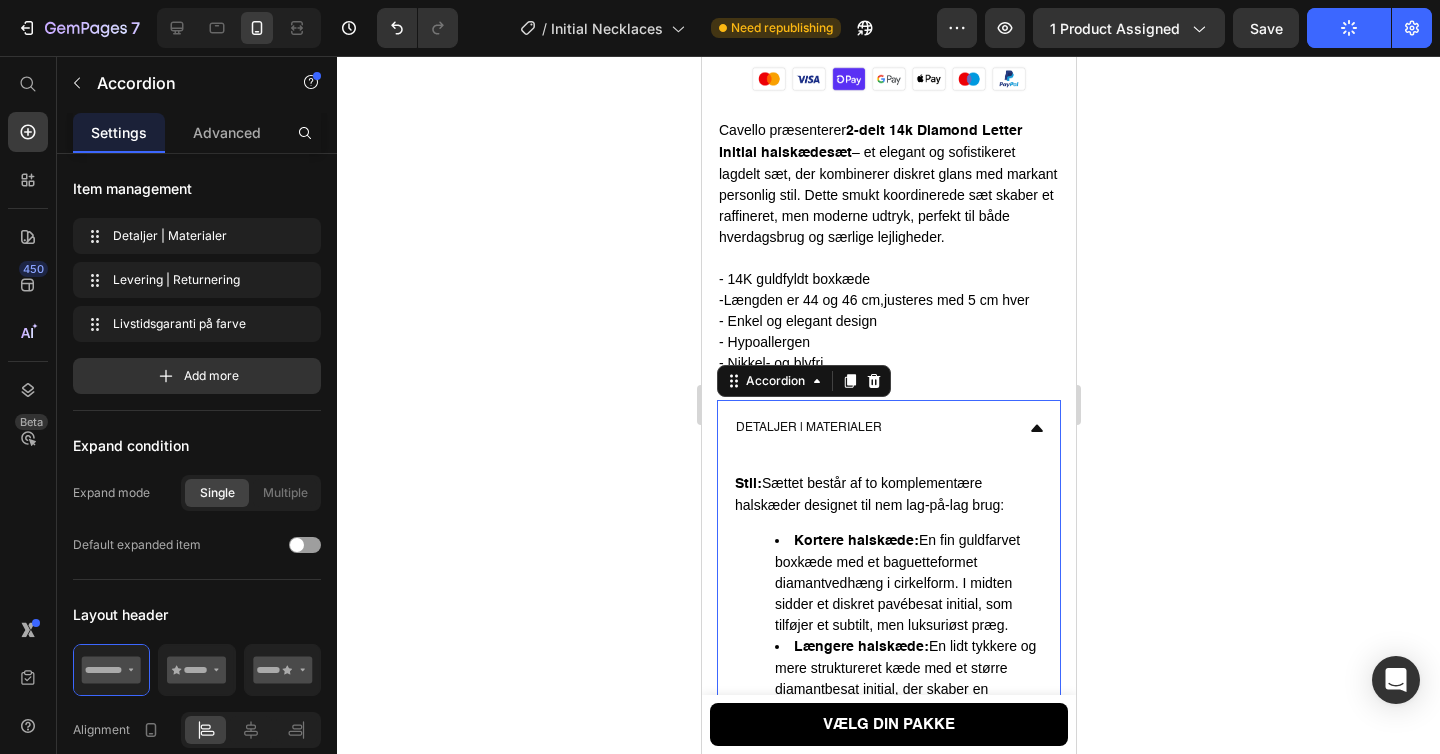 click on "Detaljer | Materialer" at bounding box center [872, 428] 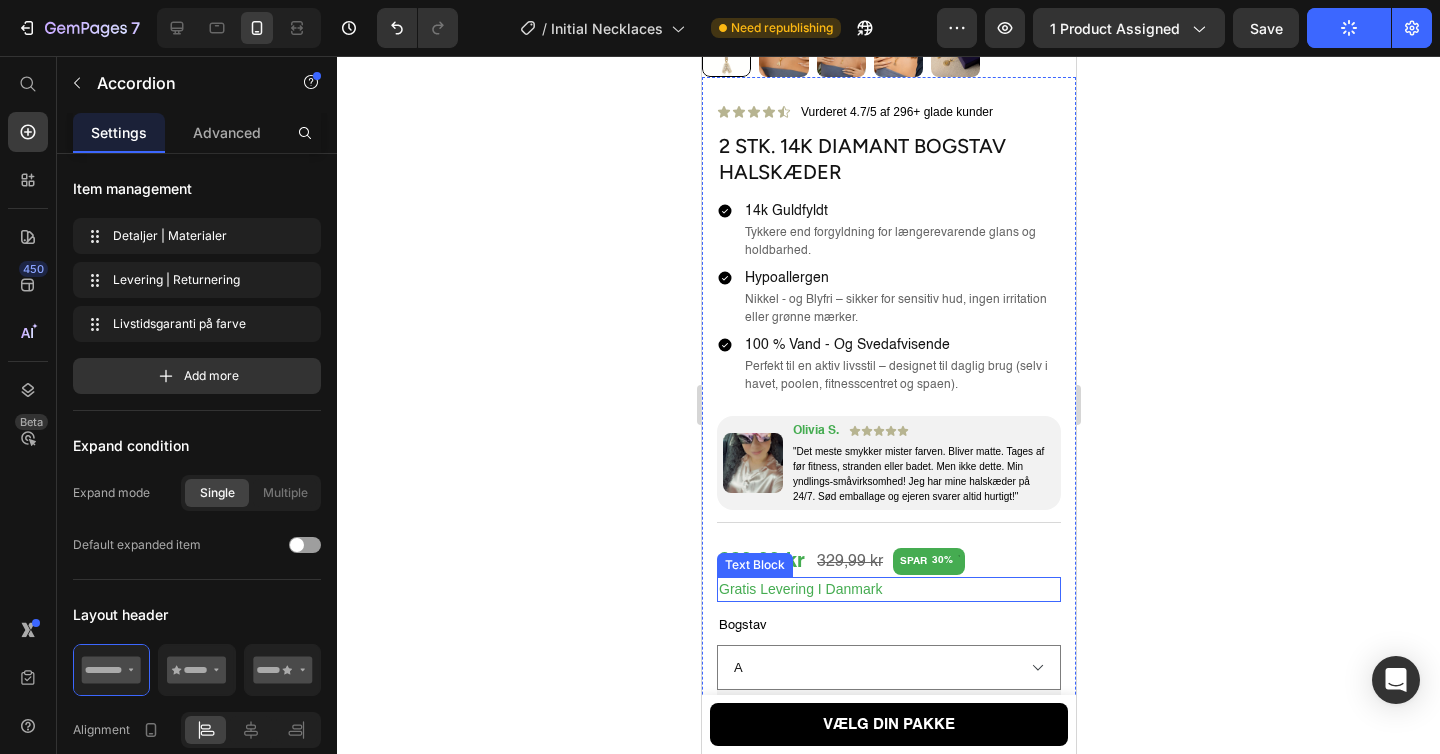 scroll, scrollTop: 432, scrollLeft: 0, axis: vertical 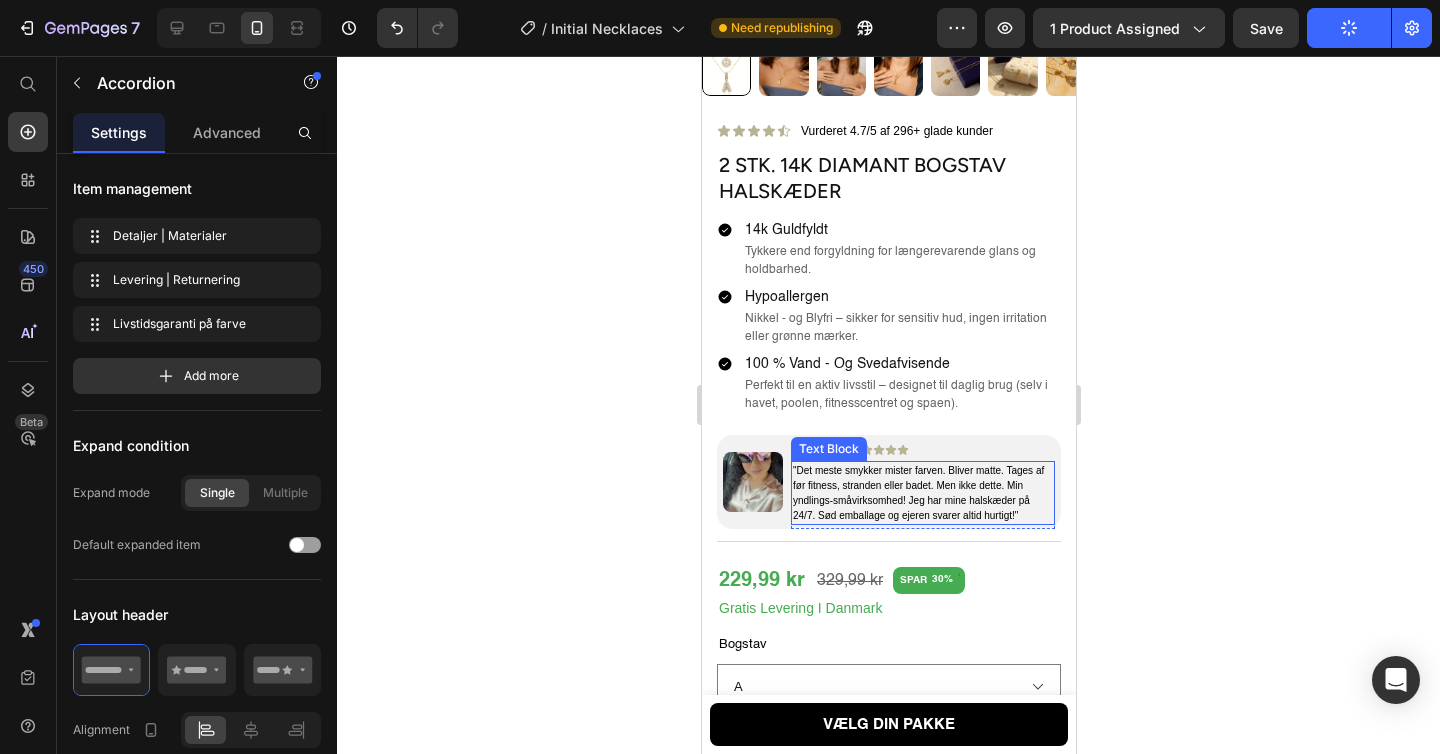 click on ""[TESTIMONIAL]"" at bounding box center (922, 493) 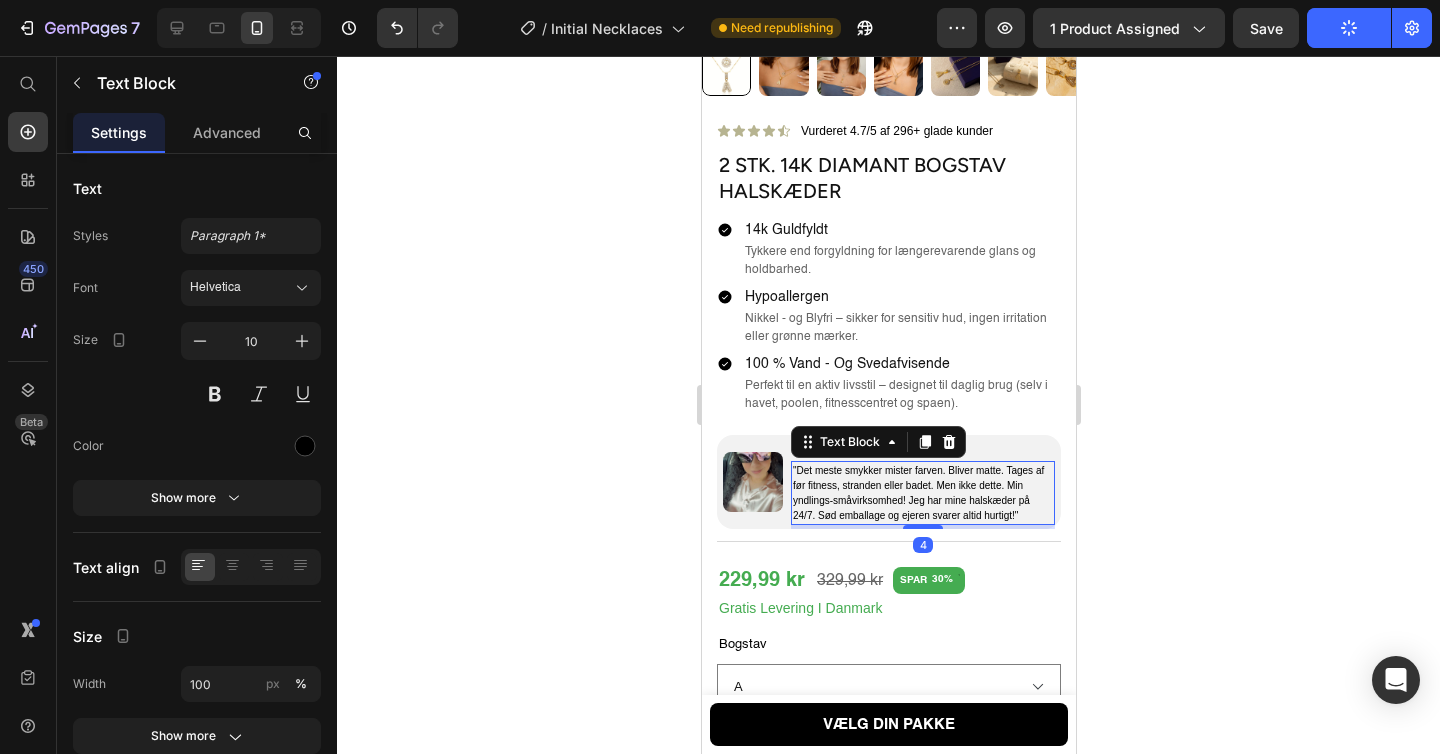 click on ""[TESTIMONIAL]"" at bounding box center [922, 493] 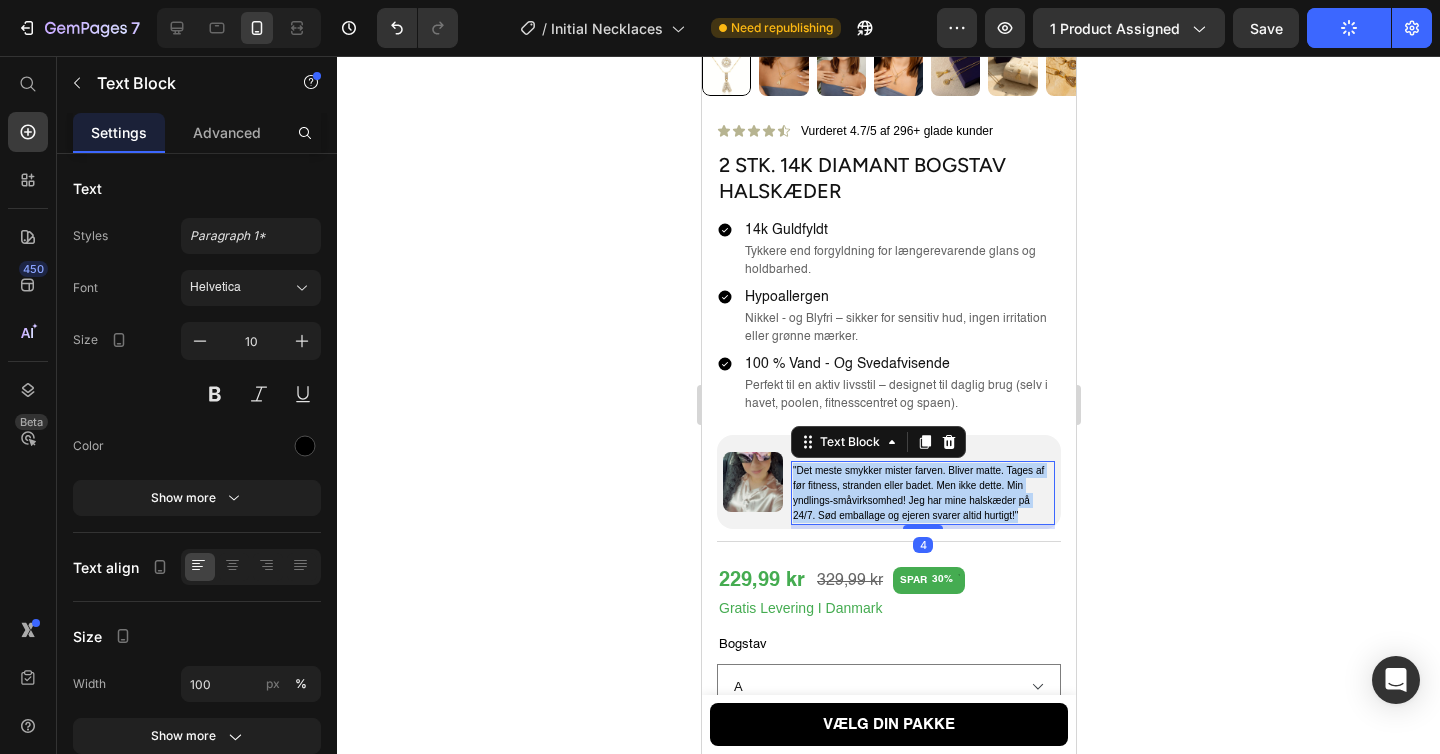 click on ""[TESTIMONIAL]"" at bounding box center [922, 493] 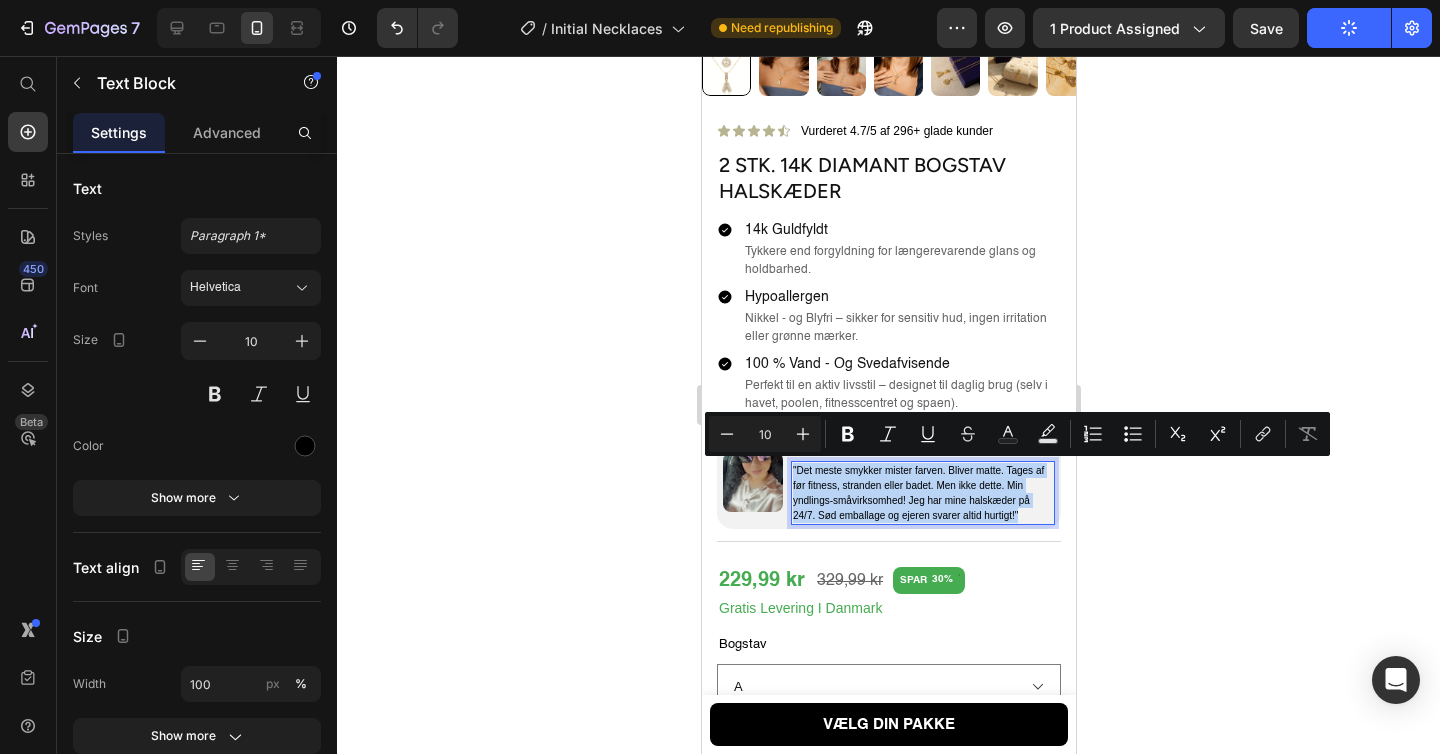 copy on ""[TESTIMONIAL]"" 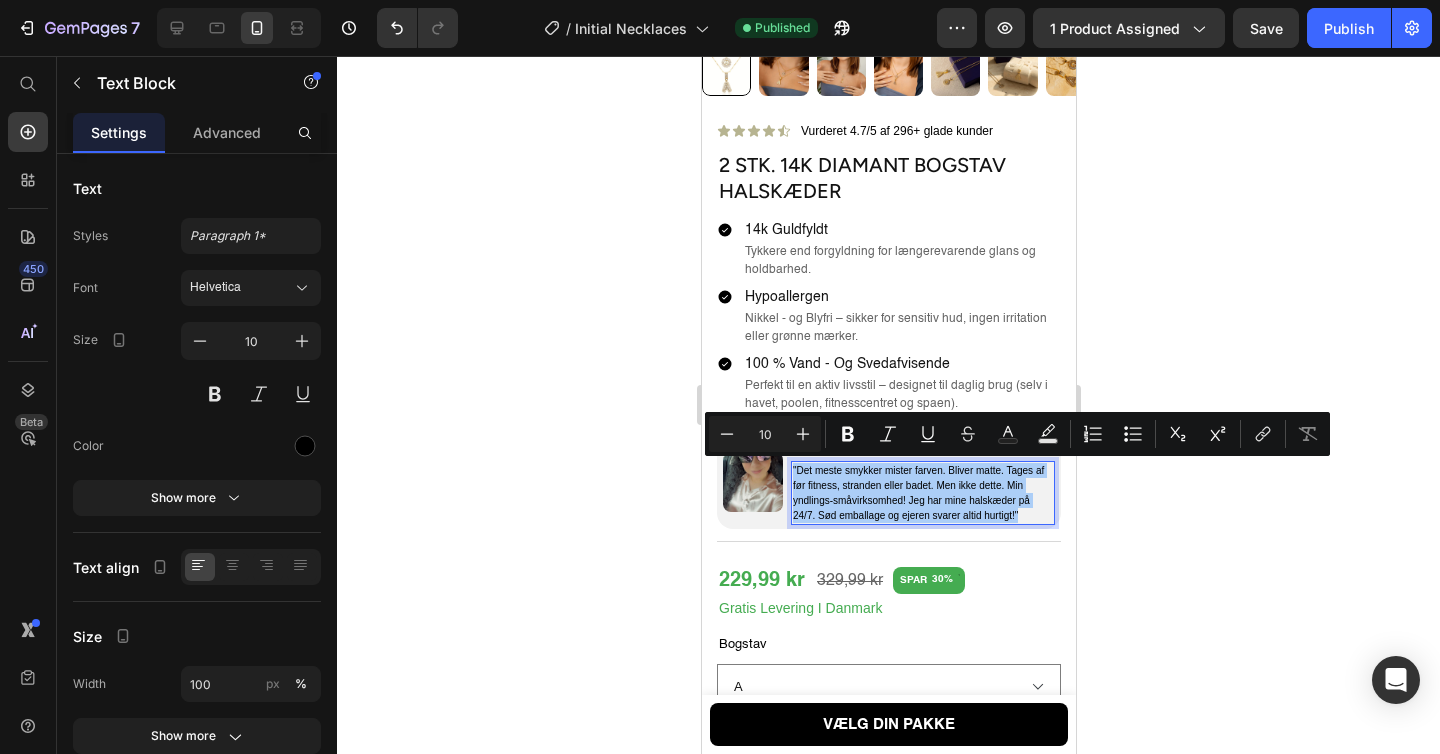 click 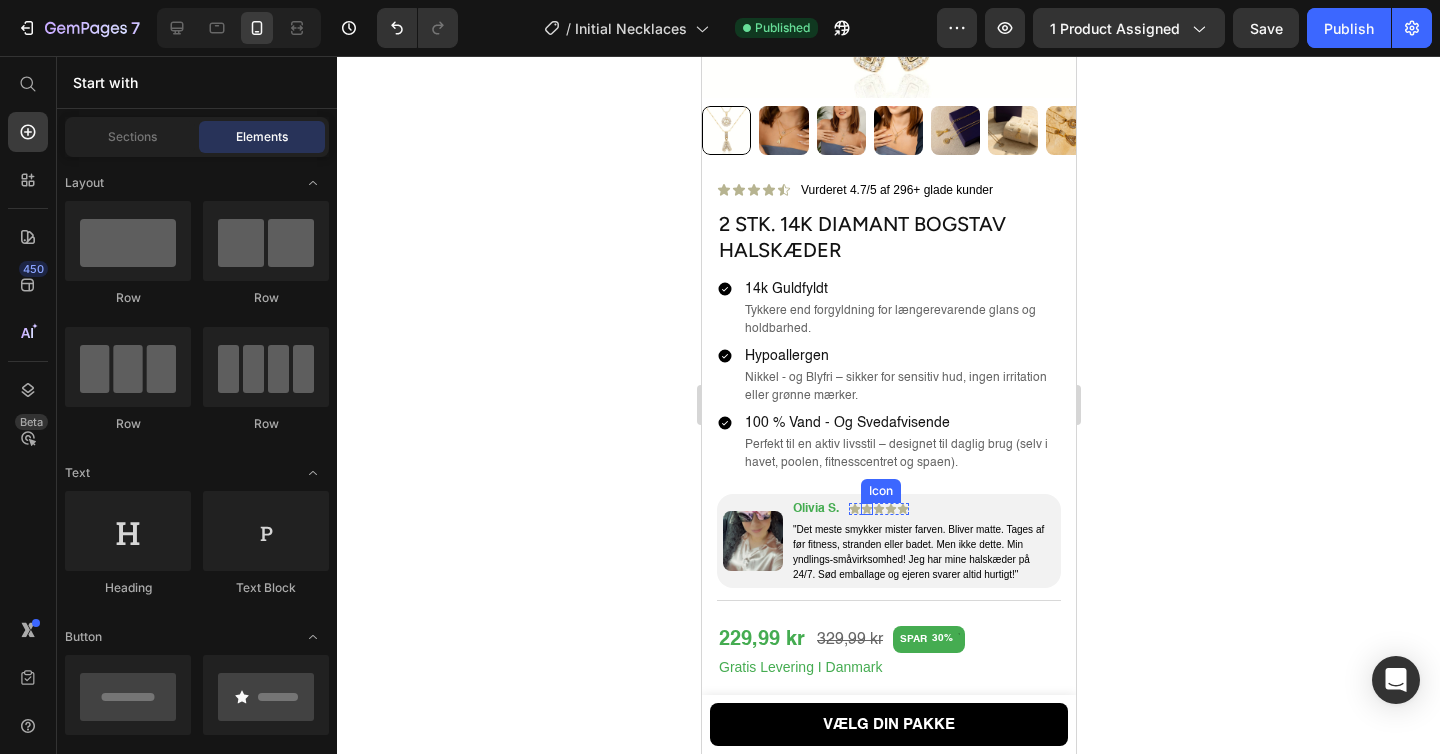 scroll, scrollTop: 251, scrollLeft: 0, axis: vertical 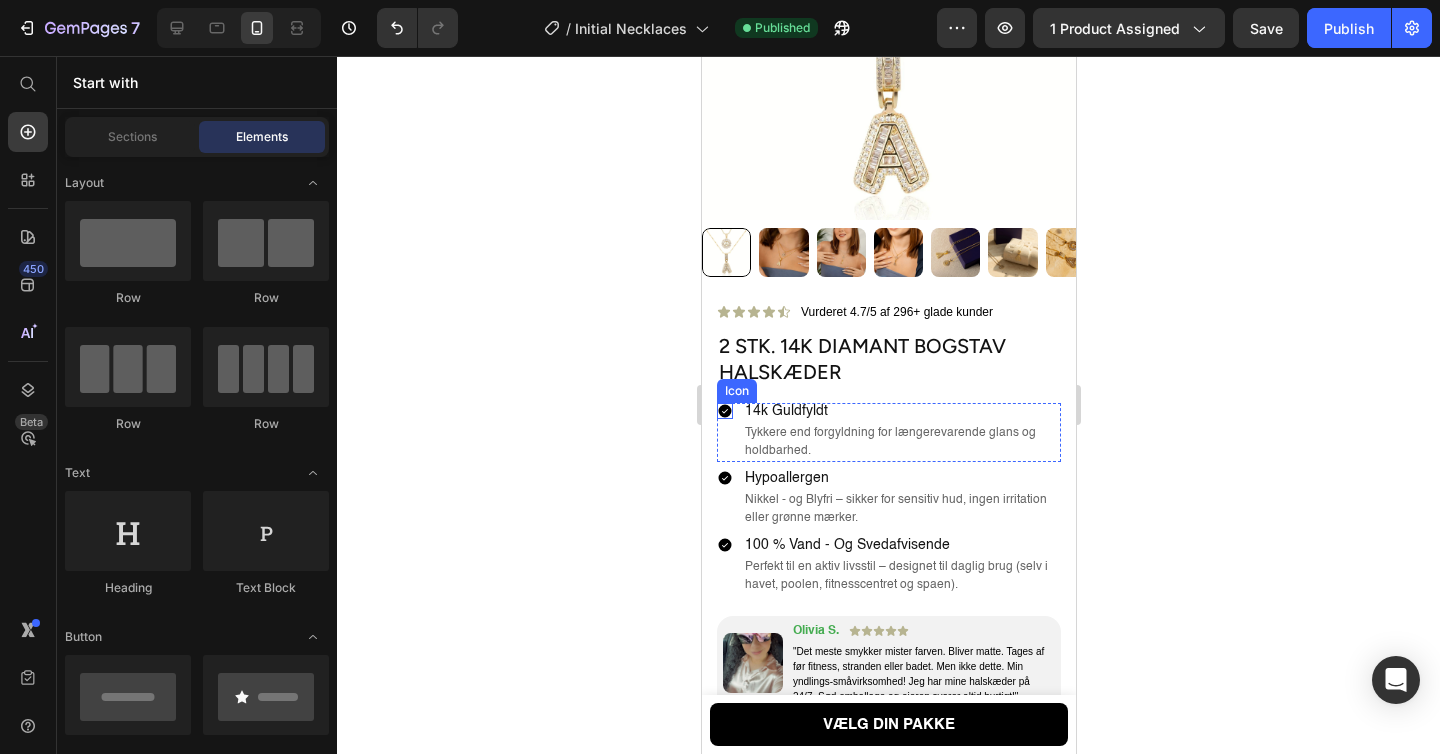 click 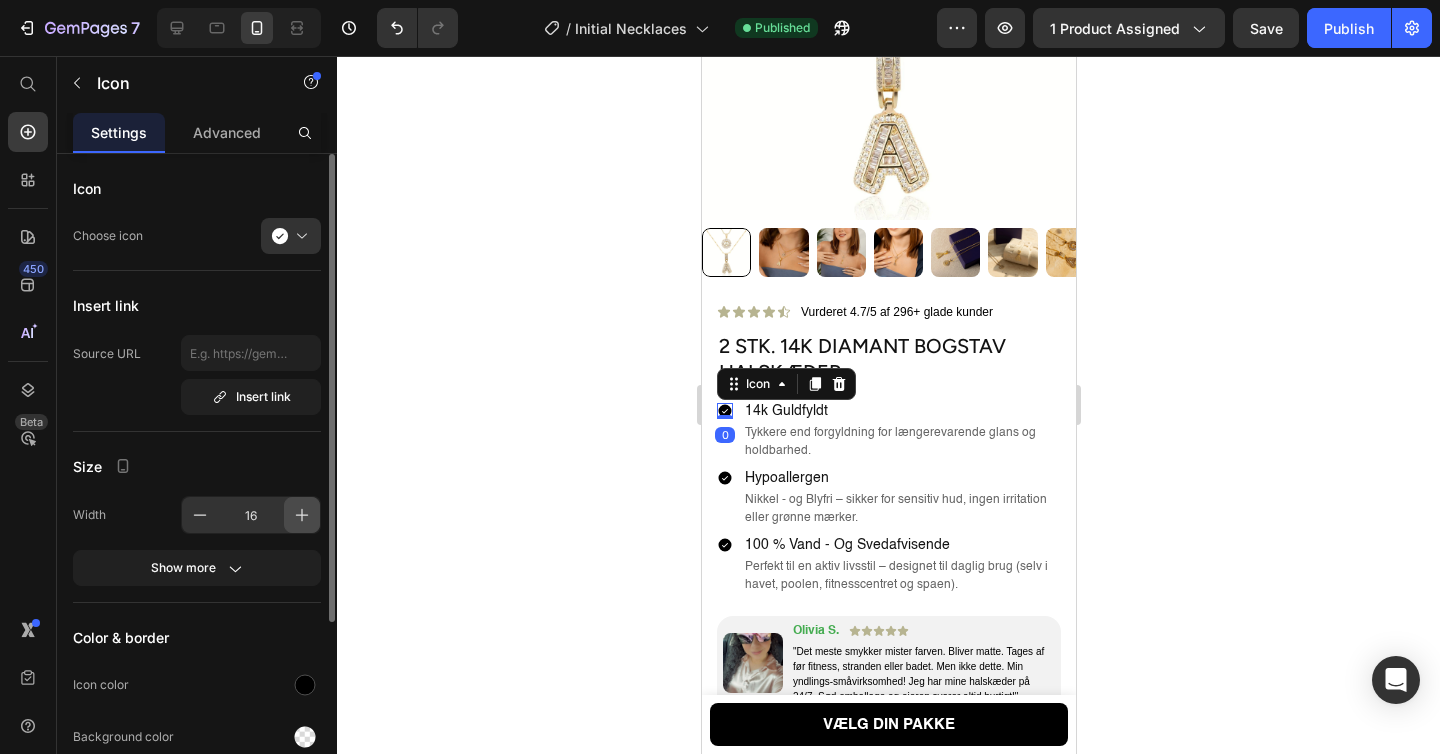 click 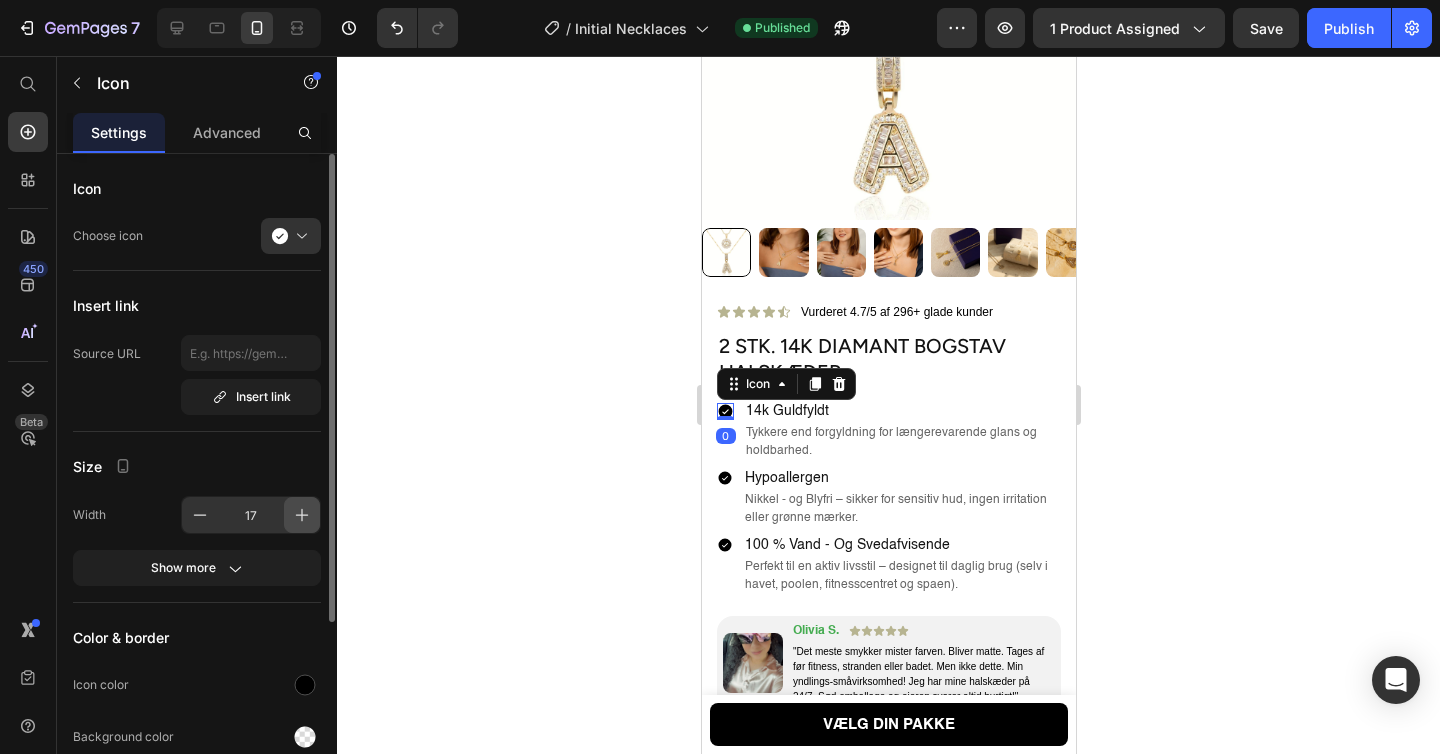 click 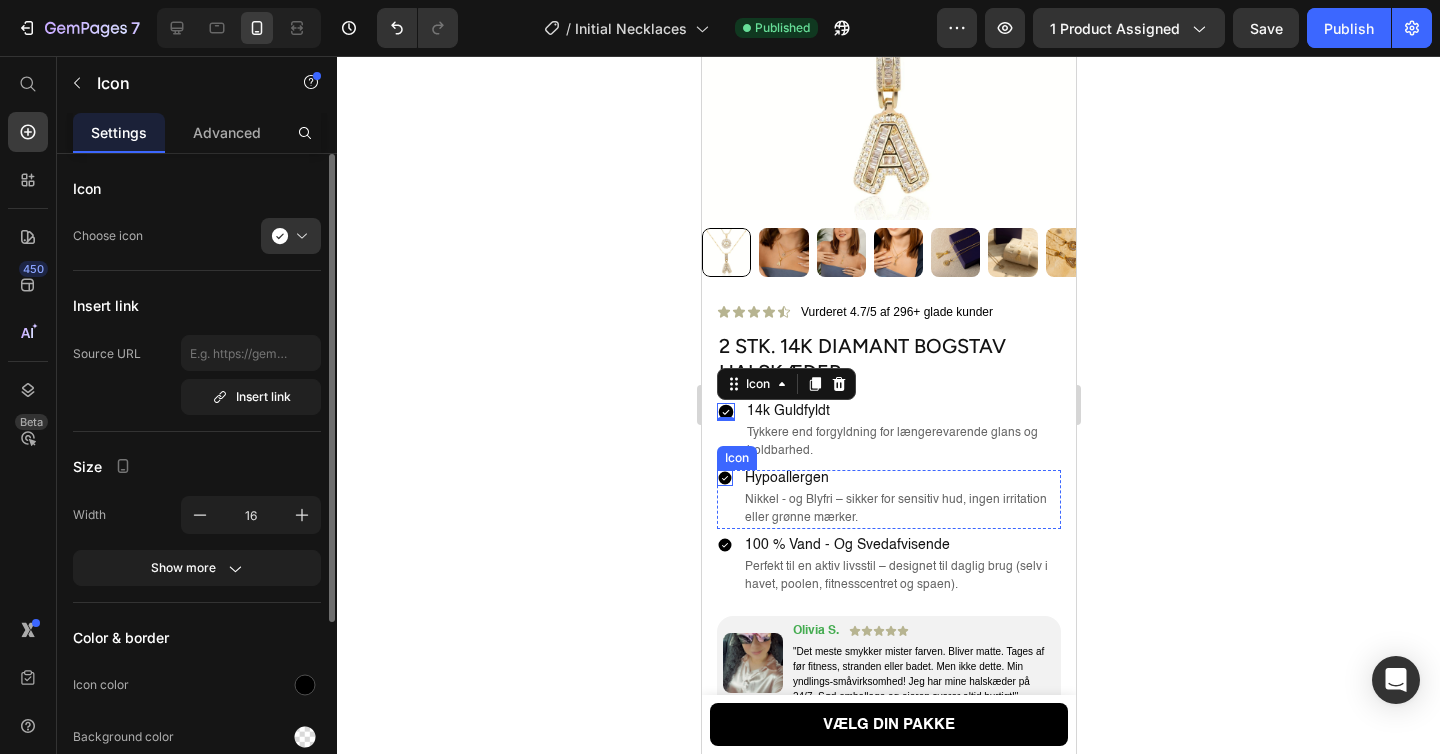 click 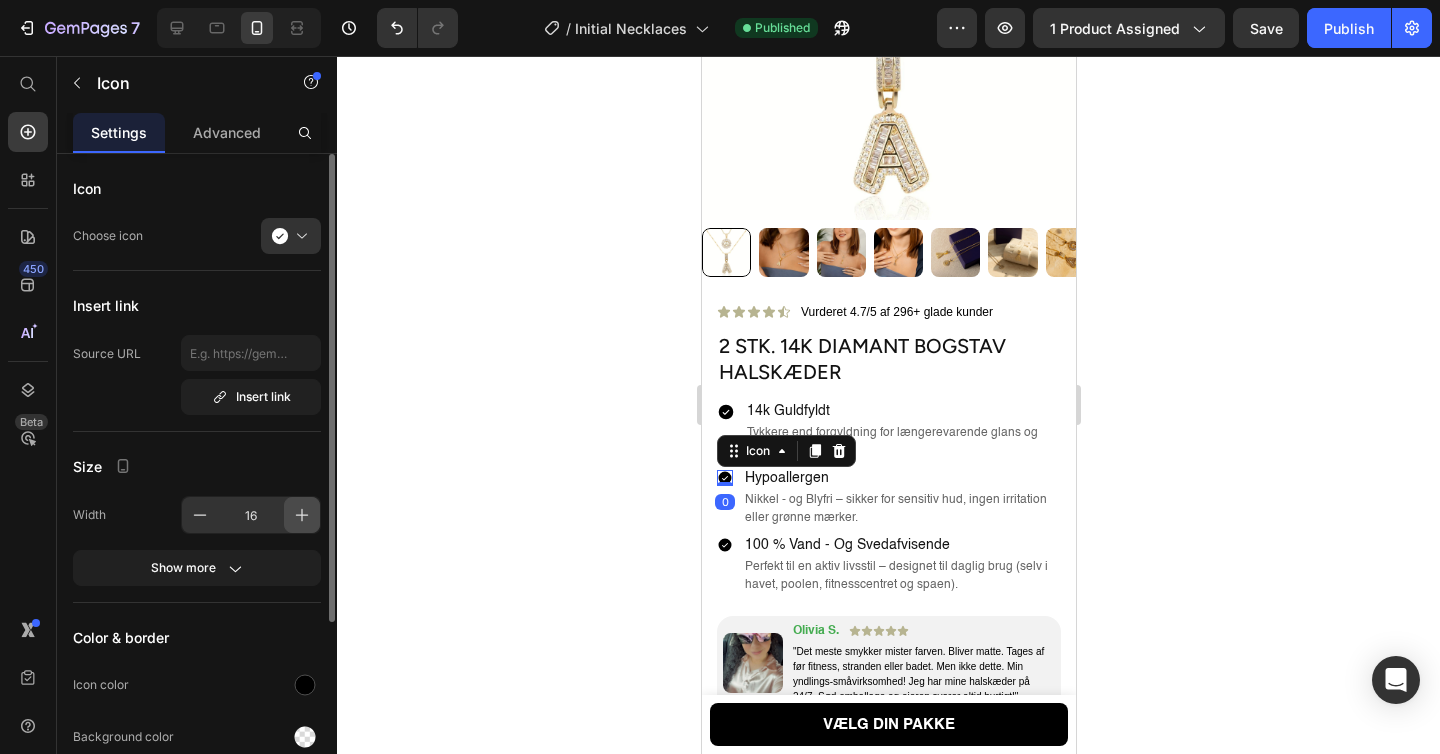 click at bounding box center (302, 515) 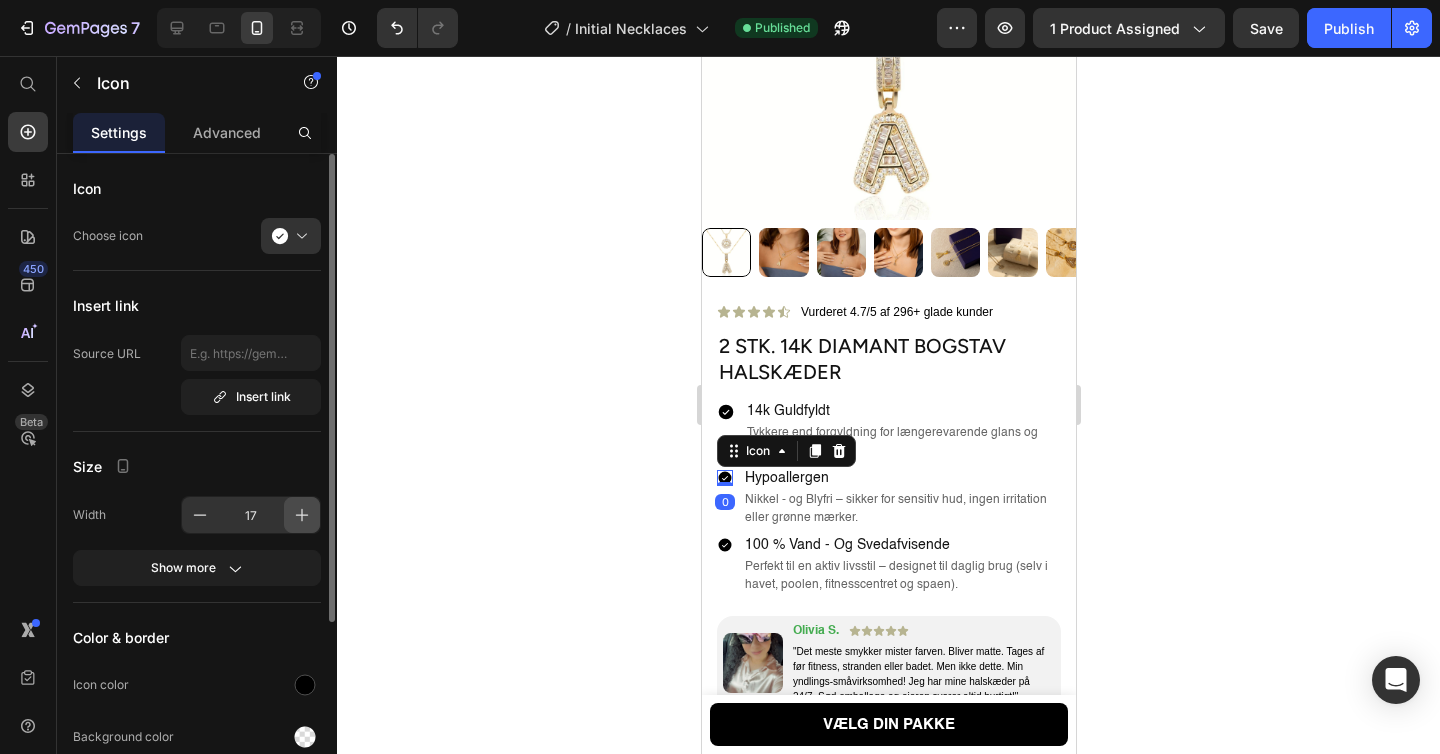 click at bounding box center [302, 515] 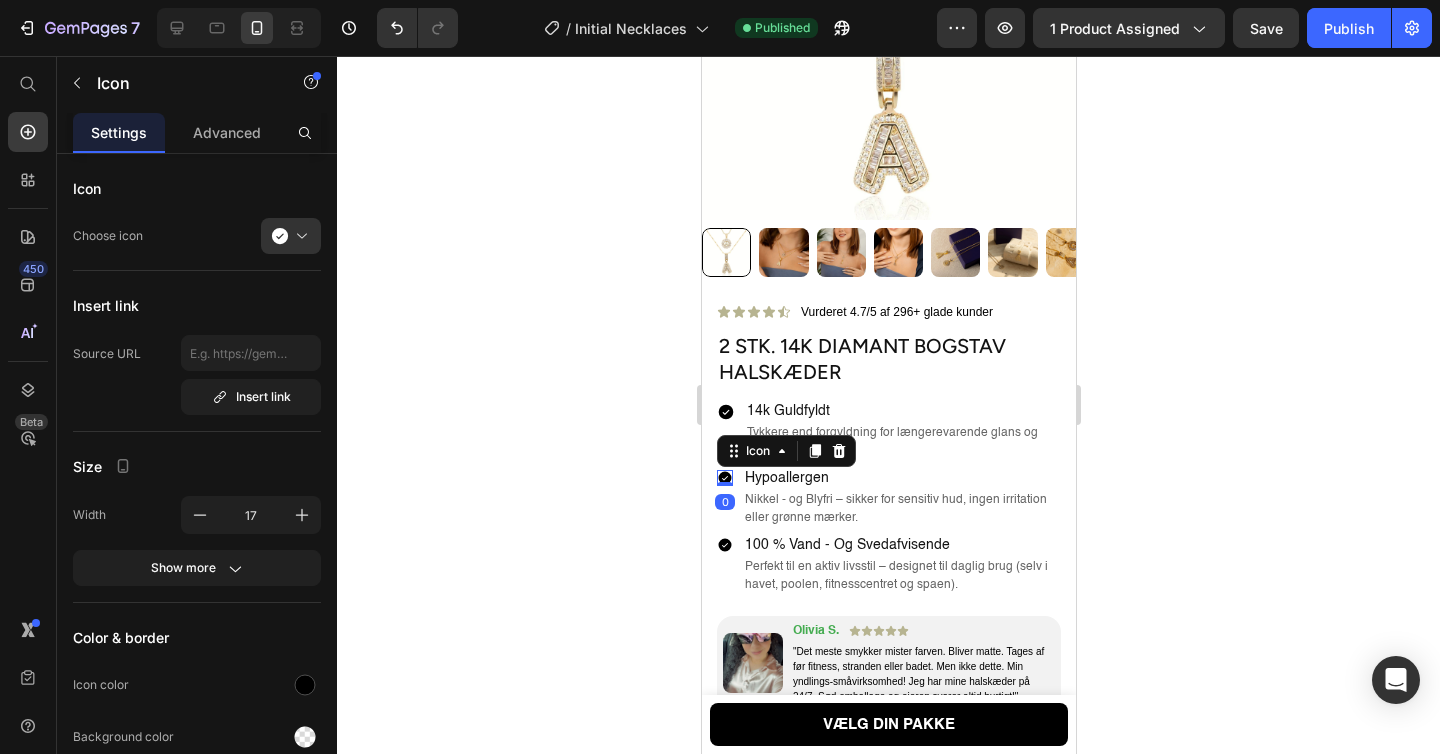 type on "18" 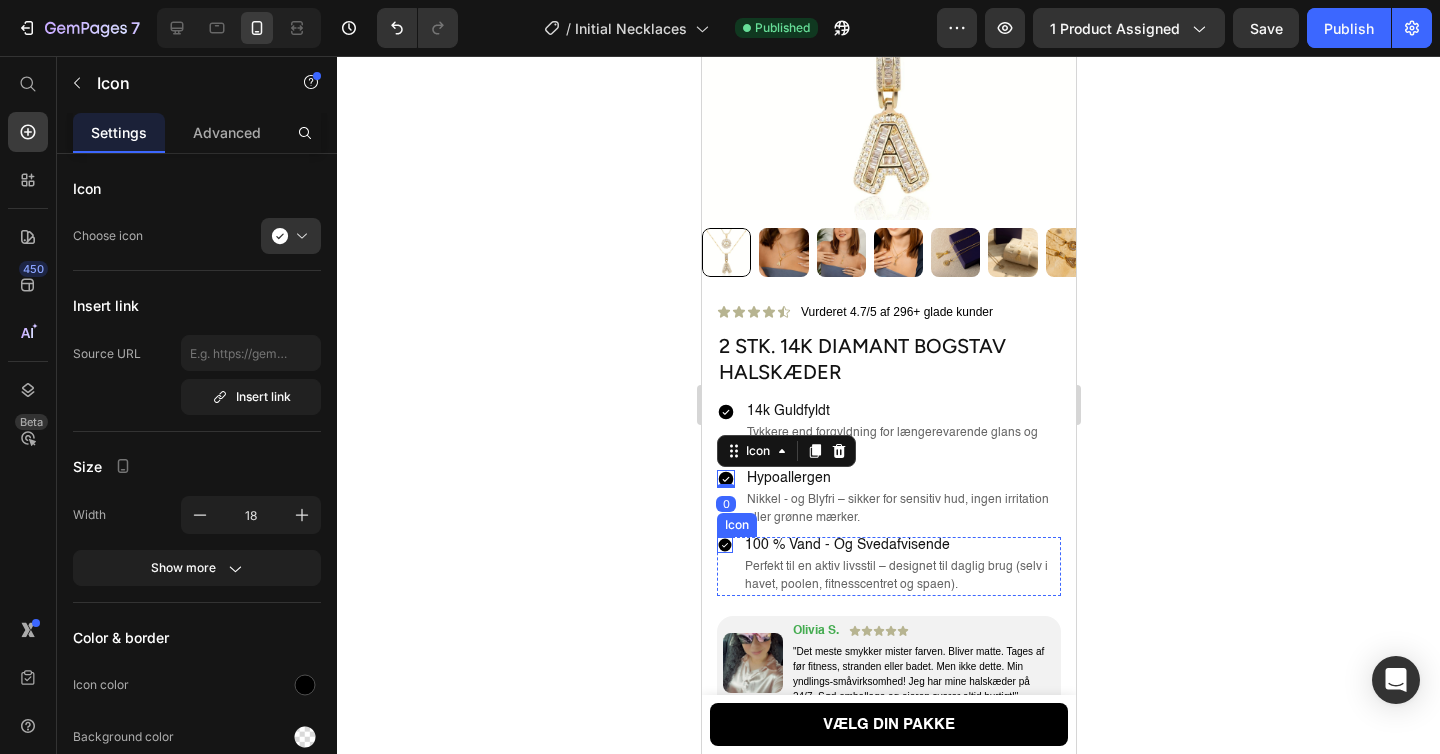 click 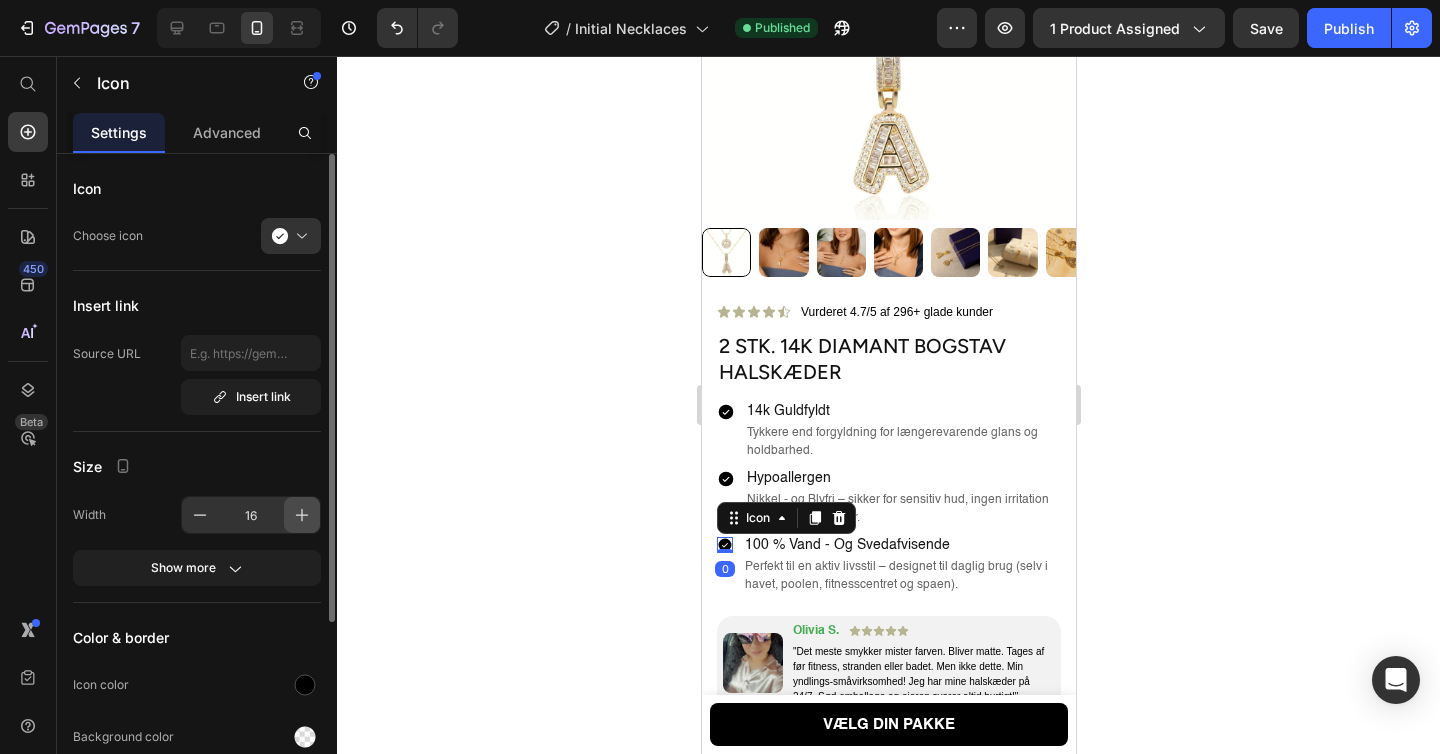 click 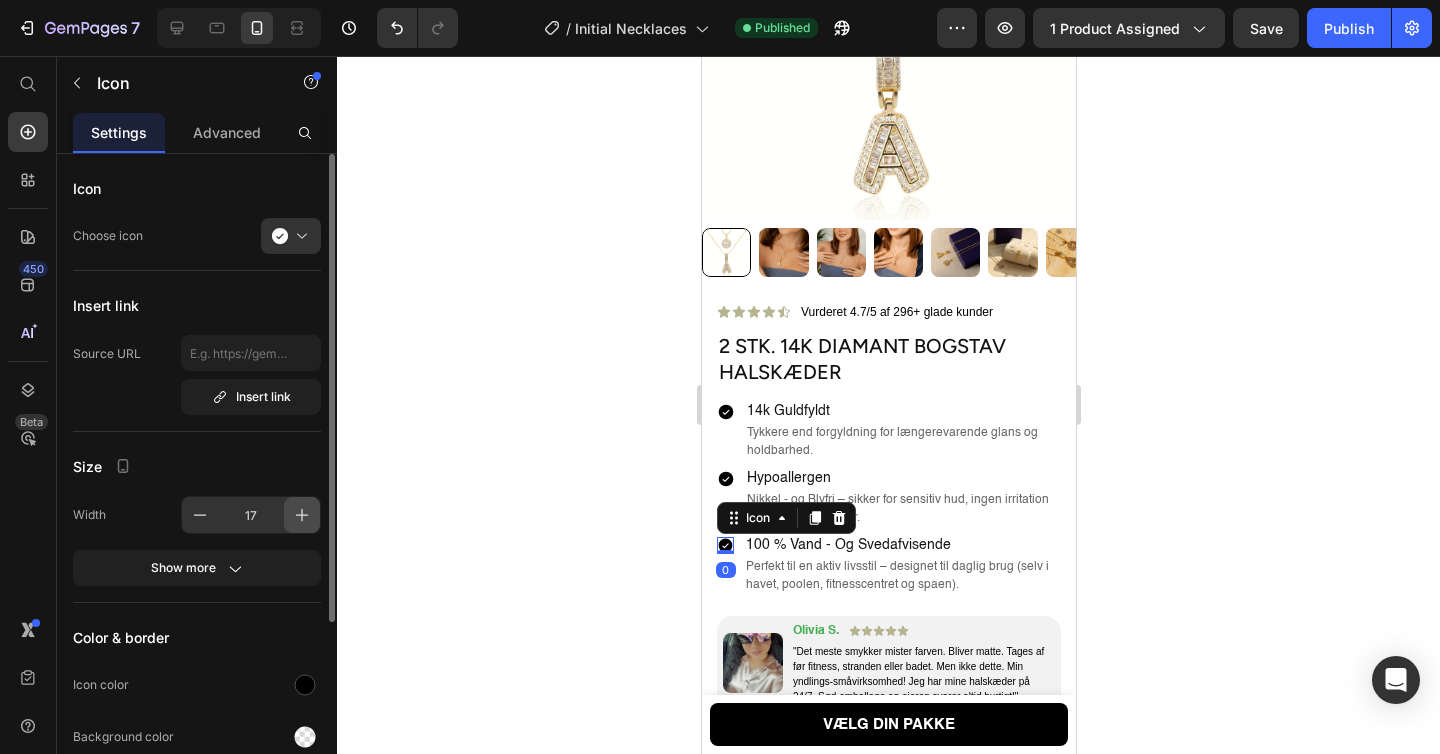 click 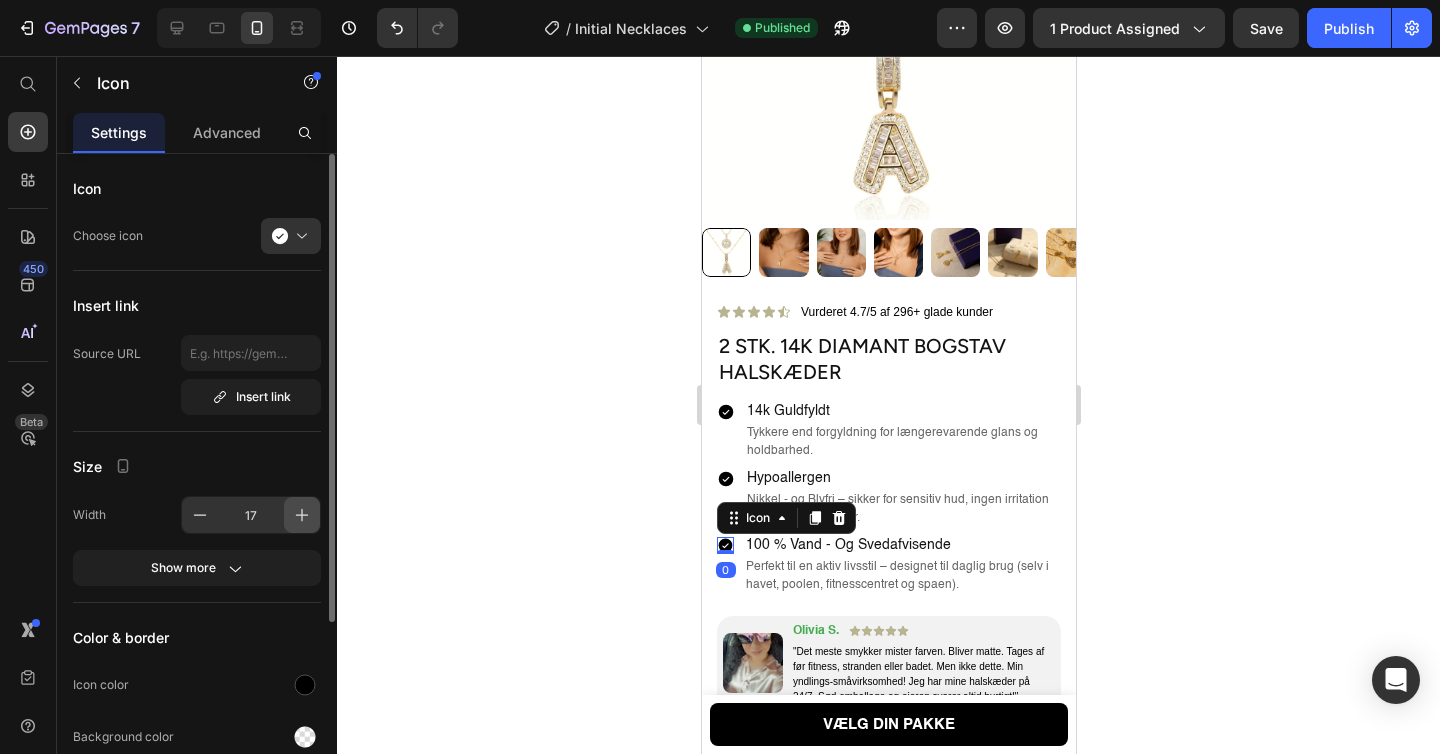 type on "18" 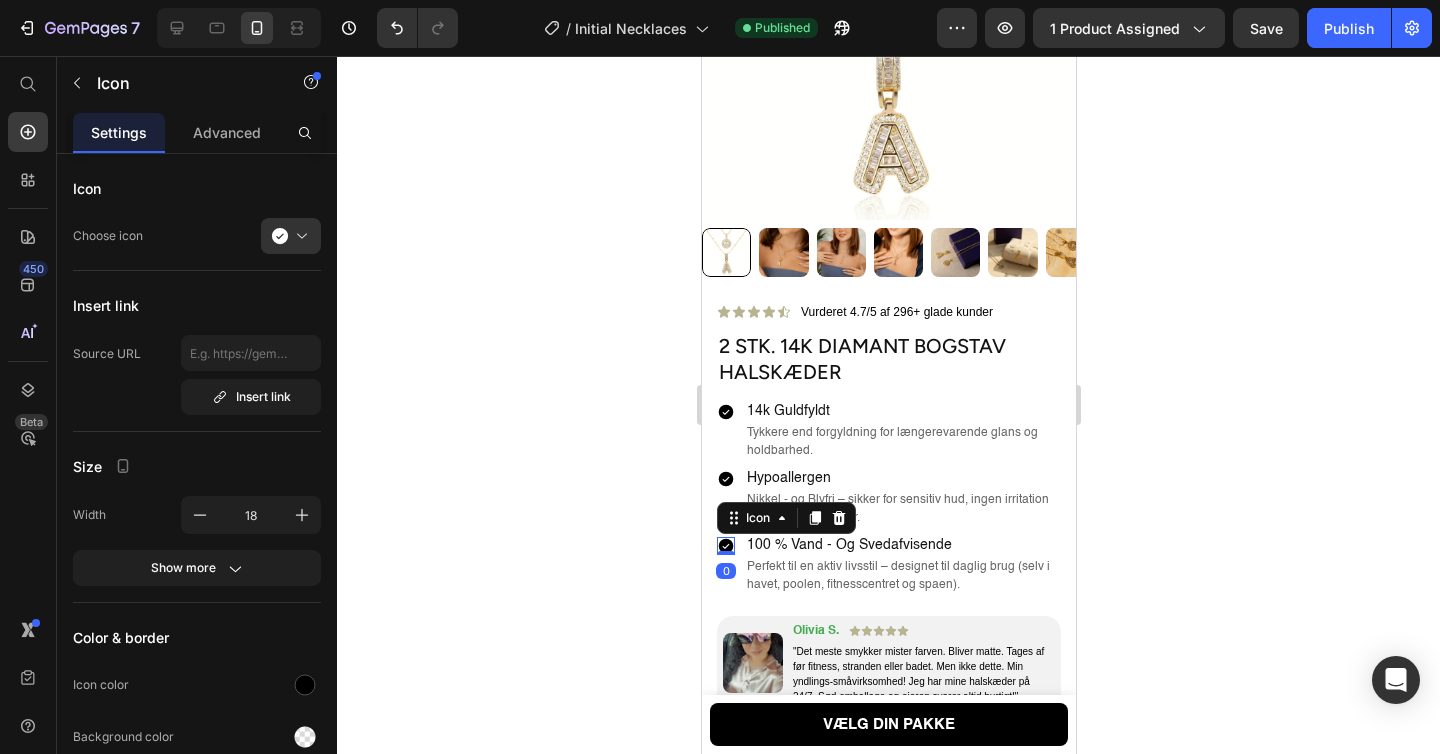 click 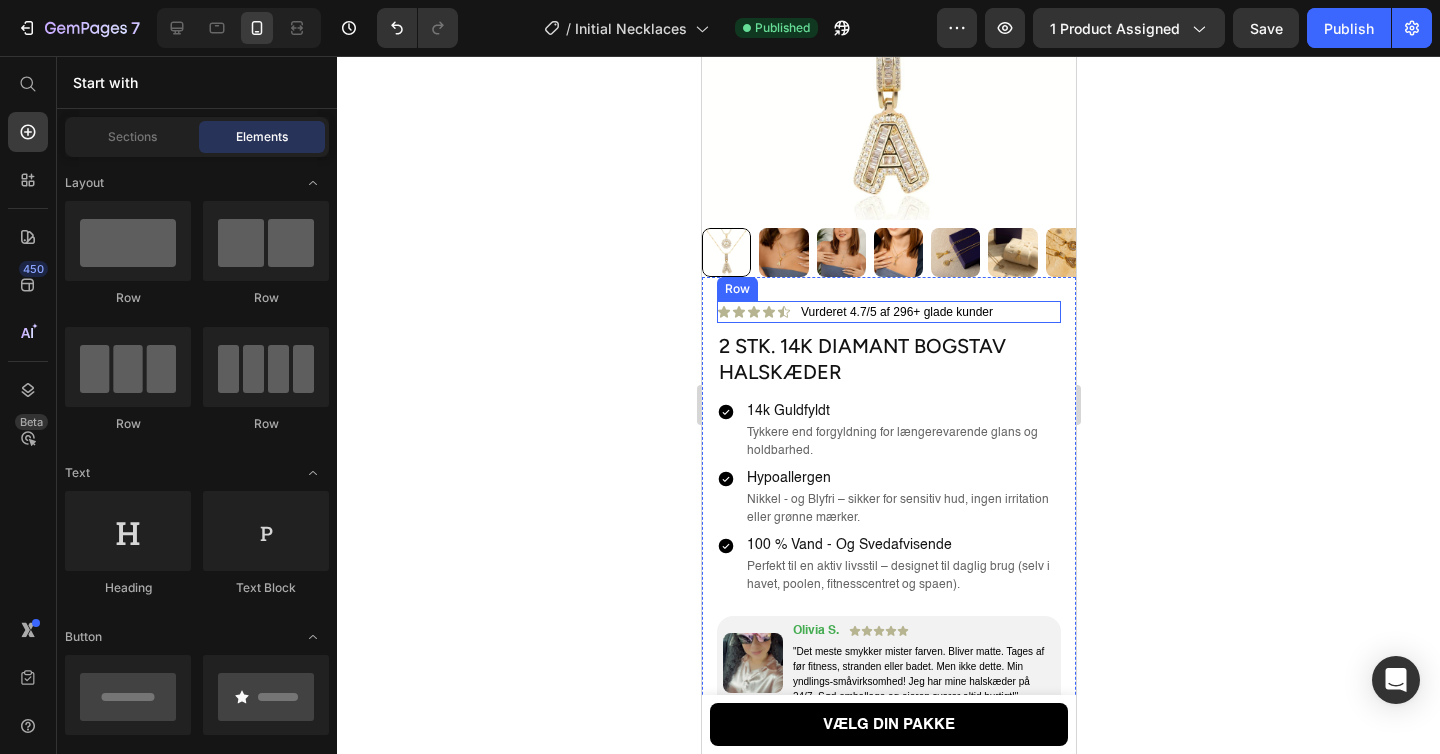 click on "Icon Icon Icon Icon Icon Icon List Vurderet 4.7/5 af 296+ glade kunder Text Block Row" at bounding box center [888, 312] 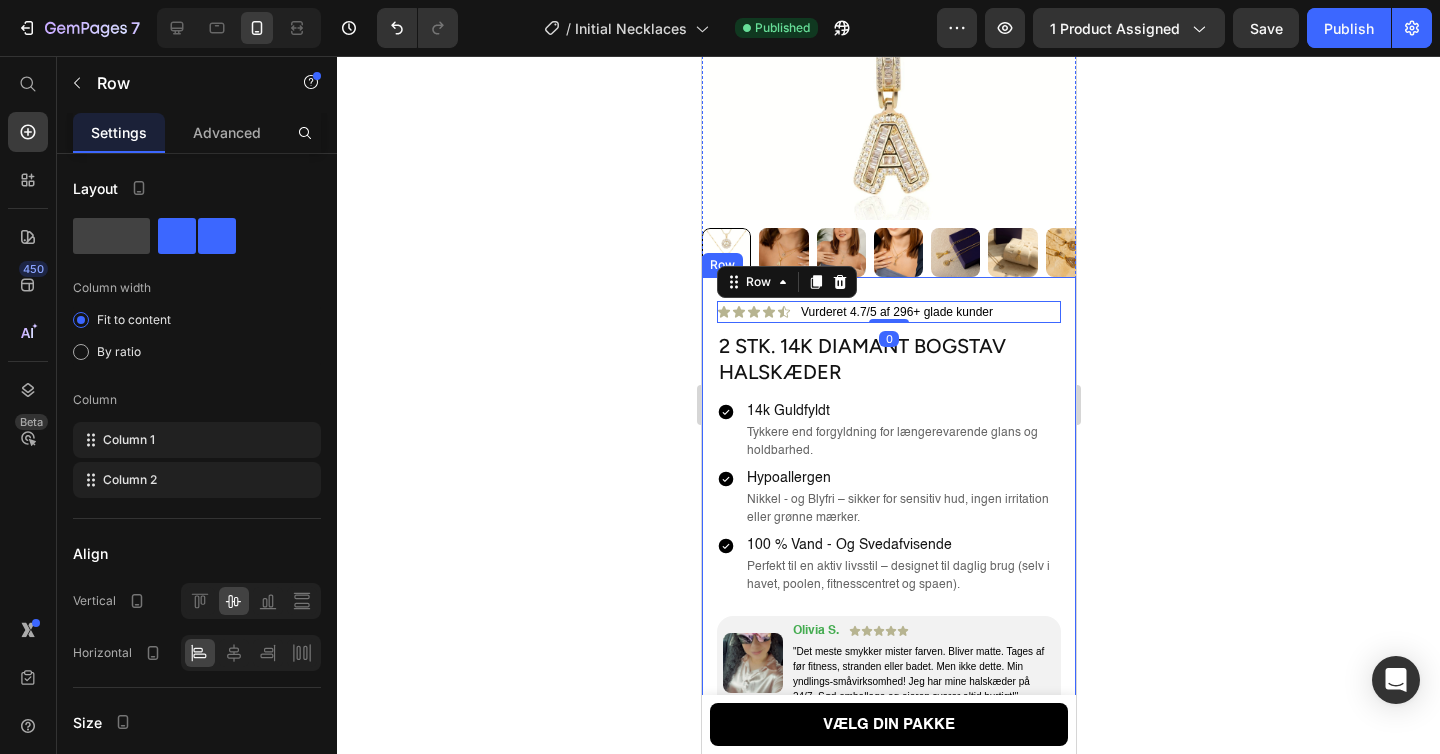 click on "Icon Icon Icon Icon Icon Icon List Vurderet 4.7/5 af 296+ glade kunder Text Block Row   0 2 stk. 14k Diamant Bogstav Halskæder Product Title
Icon 14k guldfyldt Heading Tykkere end forgyldning for længerevarende glans og holdbarhed. Text Block Row
Icon Hypoallergen Heading Nikkel - og Blyfri – sikker for sensitiv hud, ingen irritation eller grønne mærker. Text Block Row
Icon 100 % vand - og svedafvisende Heading Perfekt til en aktiv livsstil – designet til daglig brug (selv i havet, poolen, fitnesscentret og spaen). Text Block Row Row Image Olivia S. Text Block Icon Icon Icon Icon Icon Icon List Row "Det meste smykker mister farven. Bliver matte. Tages af før fitness, stranden eller badet. Men ikke dette. Min yndlings-småvirksomhed! Jeg har mine halskæder på 24/7. Sød emballage og ejeren svarer altid hurtigt!" Text Block Row Row Row 229,99 kr Product Price 329,99 kr Product Price SPAR 30% Discount Tag Row Gratis Levering I Danmark Text Block Bogstav" at bounding box center [888, 1092] 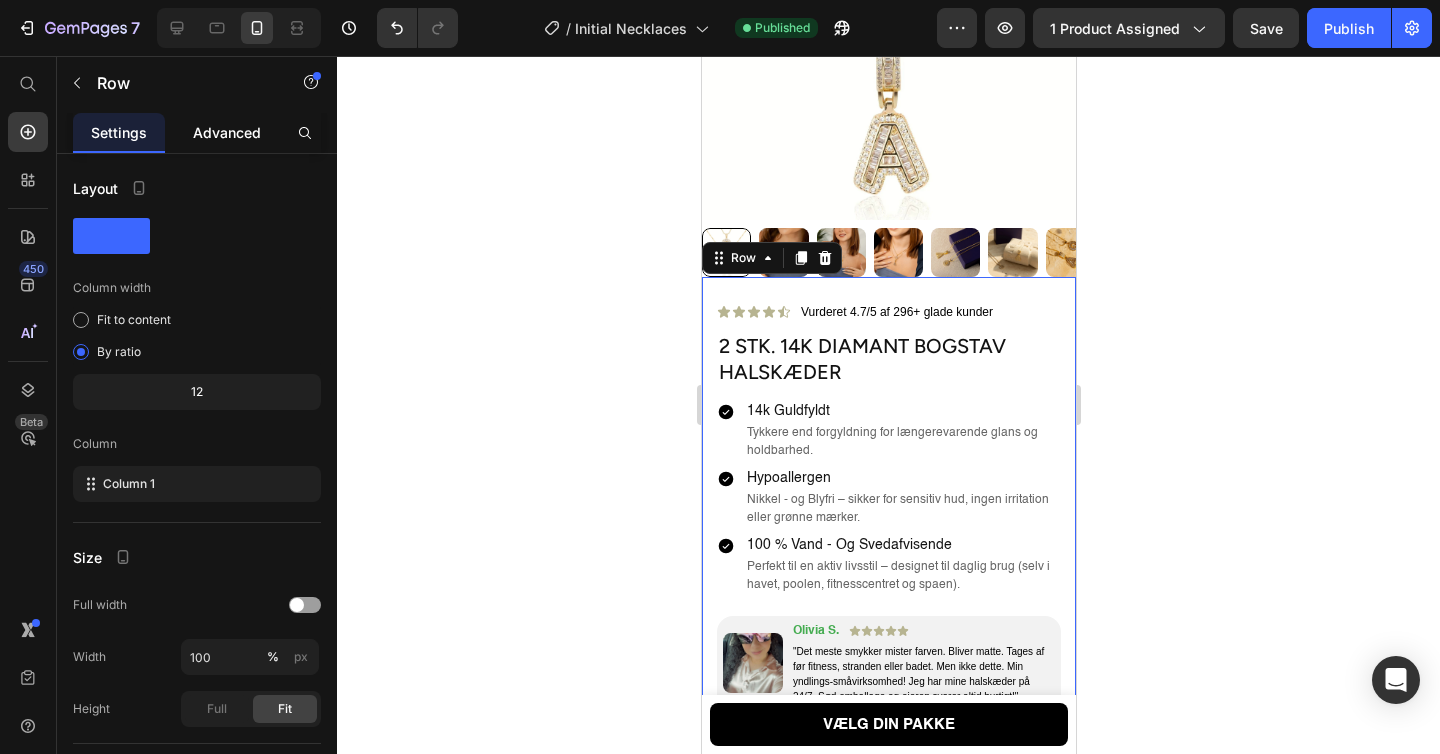 click on "Advanced" at bounding box center [227, 132] 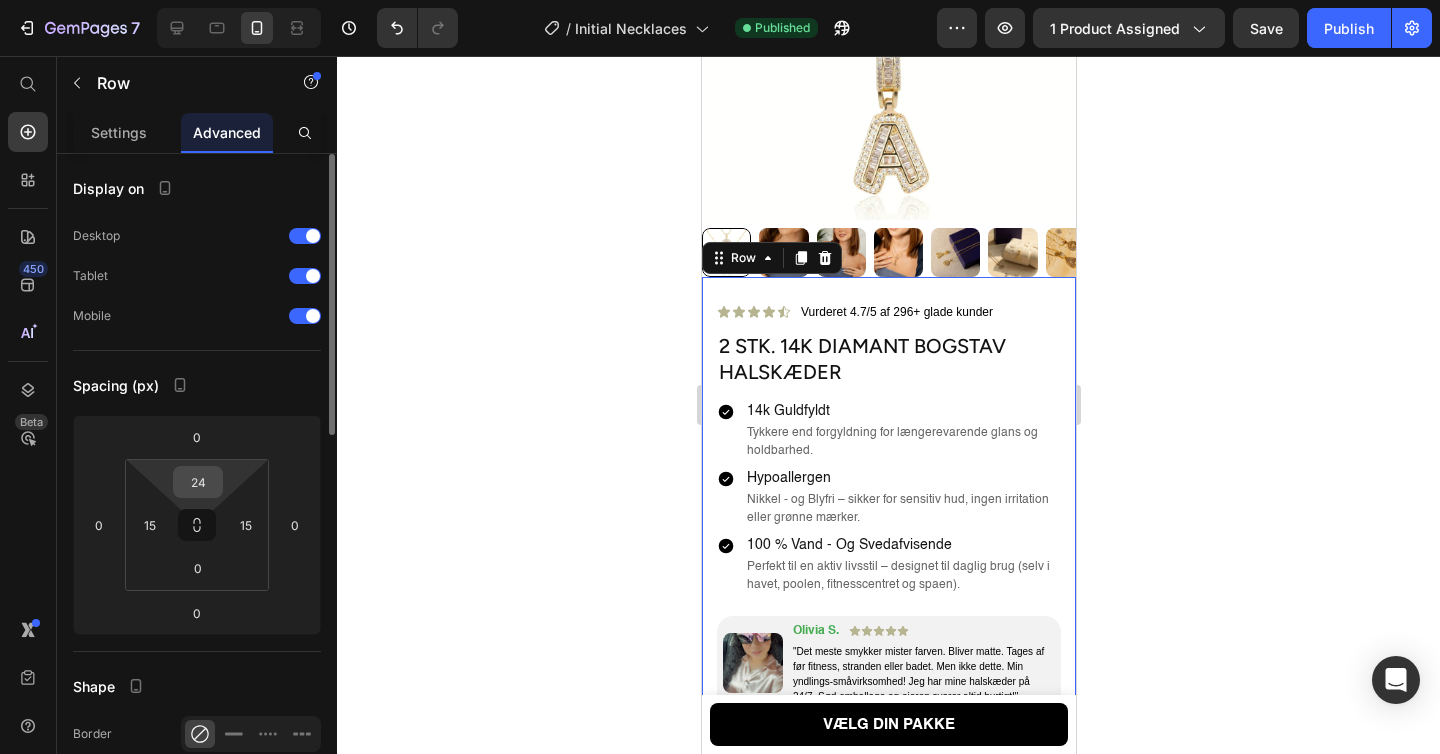 click on "24" at bounding box center (198, 482) 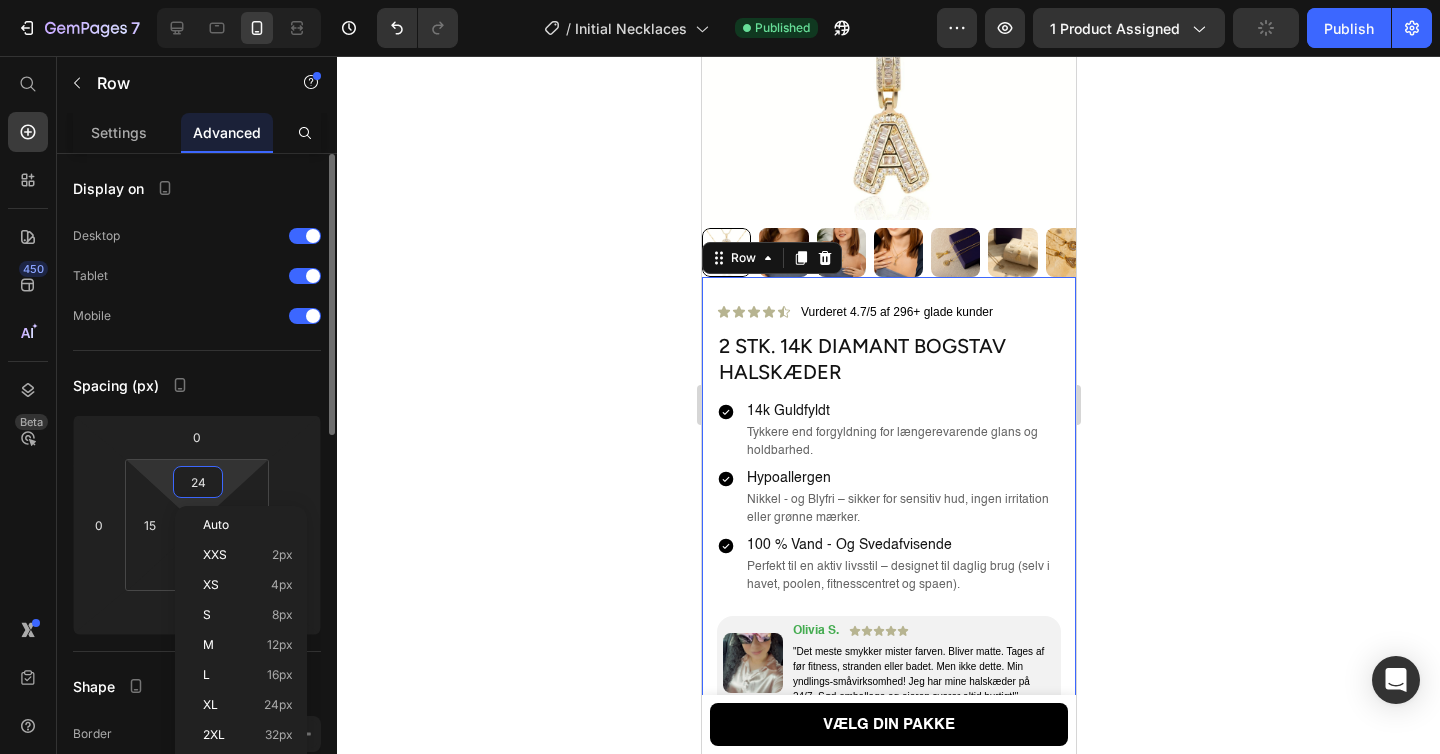 scroll, scrollTop: 4, scrollLeft: 0, axis: vertical 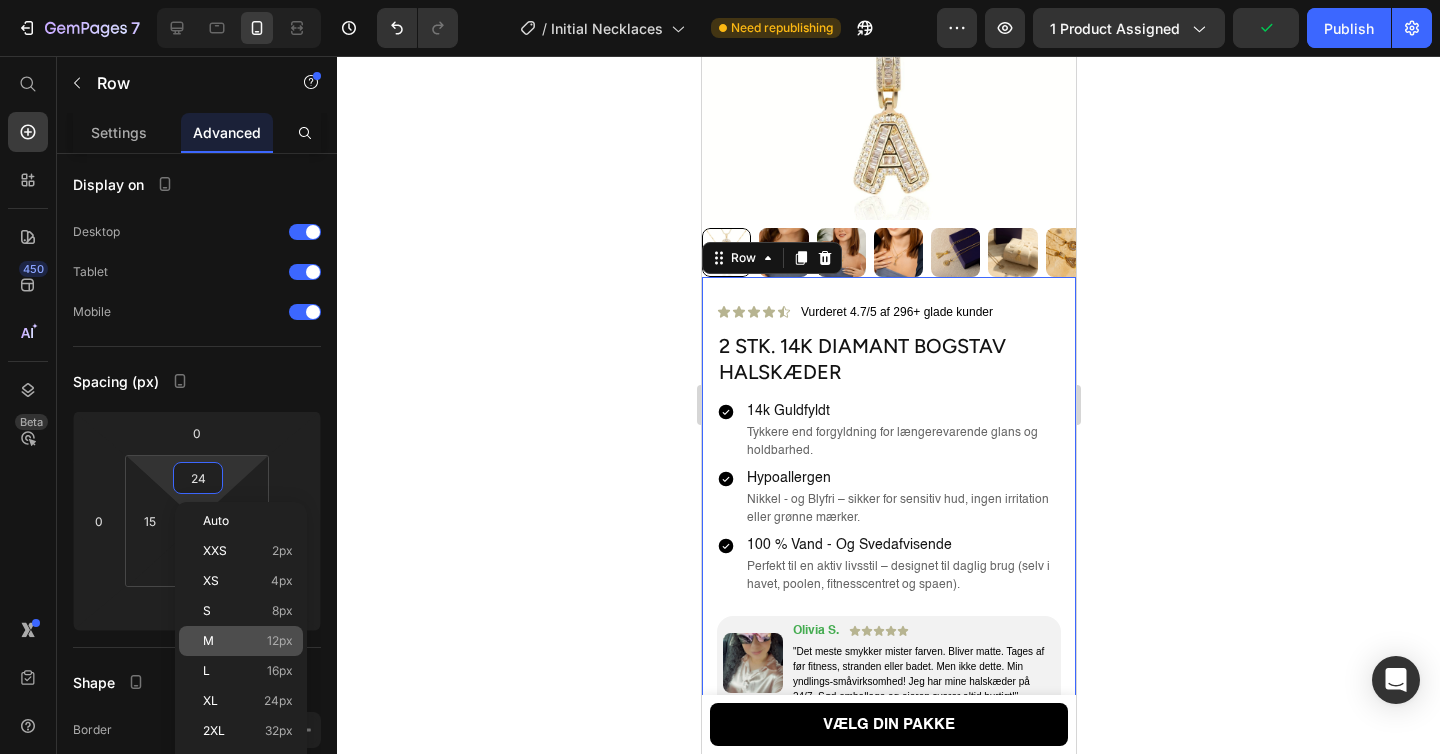 click on "M 12px" 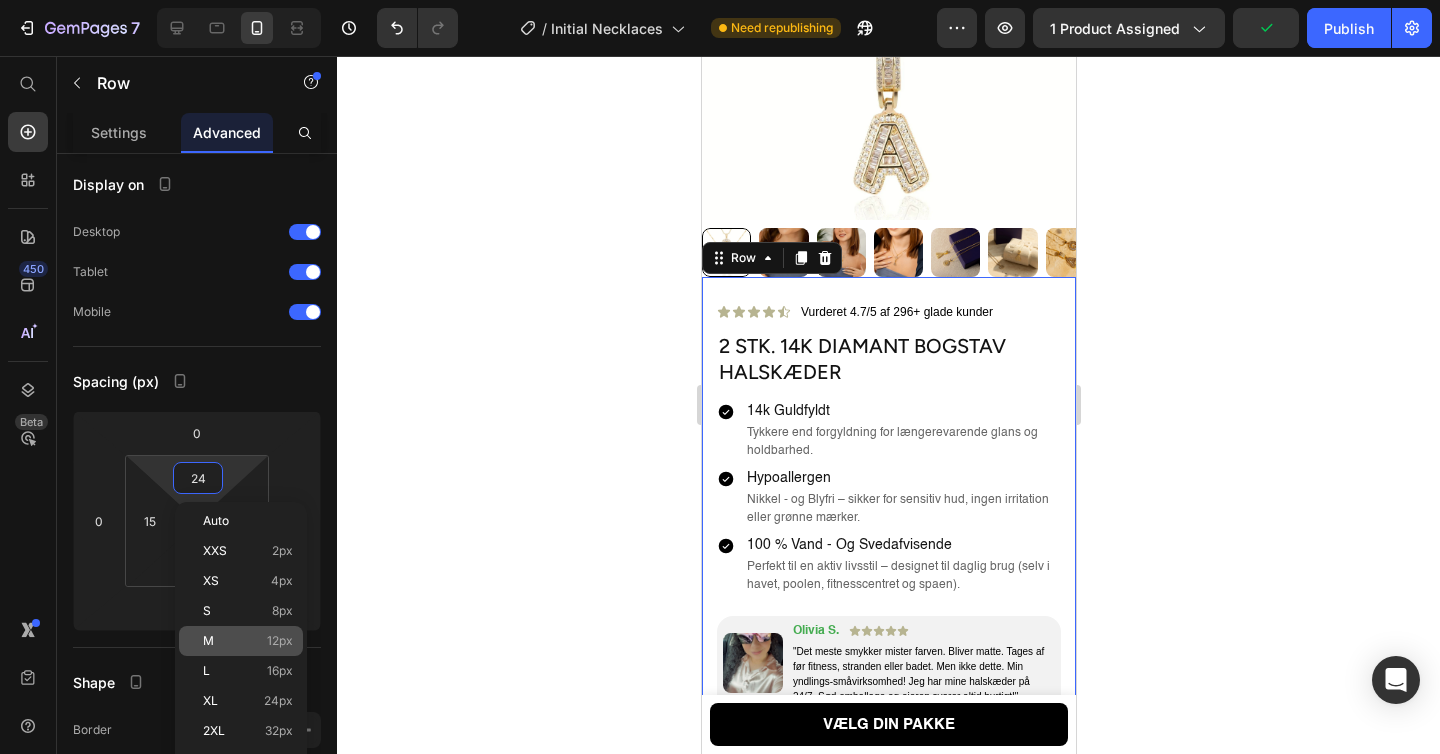 type on "12" 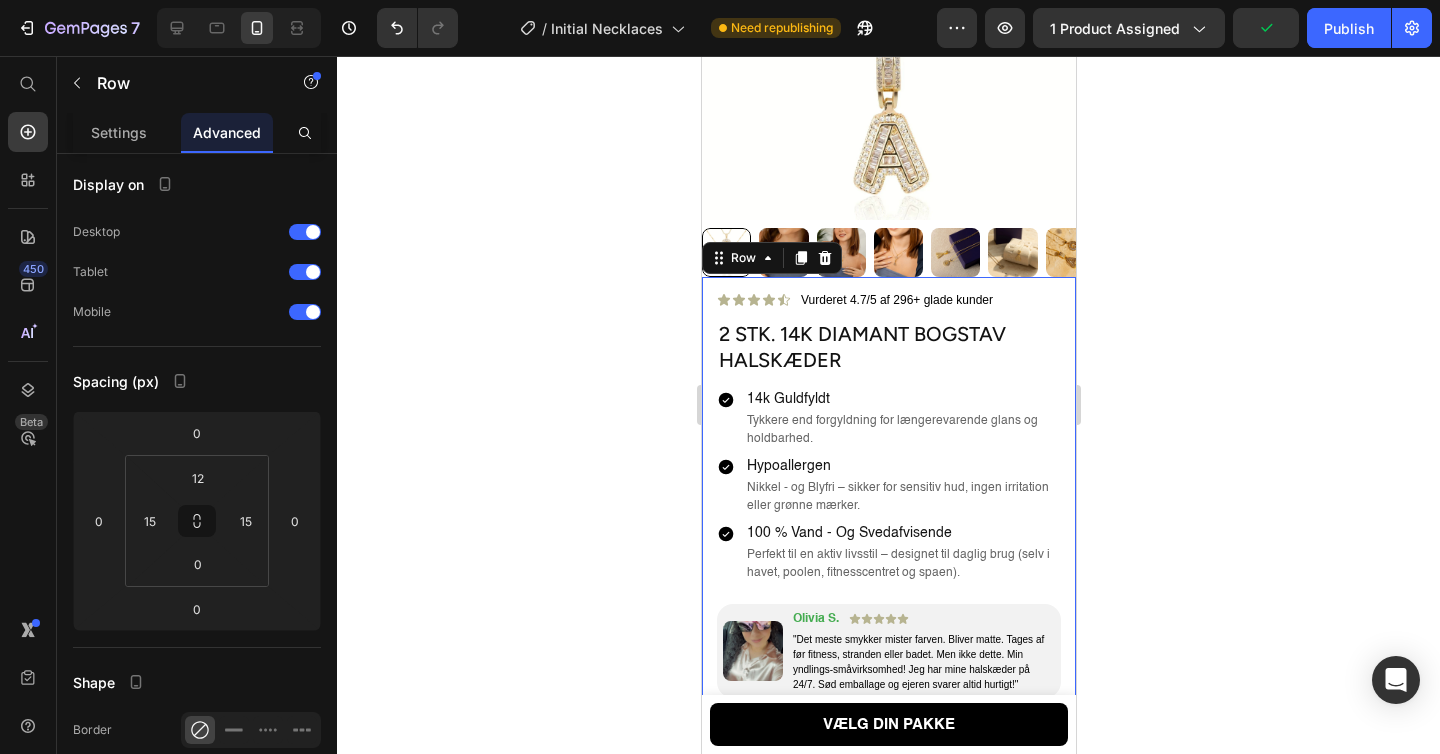 click 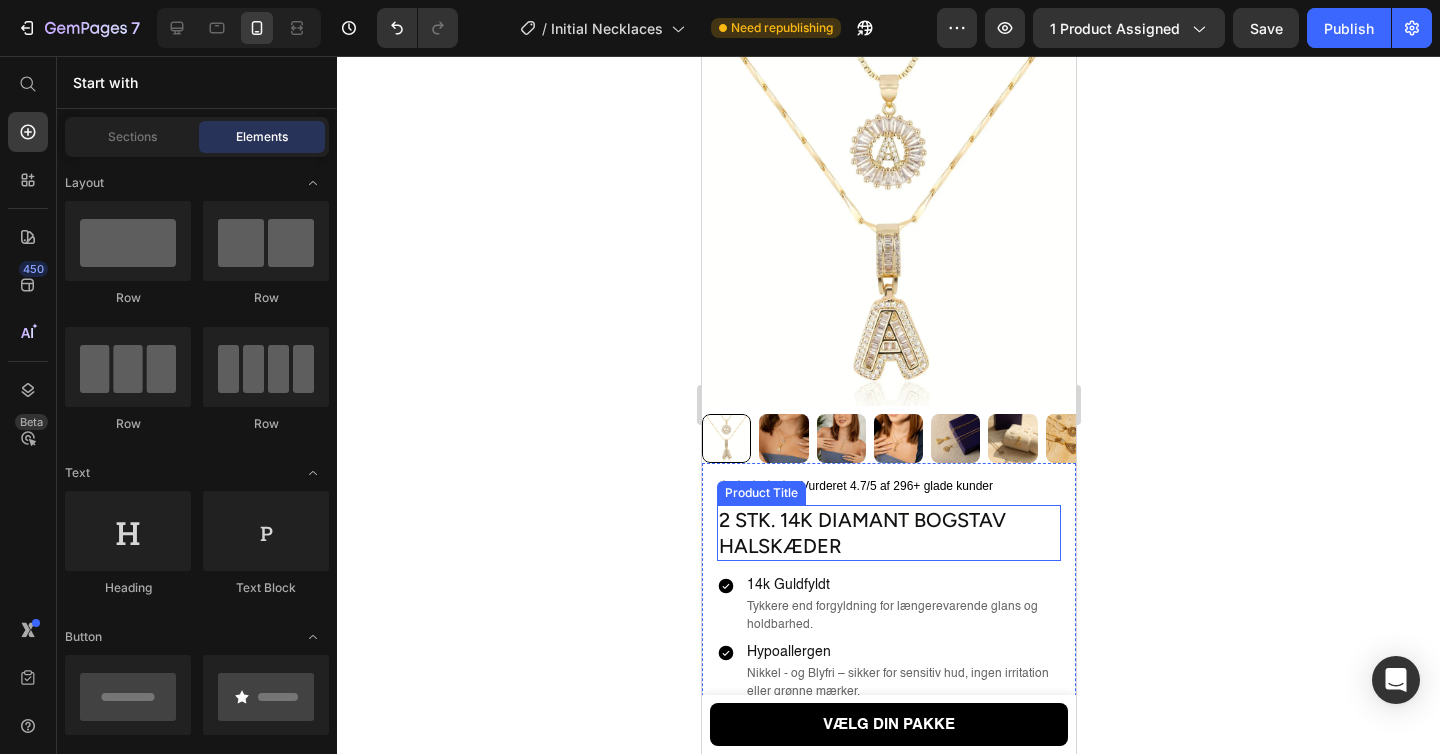 scroll, scrollTop: 0, scrollLeft: 0, axis: both 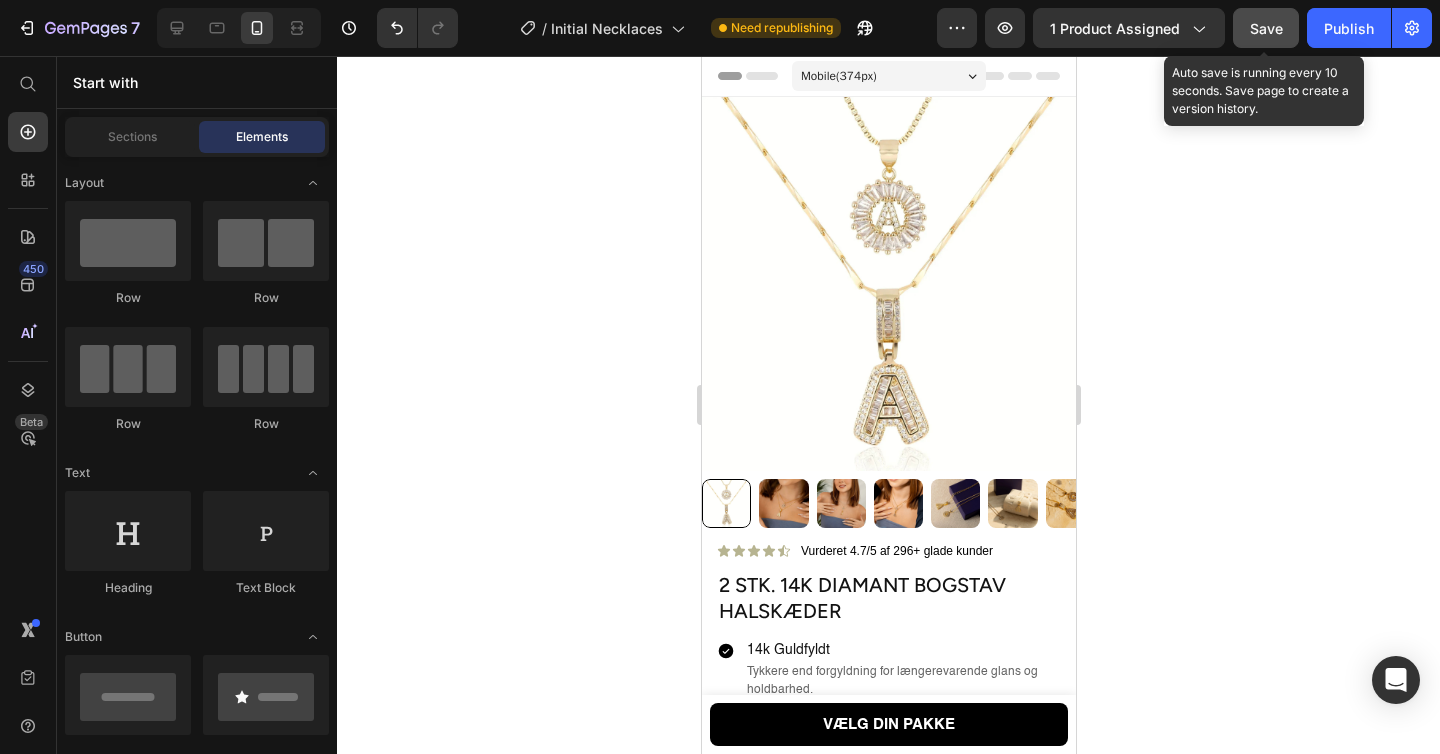 click on "Save" at bounding box center [1266, 28] 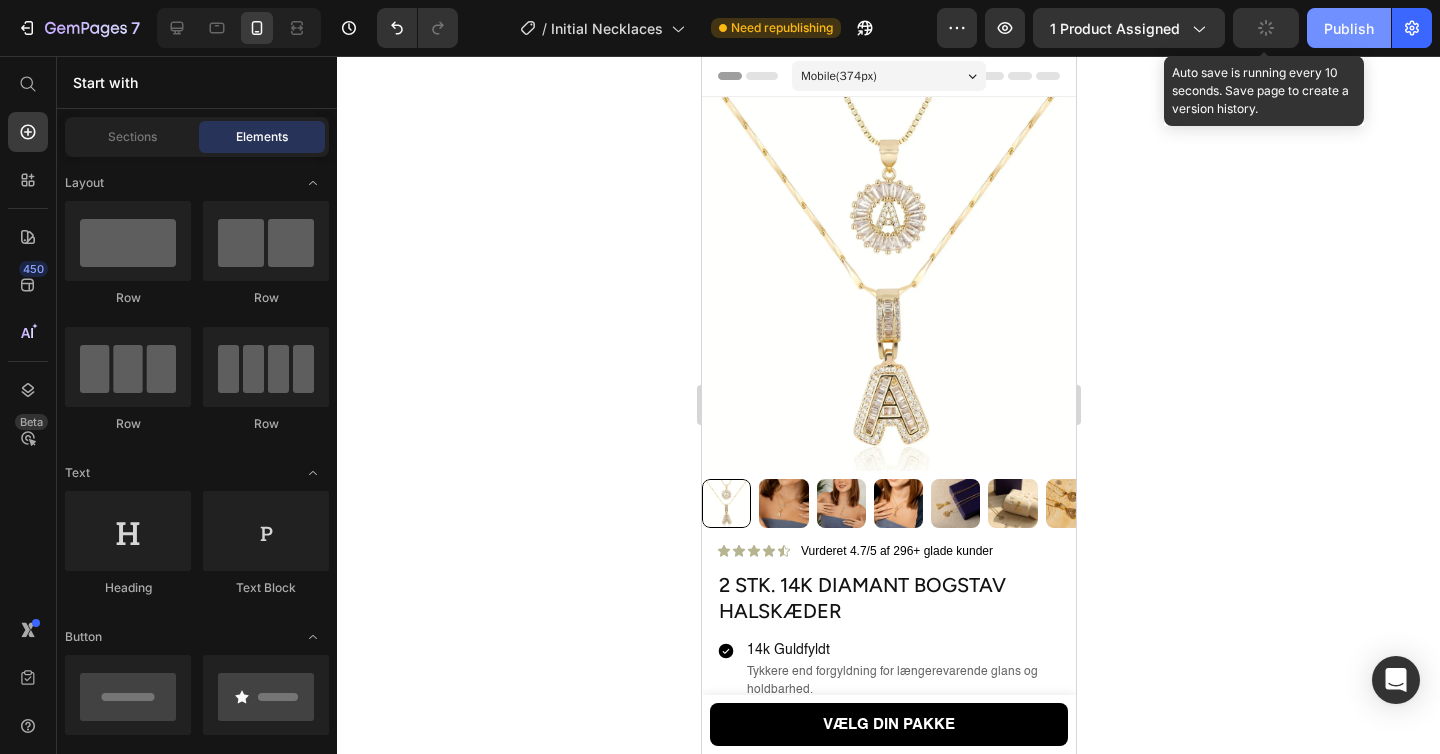 click on "Publish" at bounding box center [1349, 28] 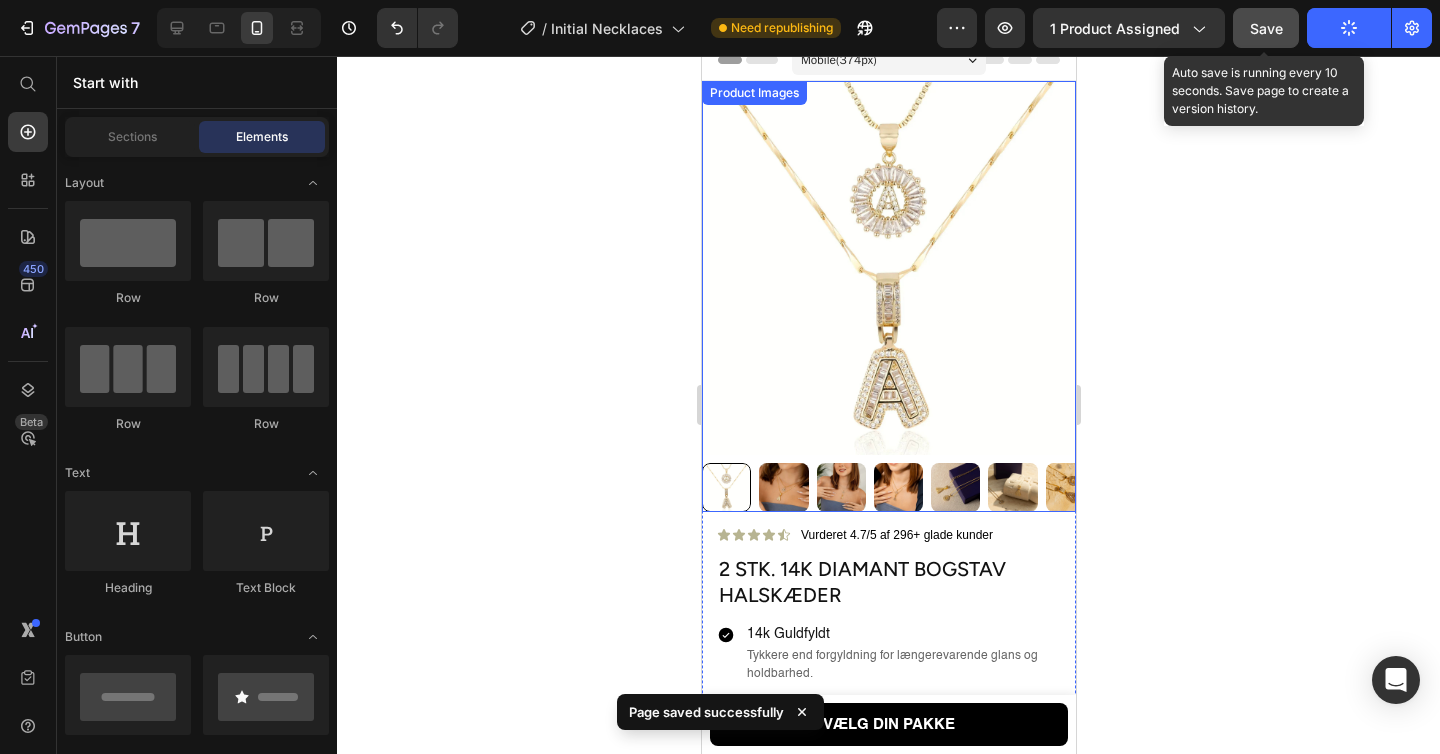 scroll, scrollTop: 37, scrollLeft: 0, axis: vertical 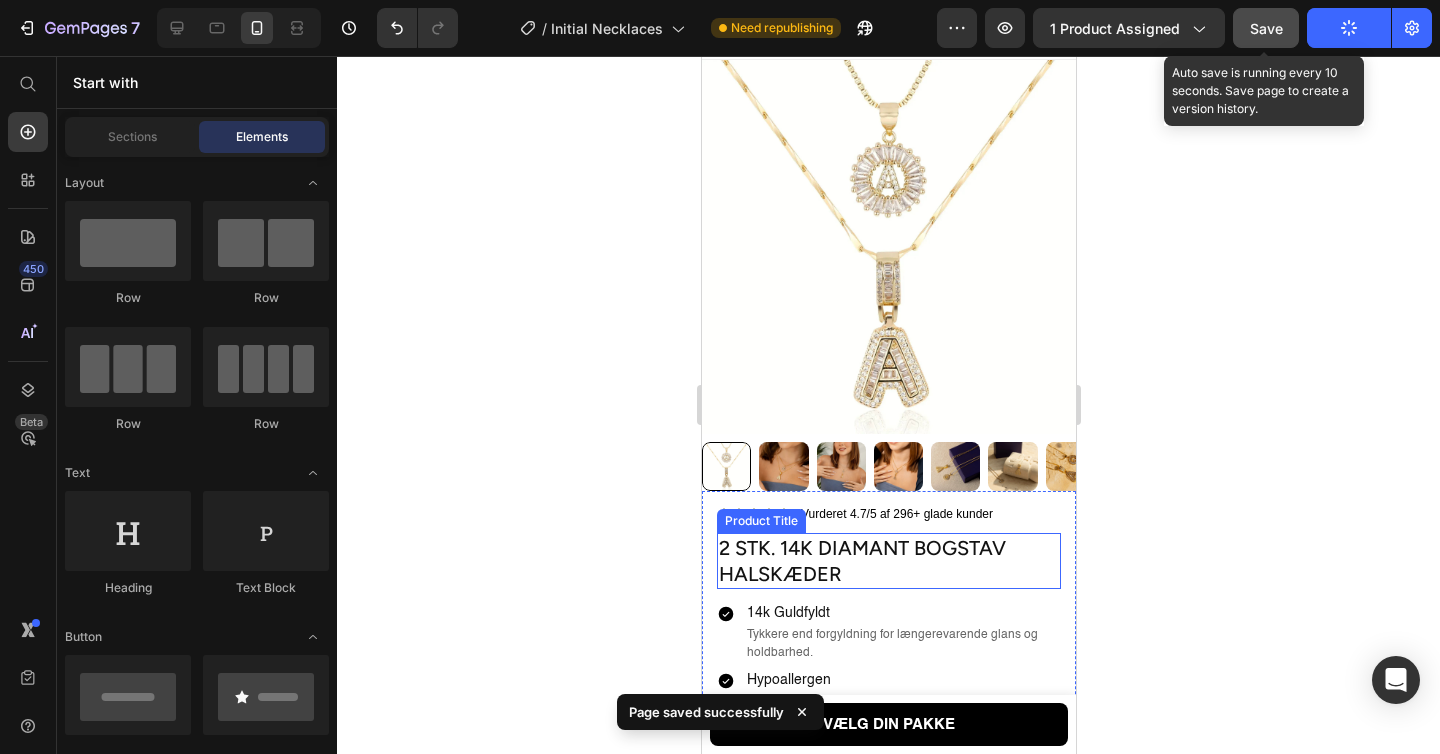 click on "Icon Icon Icon Icon Icon Icon List Vurderet 4.7/5 af 296+ glade kunder Text Block Row" at bounding box center [888, 514] 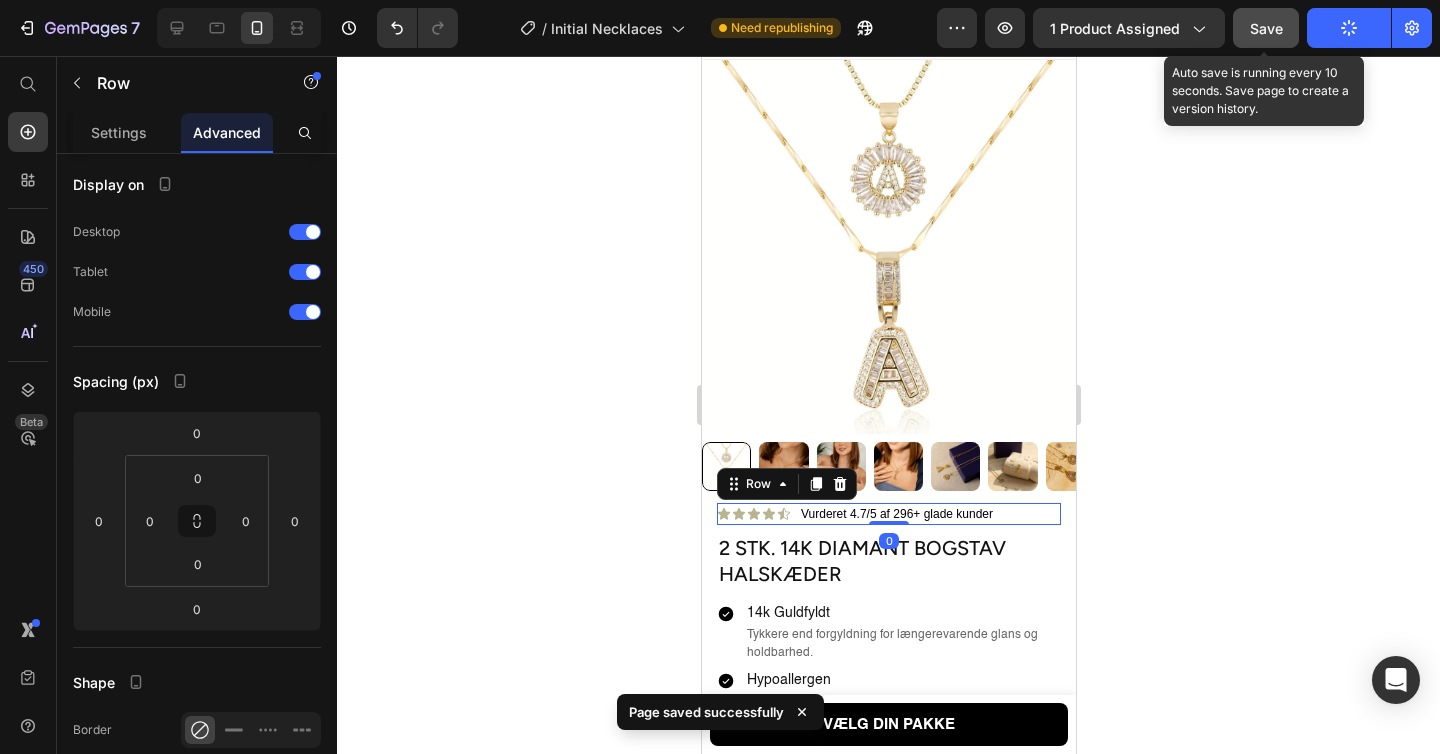 click on "2 stk. 14k Diamant Bogstav Halskæder" at bounding box center [888, 561] 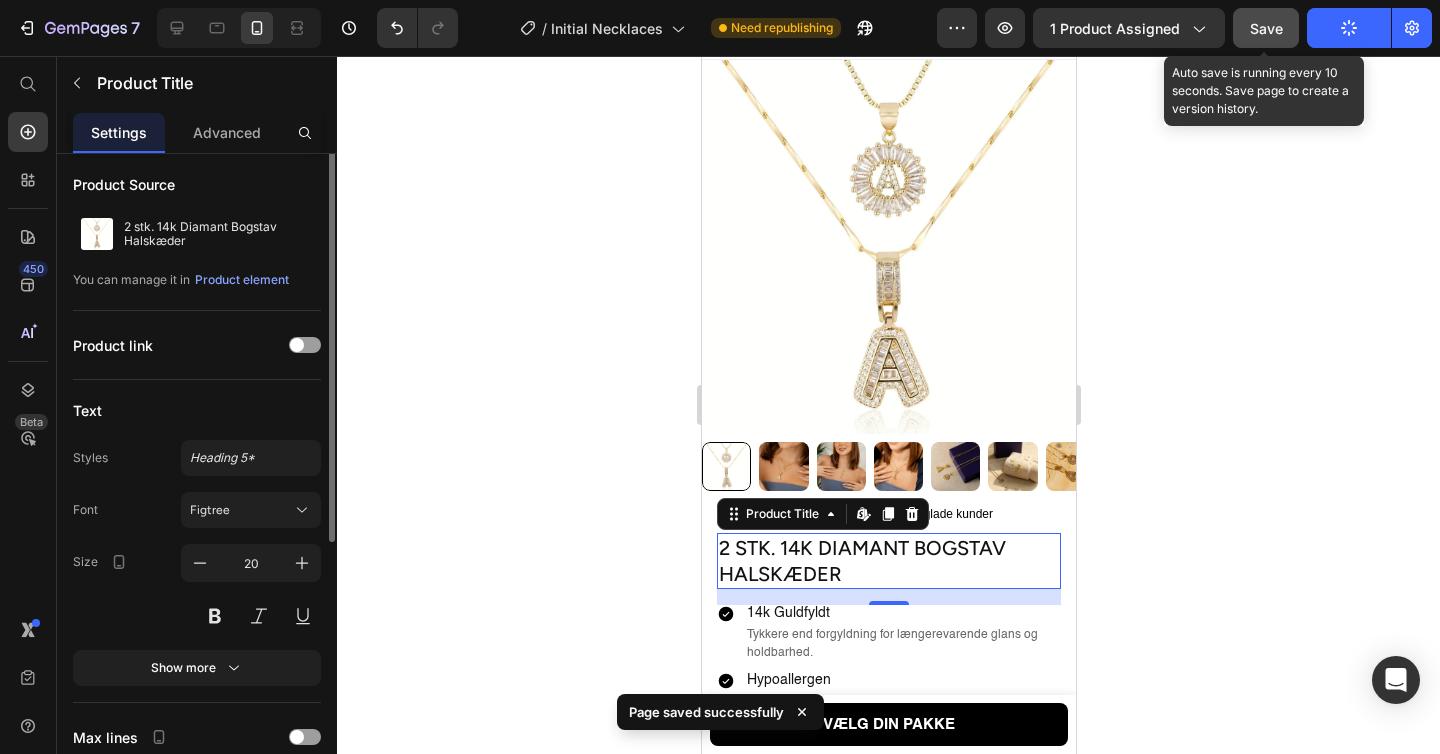 scroll, scrollTop: 0, scrollLeft: 0, axis: both 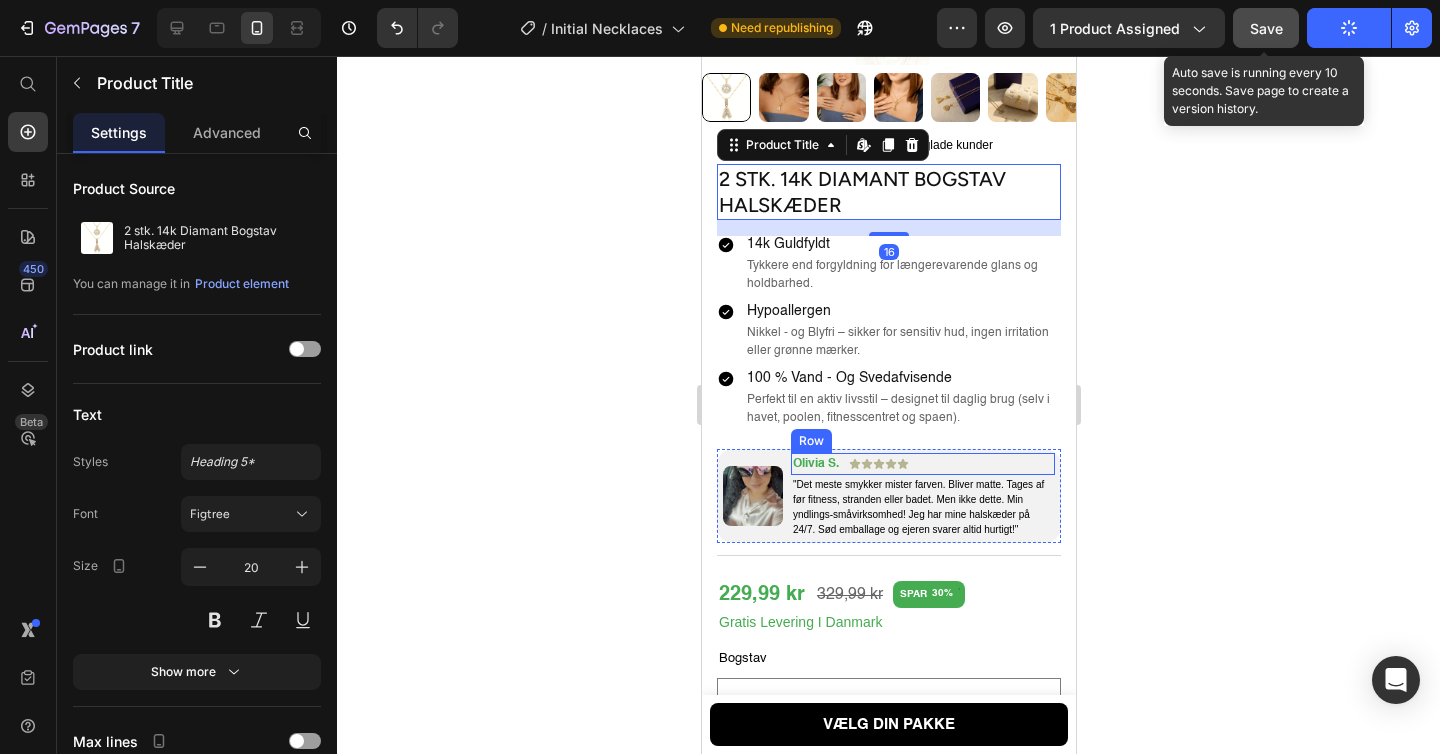 click on "Perfekt til en aktiv livsstil – designet til daglig brug (selv i havet, poolen, fitnesscentret og spaen)." at bounding box center [902, 409] 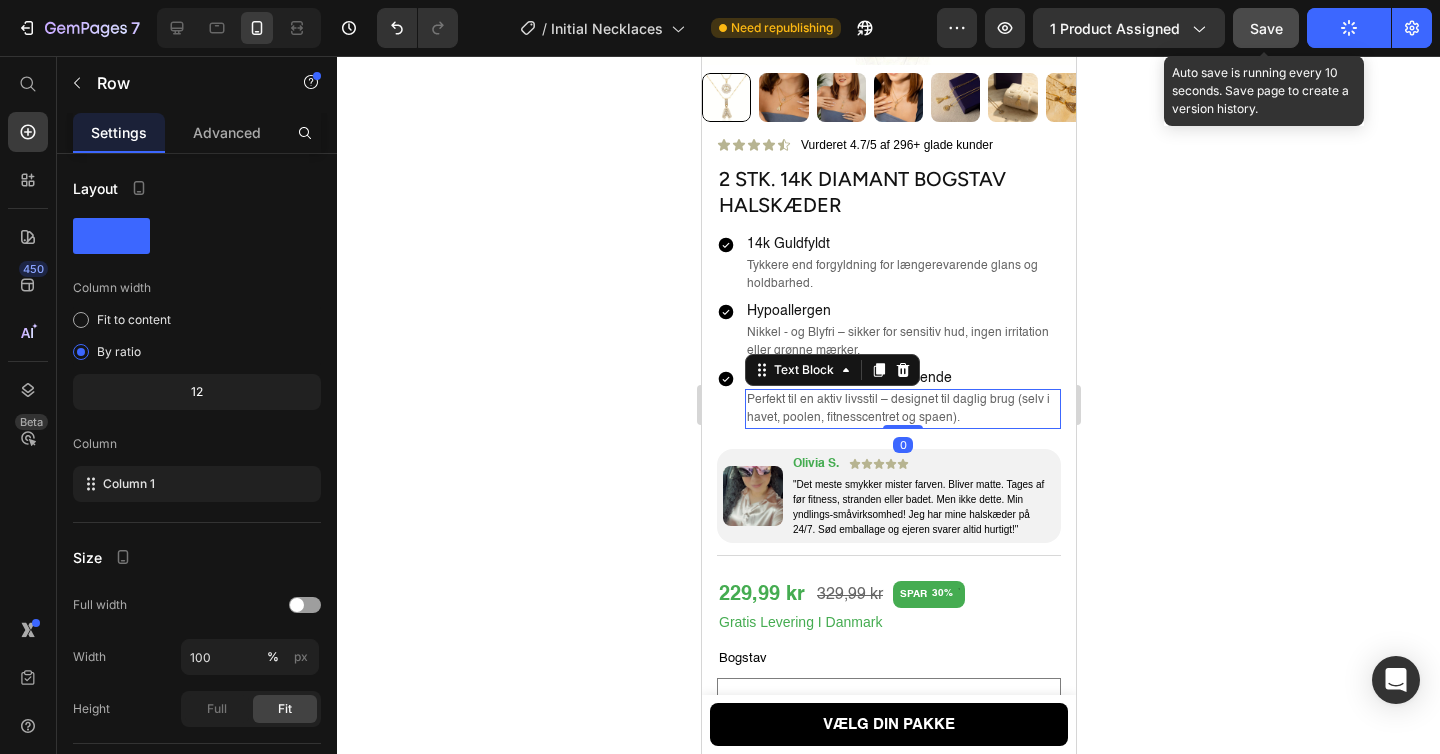 click on "Icon 14k guldfyldt Heading Tykkere end forgyldning for længerevarende glans og holdbarhed. Text Block Row
Icon Hypoallergen Heading Nikkel - og Blyfri – sikker for sensitiv hud, ingen irritation eller grønne mærker. Text Block Row
Icon 100 % vand - og svedafvisende Heading Perfekt til en aktiv livsstil – designet til daglig brug (selv i havet, poolen, fitnesscentret og spaen). Text Block   0 Row Row Image Olivia S. Text Block Icon Icon Icon Icon Icon Icon List Row "Det meste smykker mister farven. Bliver matte. Tages af før fitness, stranden eller badet. Men ikke dette. Min yndlings-småvirksomhed! Jeg har mine halskæder på 24/7. Sød emballage og ejeren svarer altid hurtigt!" Text Block Row Row" at bounding box center [888, 395] 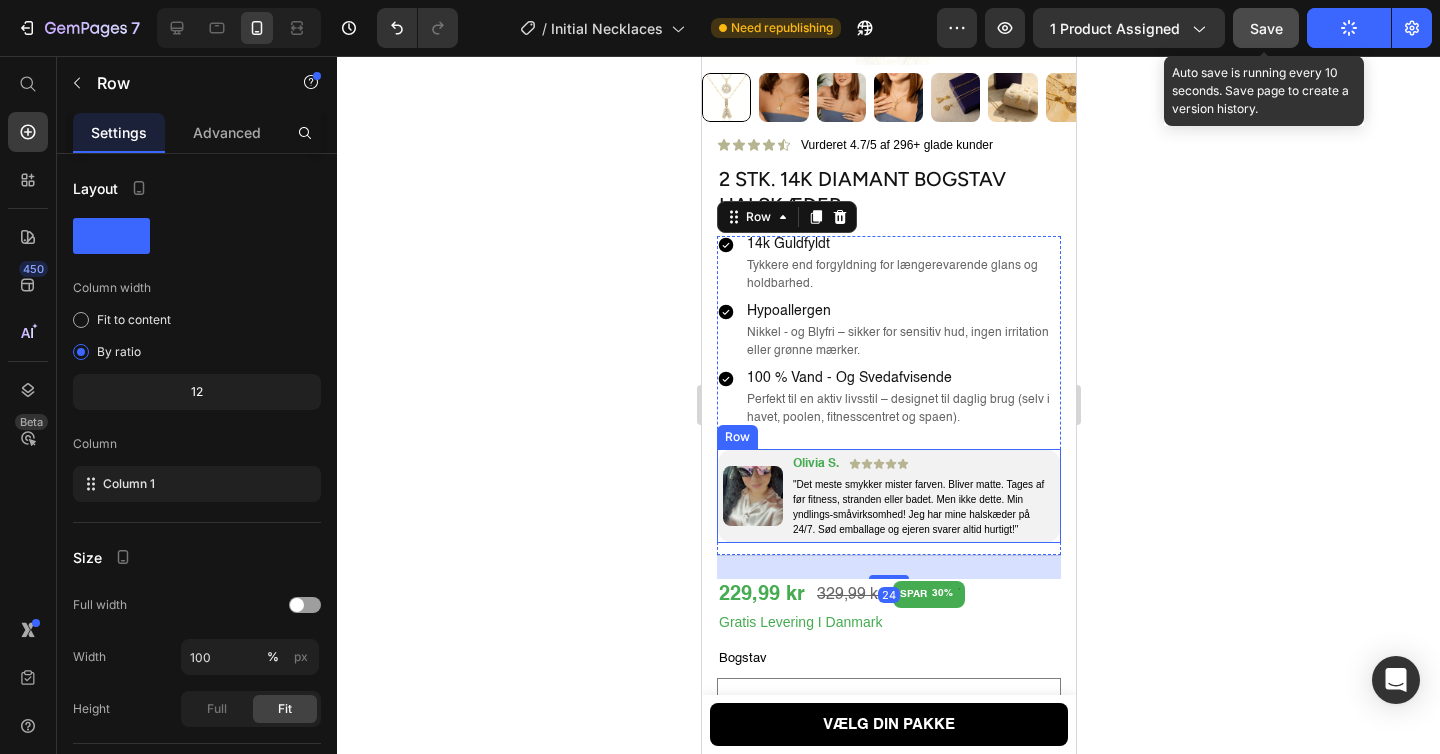 click on "Olivia S. Text Block Icon Icon Icon Icon Icon Icon List Row" at bounding box center (922, 464) 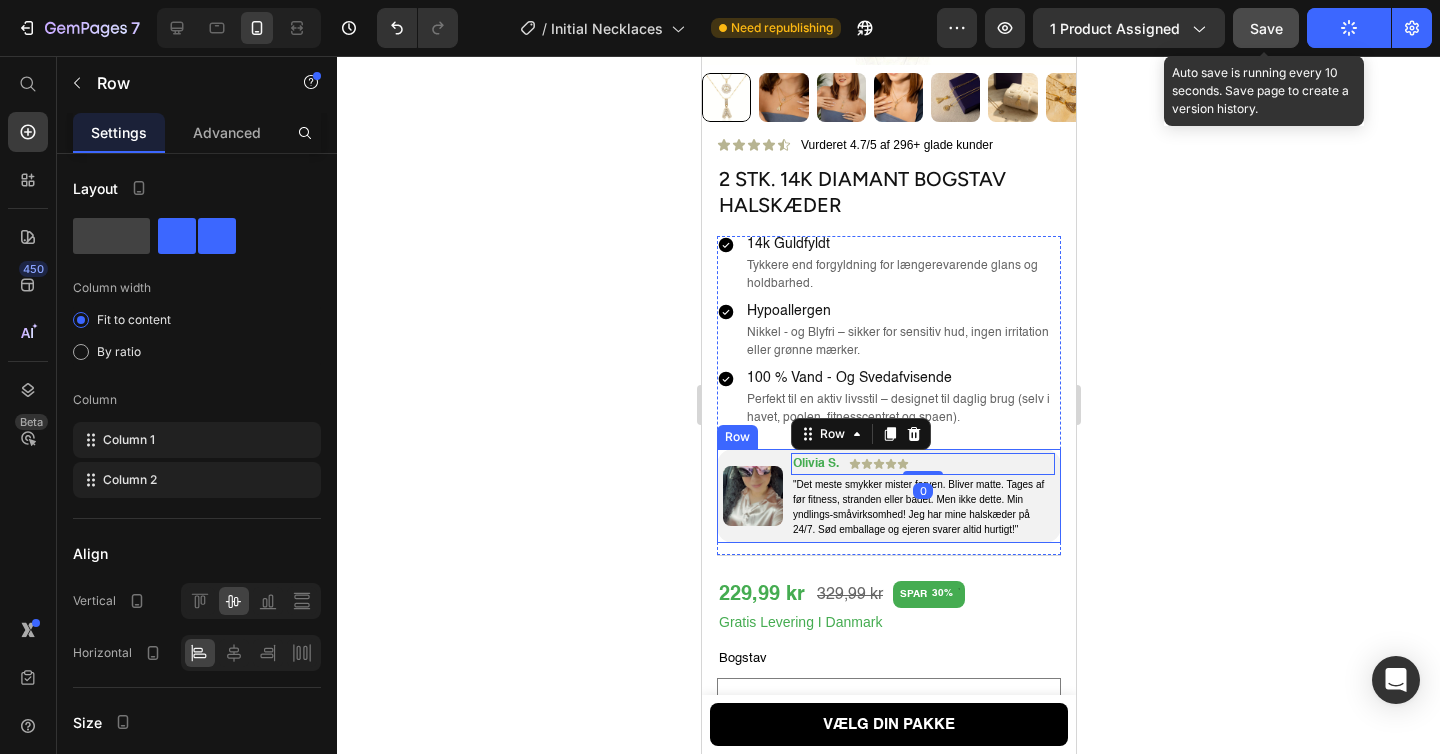 click on "Image Olivia S. Text Block Icon Icon Icon Icon Icon Icon List Row   0 "Det meste smykker mister farven. Bliver matte. Tages af før fitness, stranden eller badet. Men ikke dette. Min yndlings-småvirksomhed! Jeg har mine halskæder på 24/7. Sød emballage og ejeren svarer altid hurtigt!" Text Block Row Row" at bounding box center (888, 496) 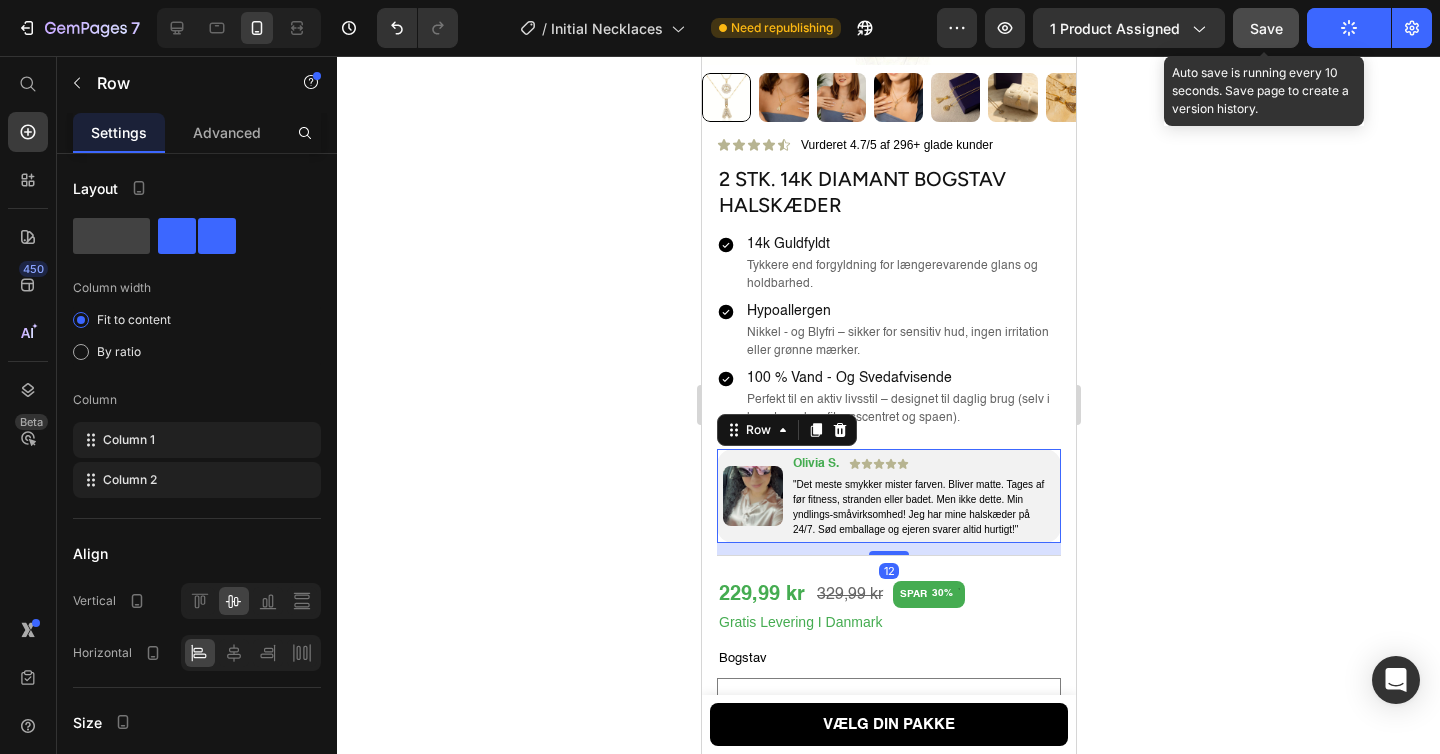 scroll, scrollTop: 552, scrollLeft: 0, axis: vertical 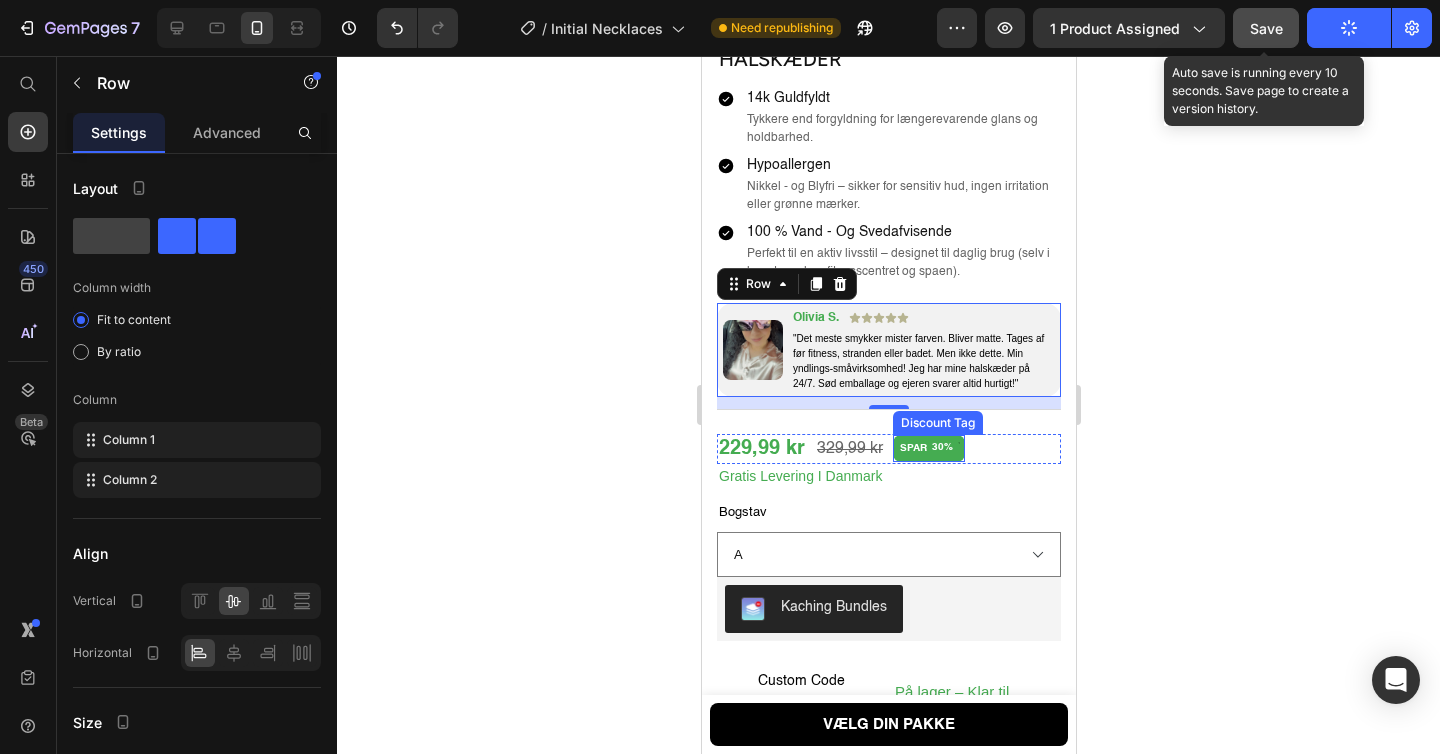 click on "229,99 kr Product Price 329,99 kr Product Price SPAR 30% Discount Tag Row" at bounding box center [888, 449] 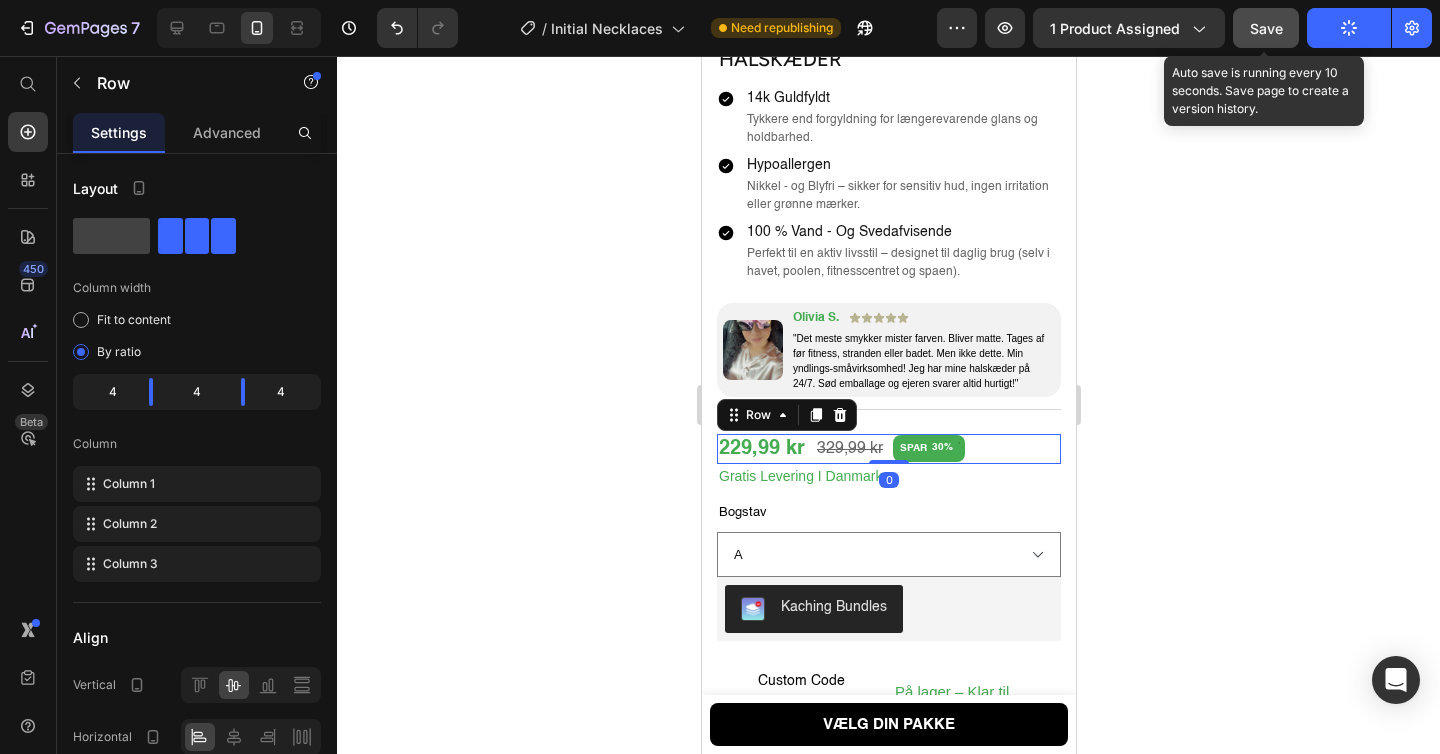 click 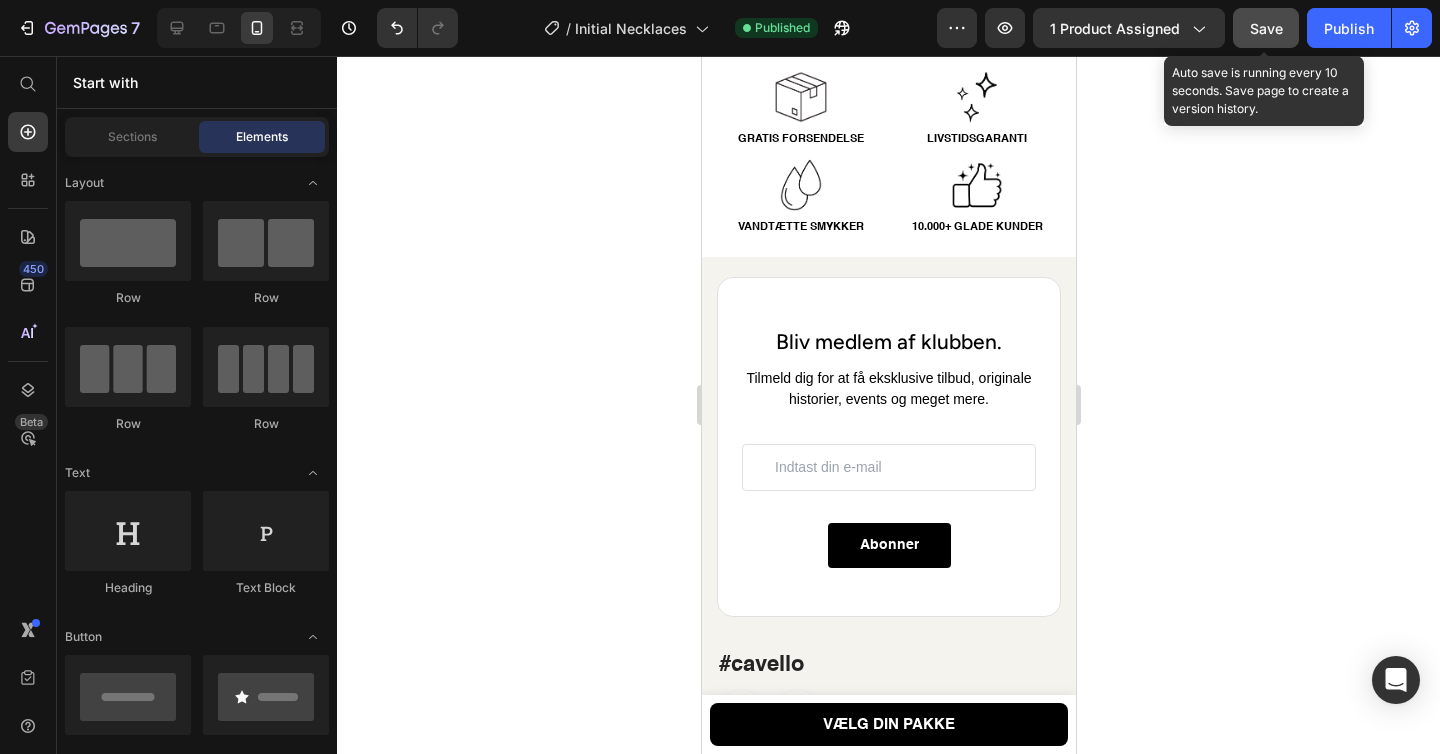 scroll, scrollTop: 4689, scrollLeft: 0, axis: vertical 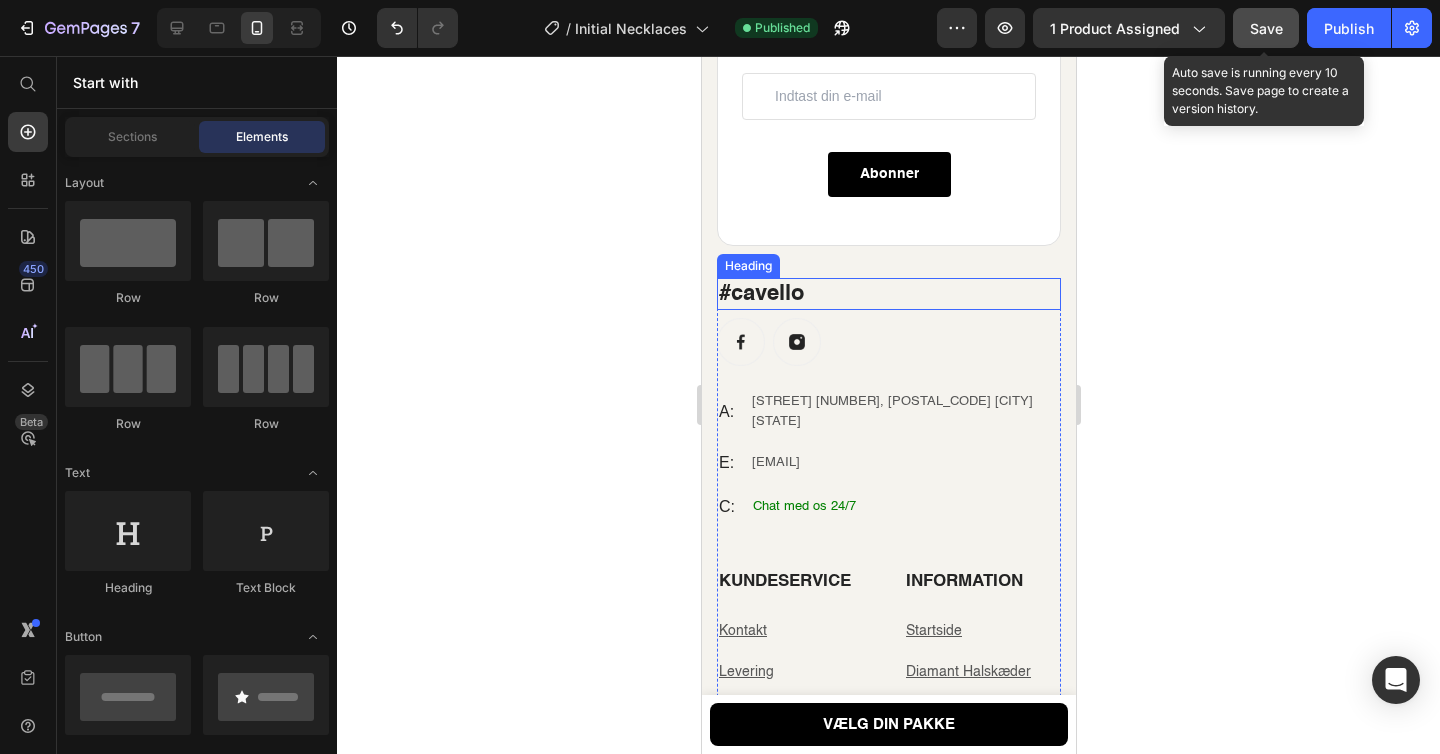 click on "#cavello" at bounding box center [888, 294] 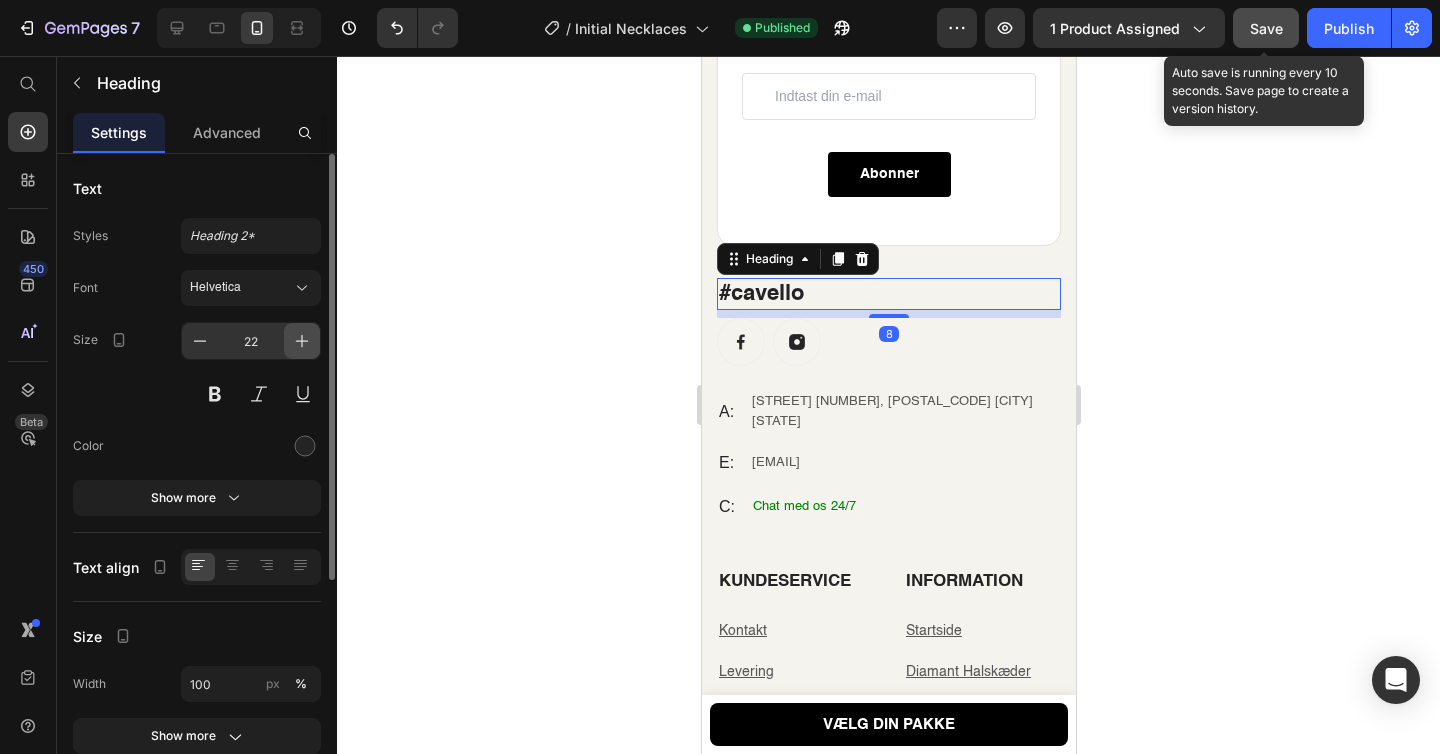 click 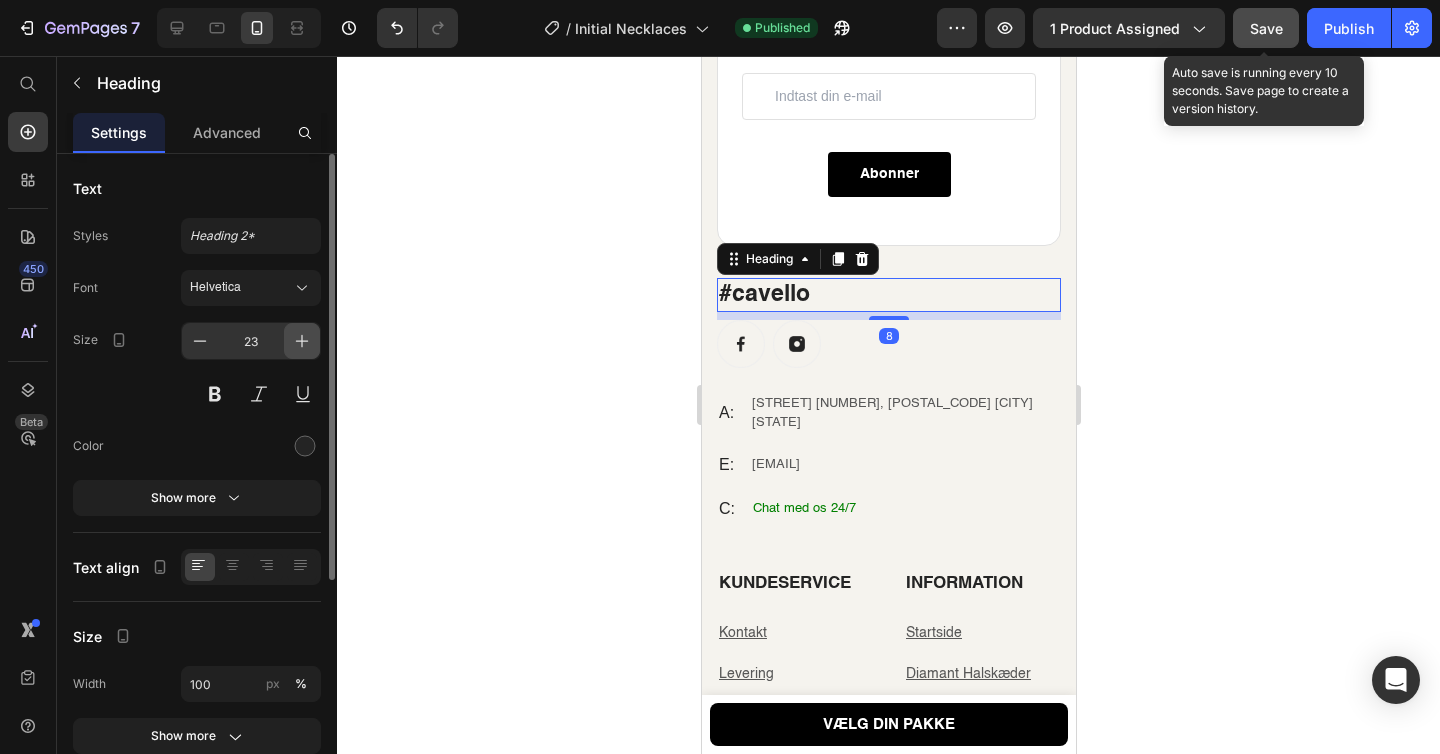 click 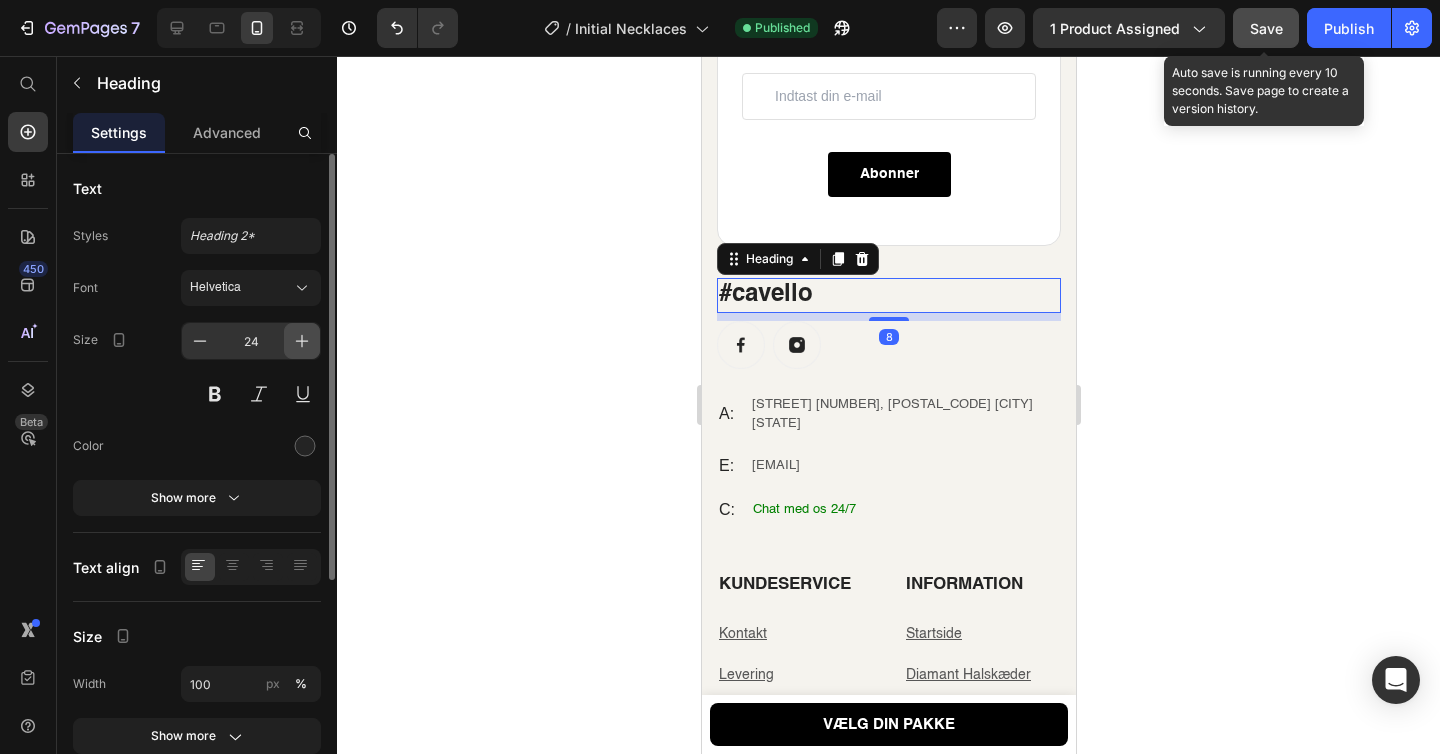click 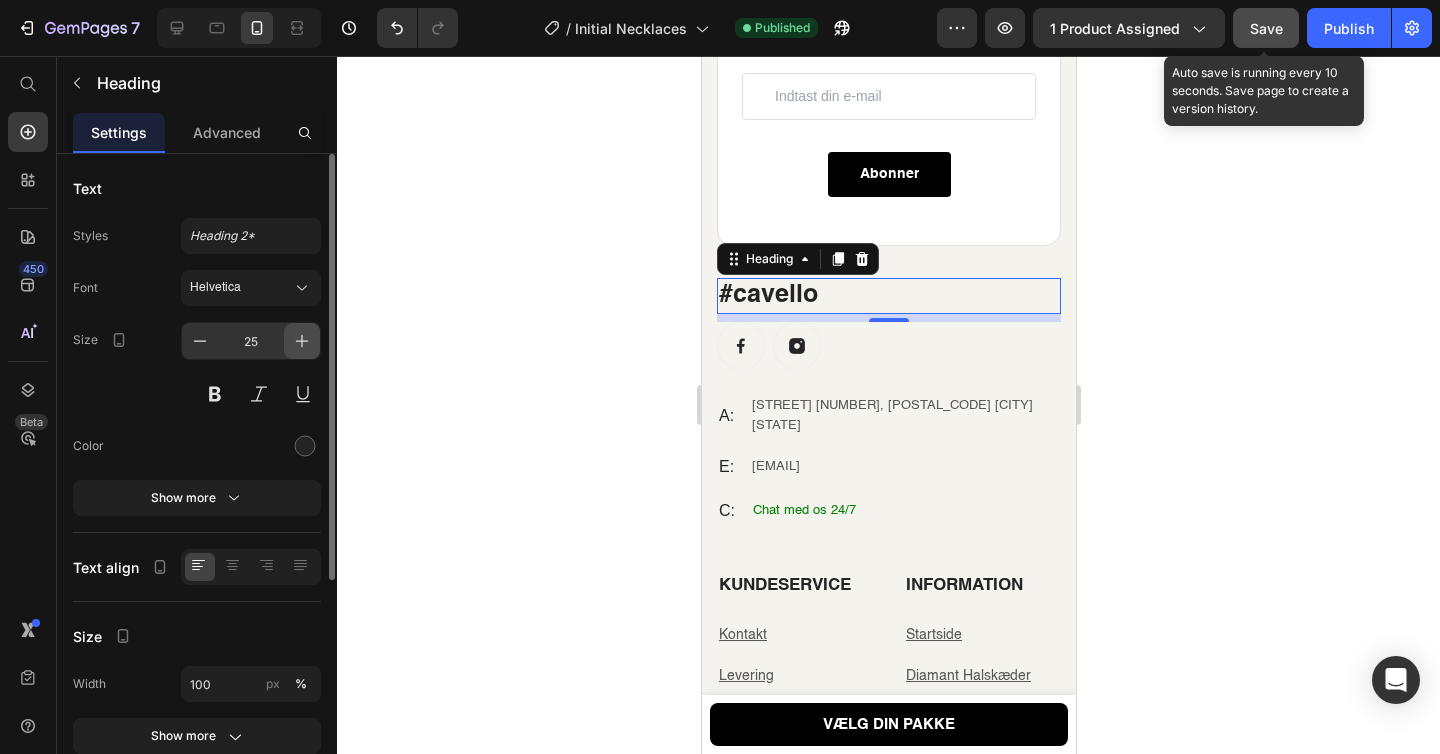 click 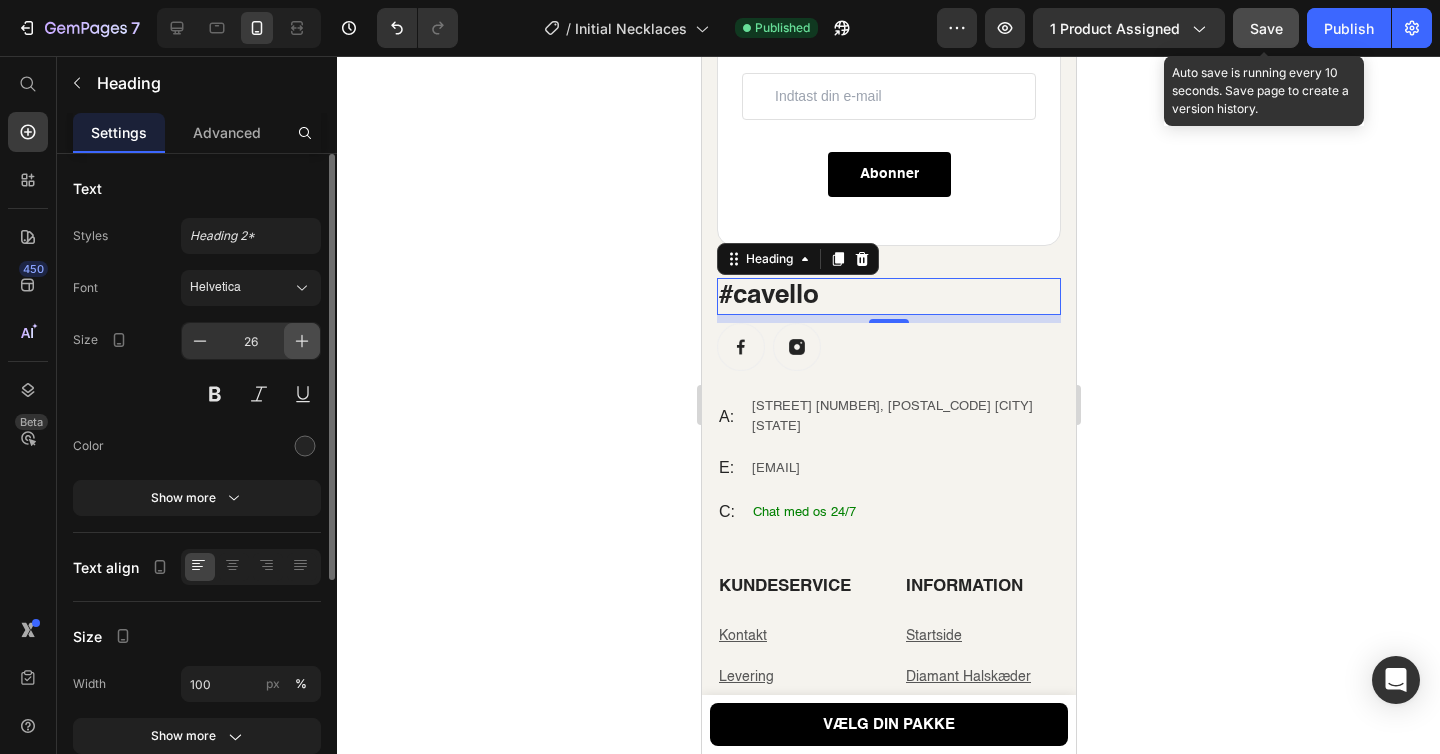 click 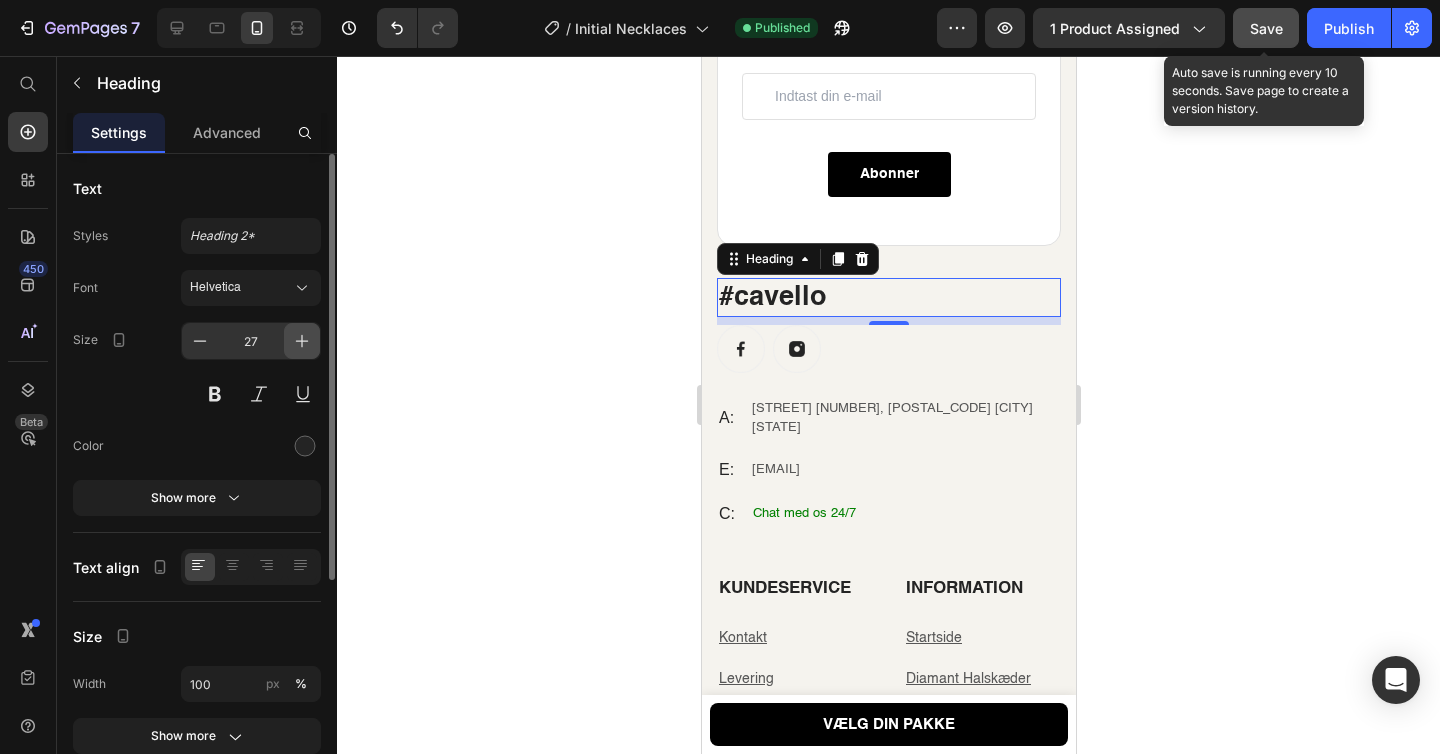 click 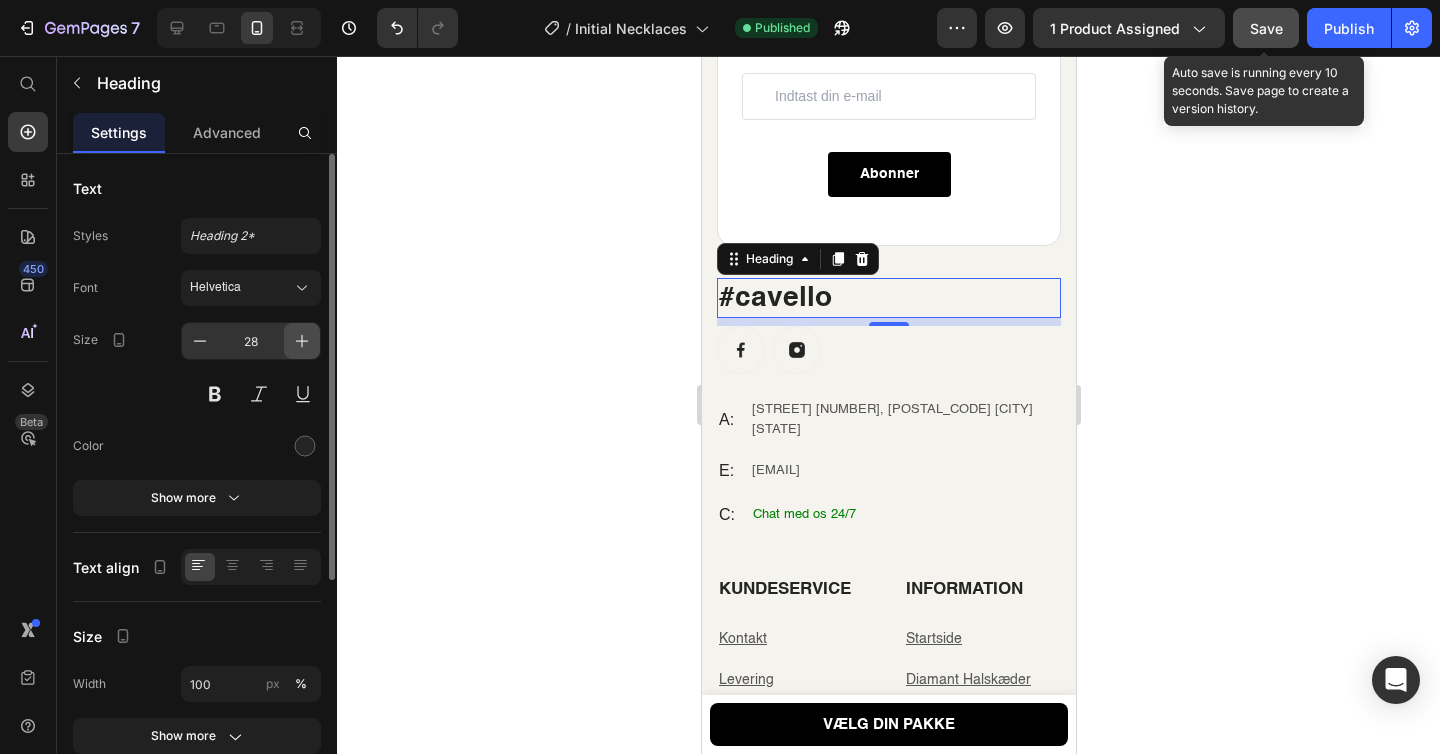 click 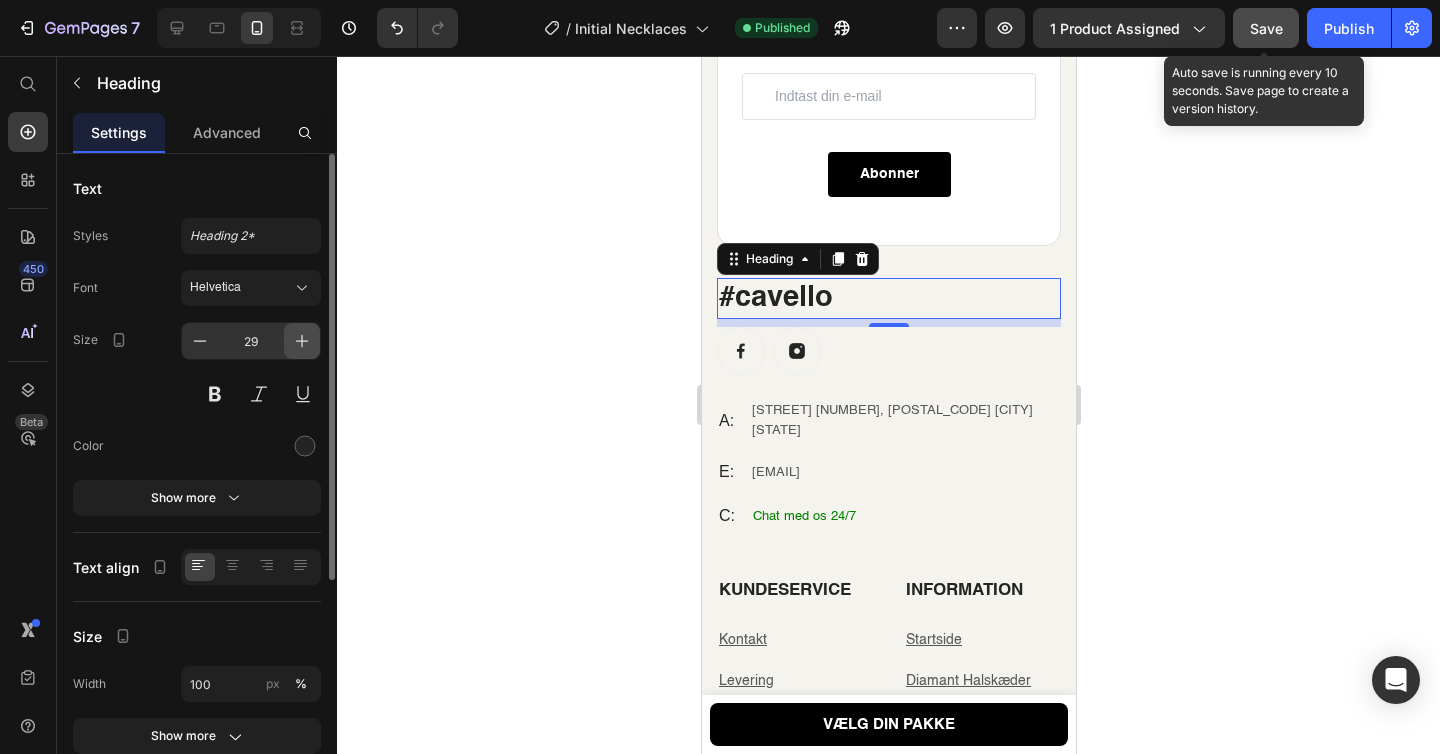 click 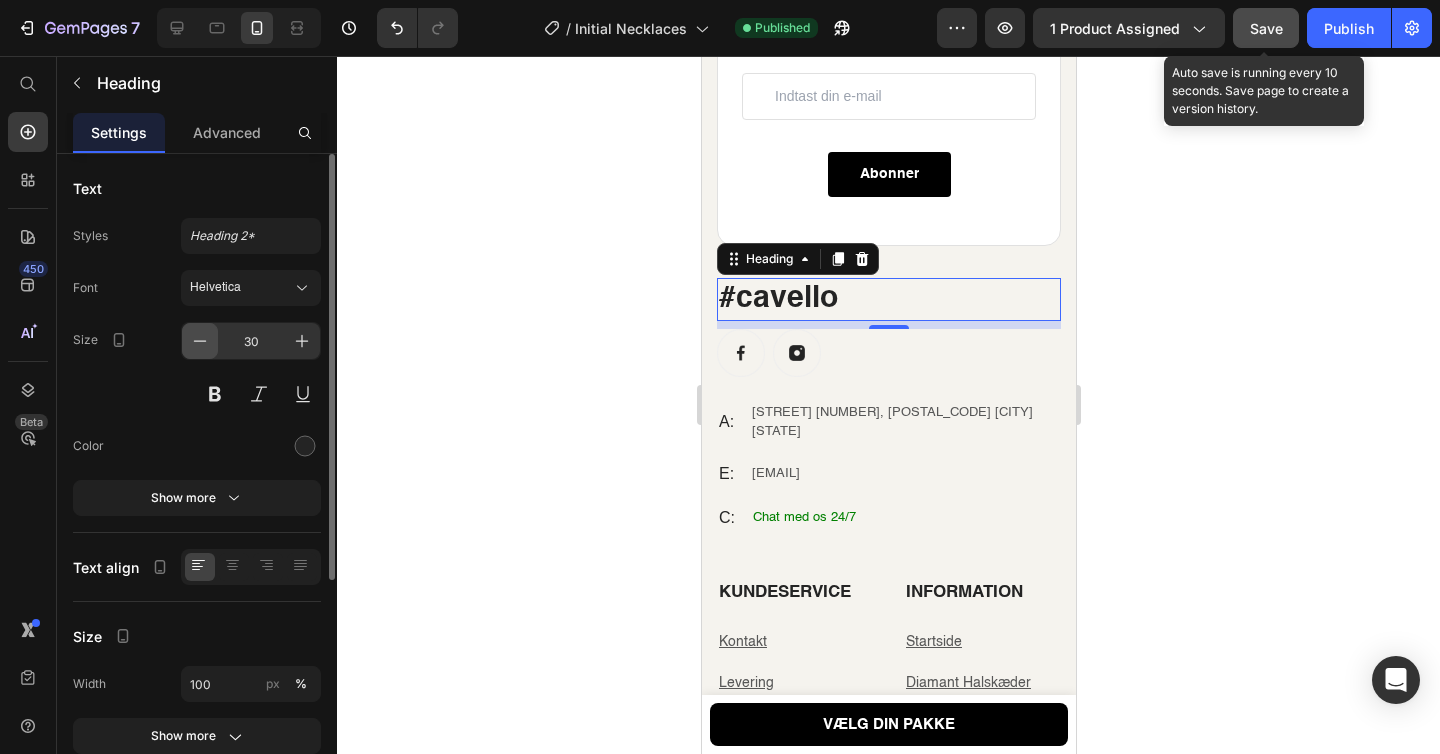 click 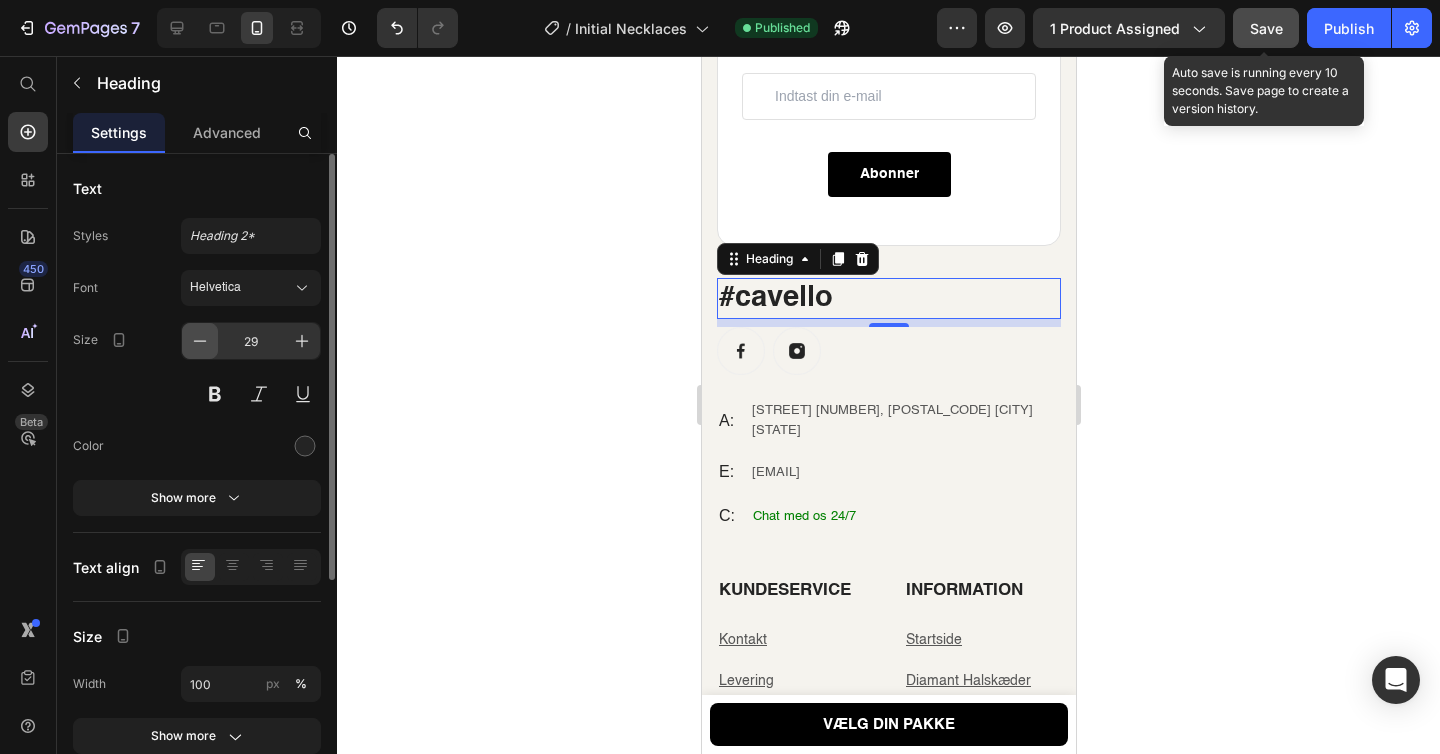 click 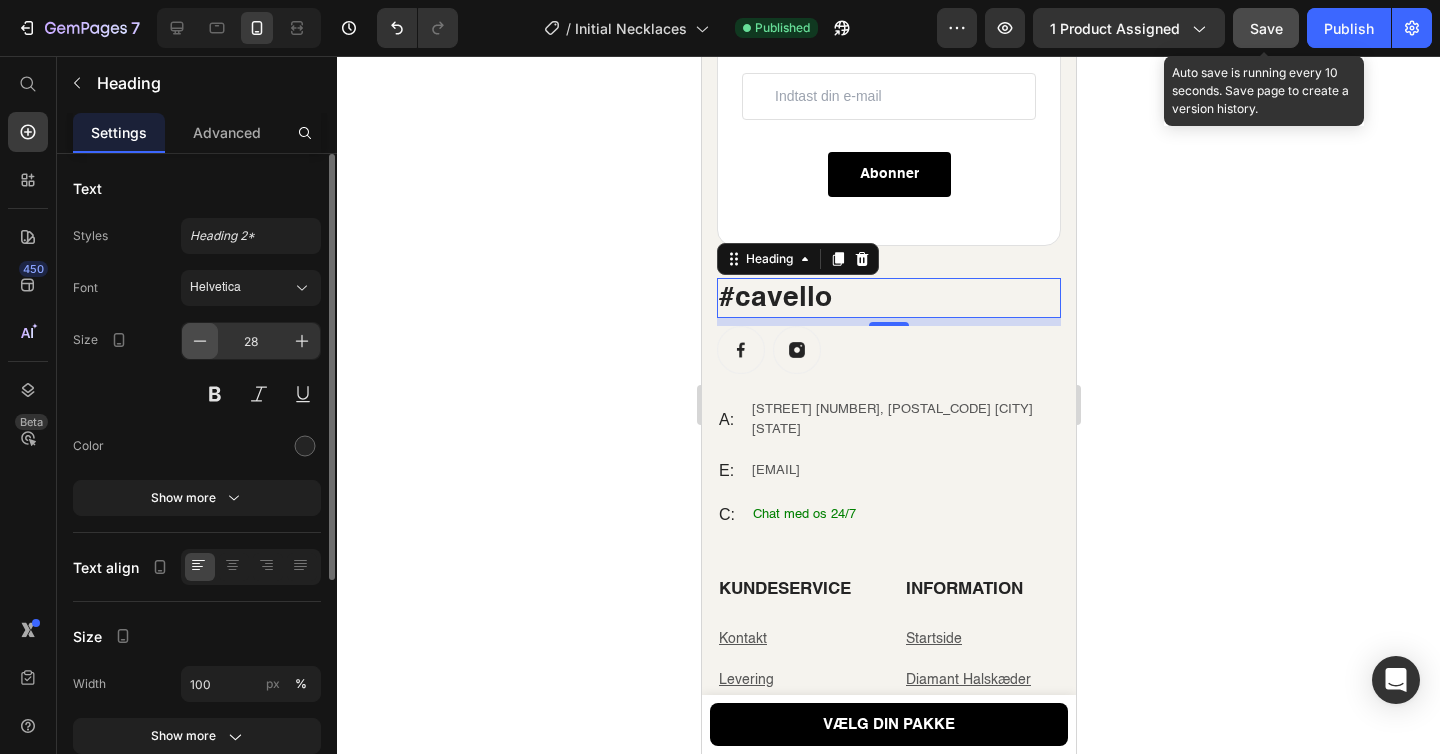 click 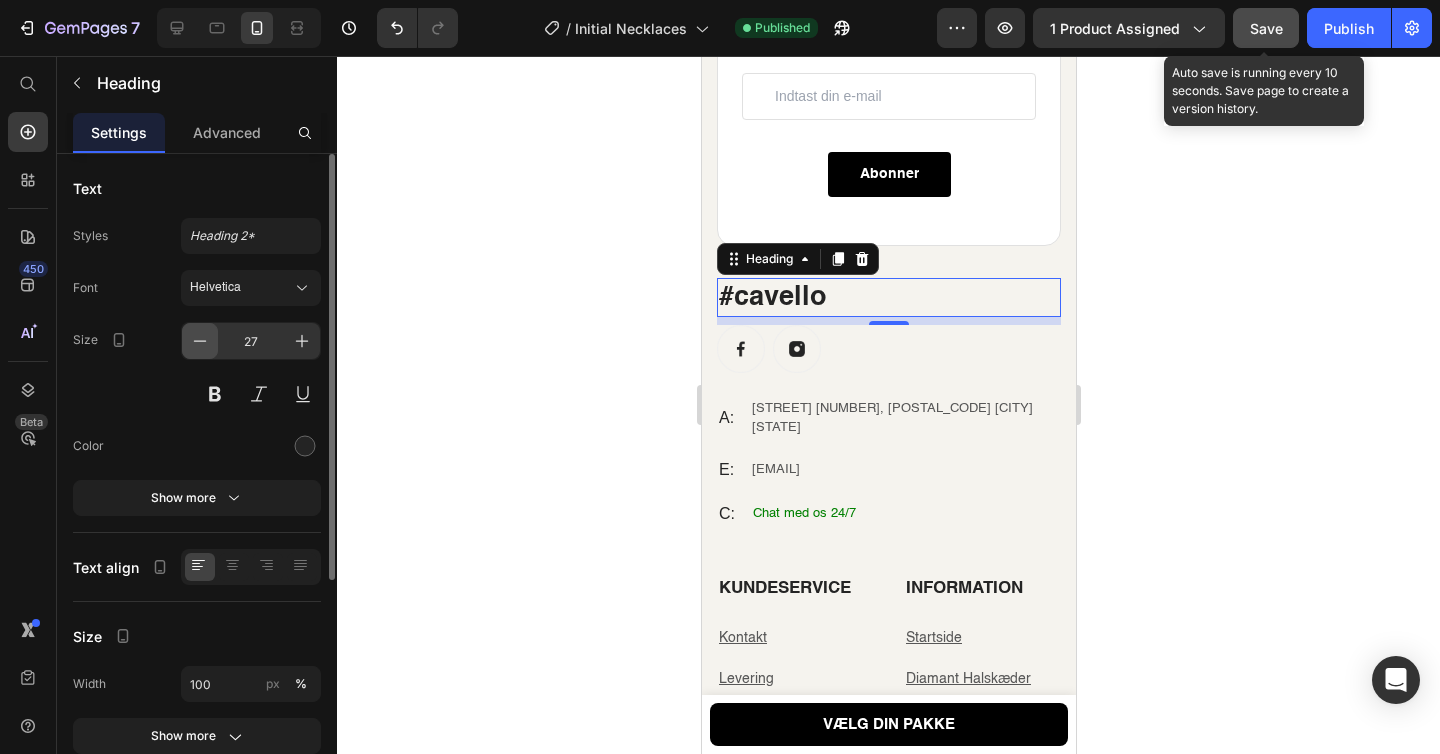 click 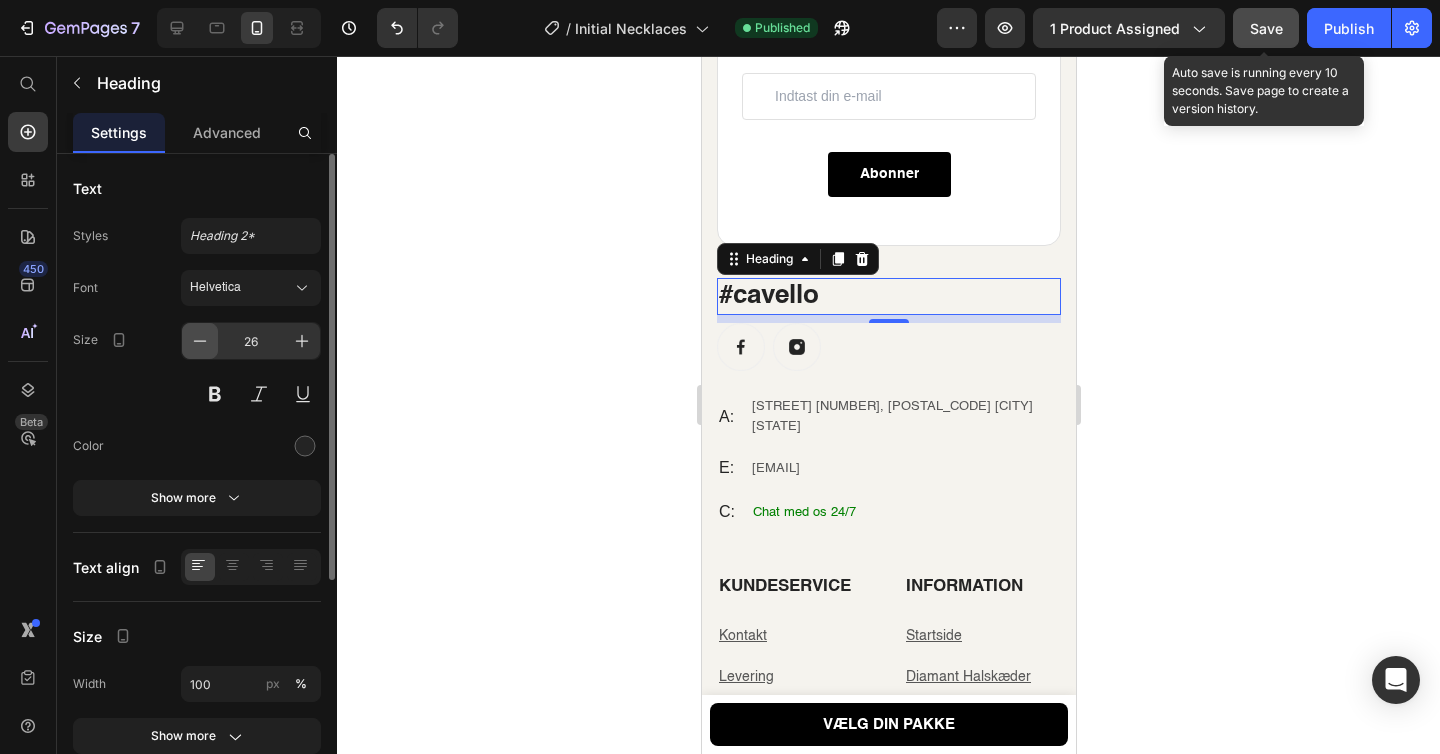 click 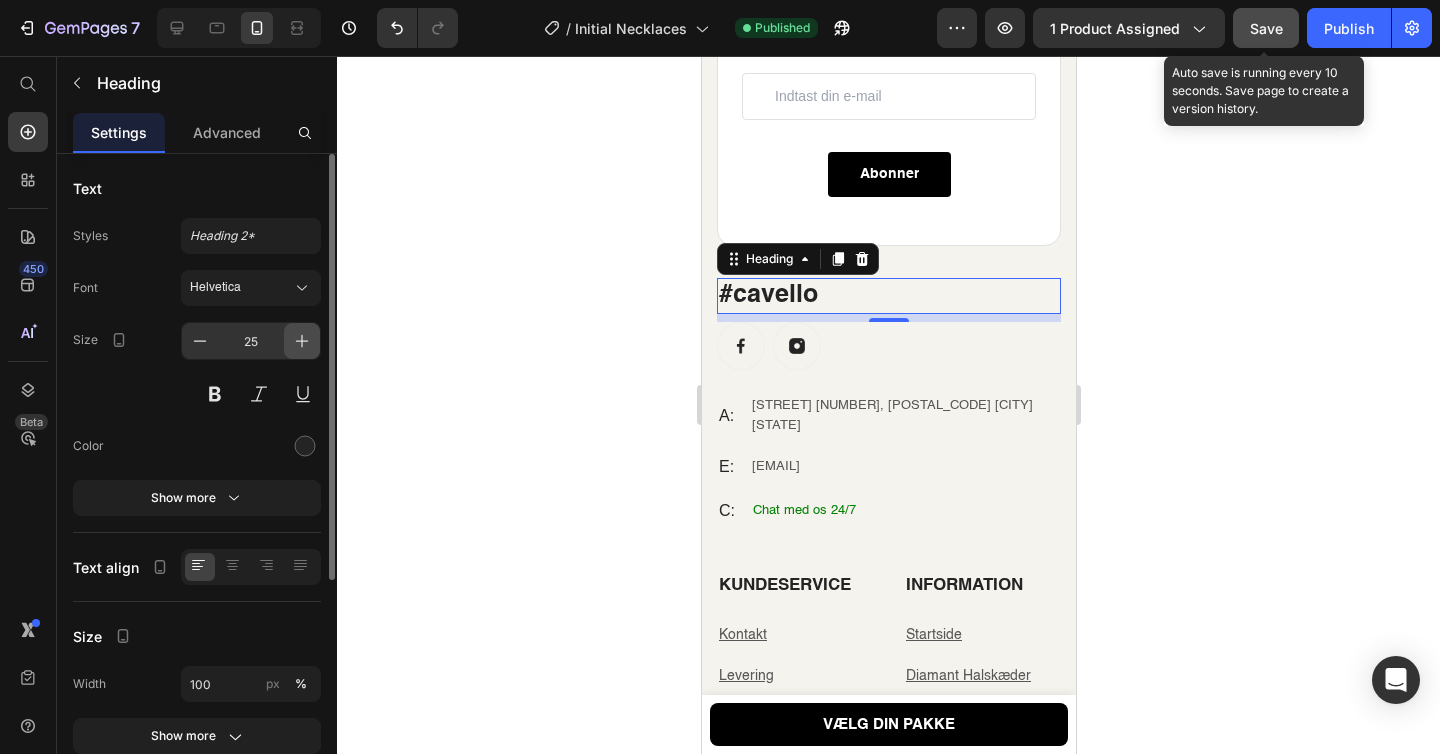 click 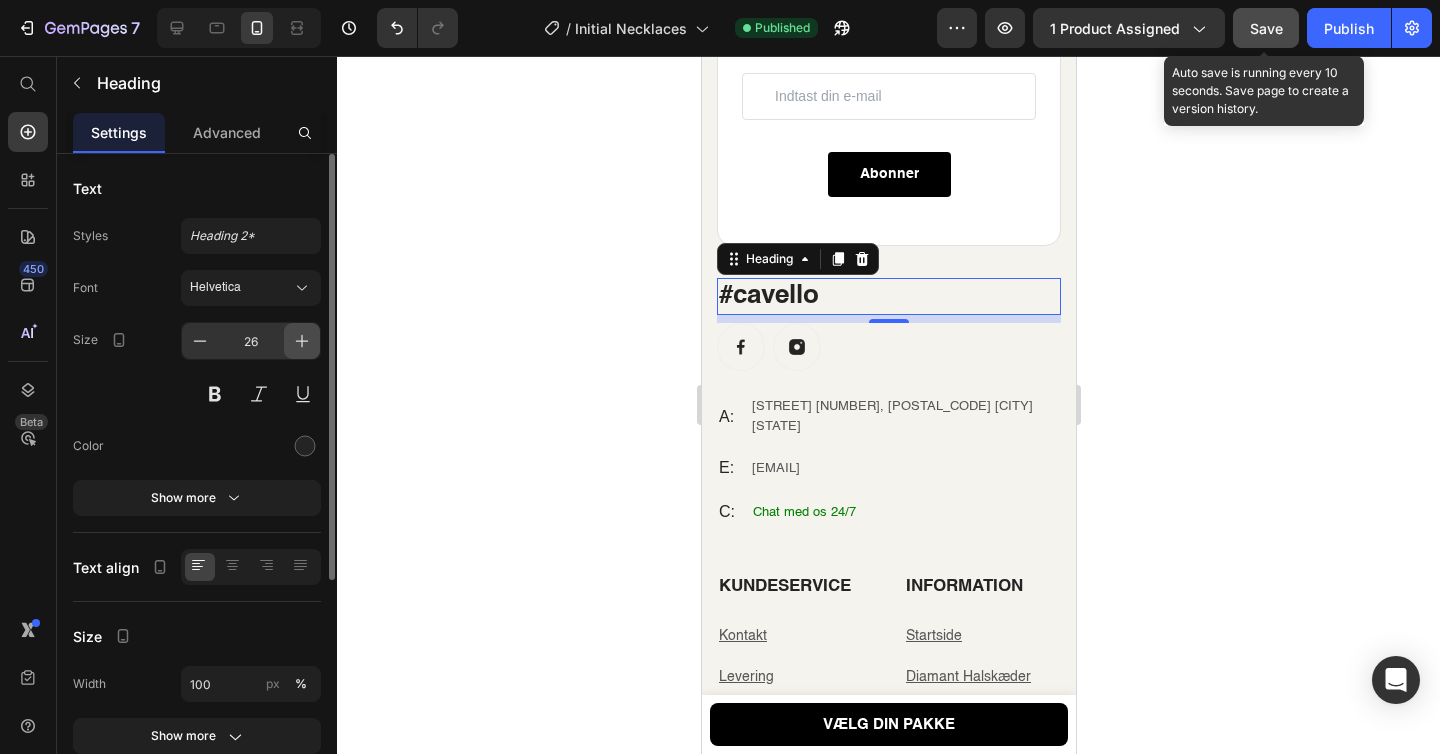 click 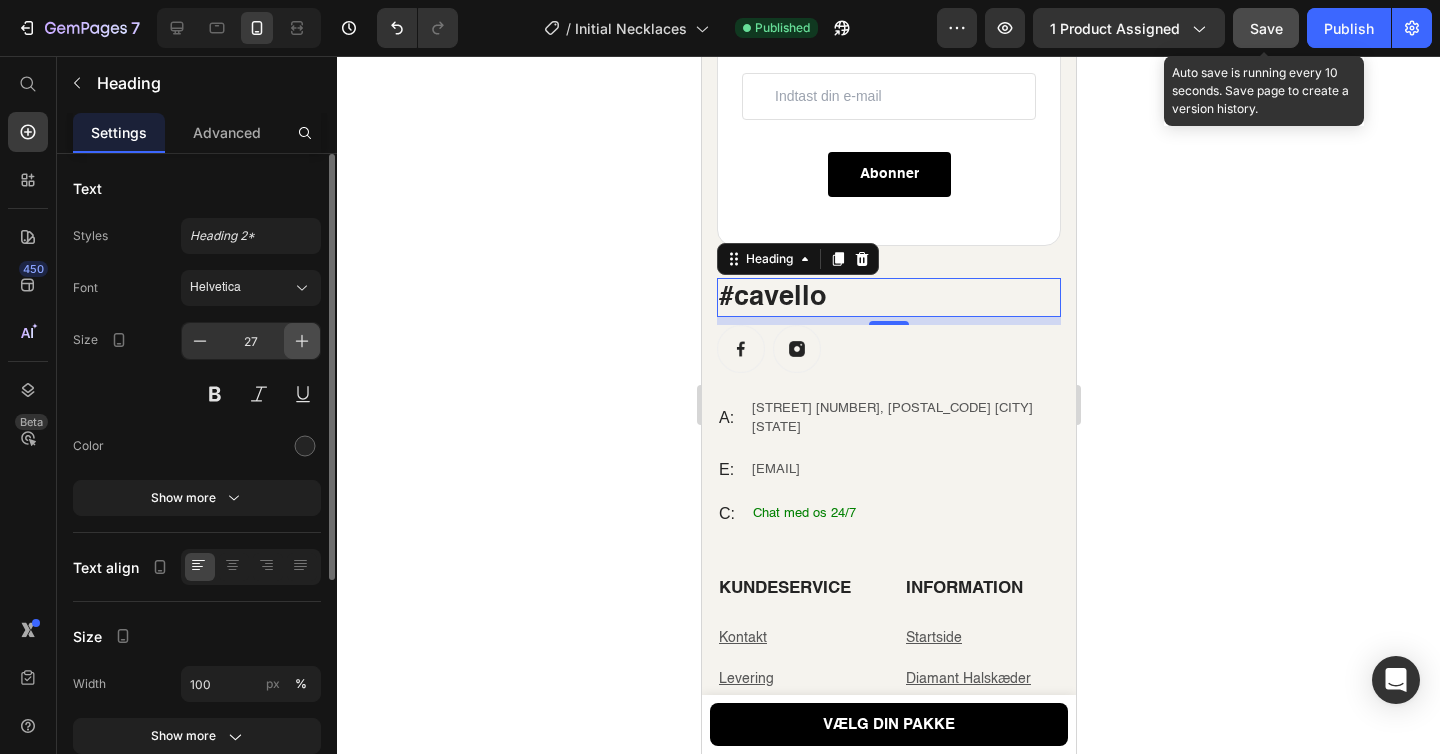 click 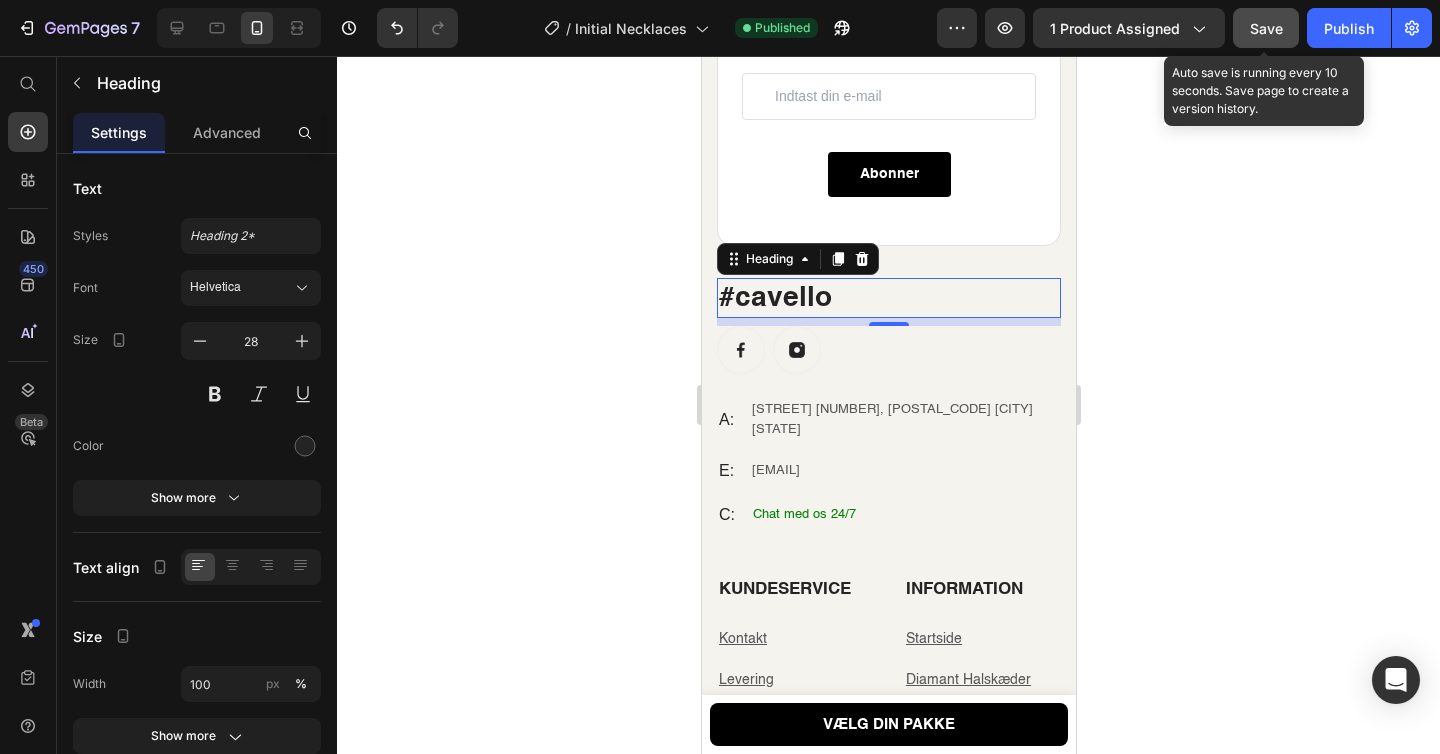 click 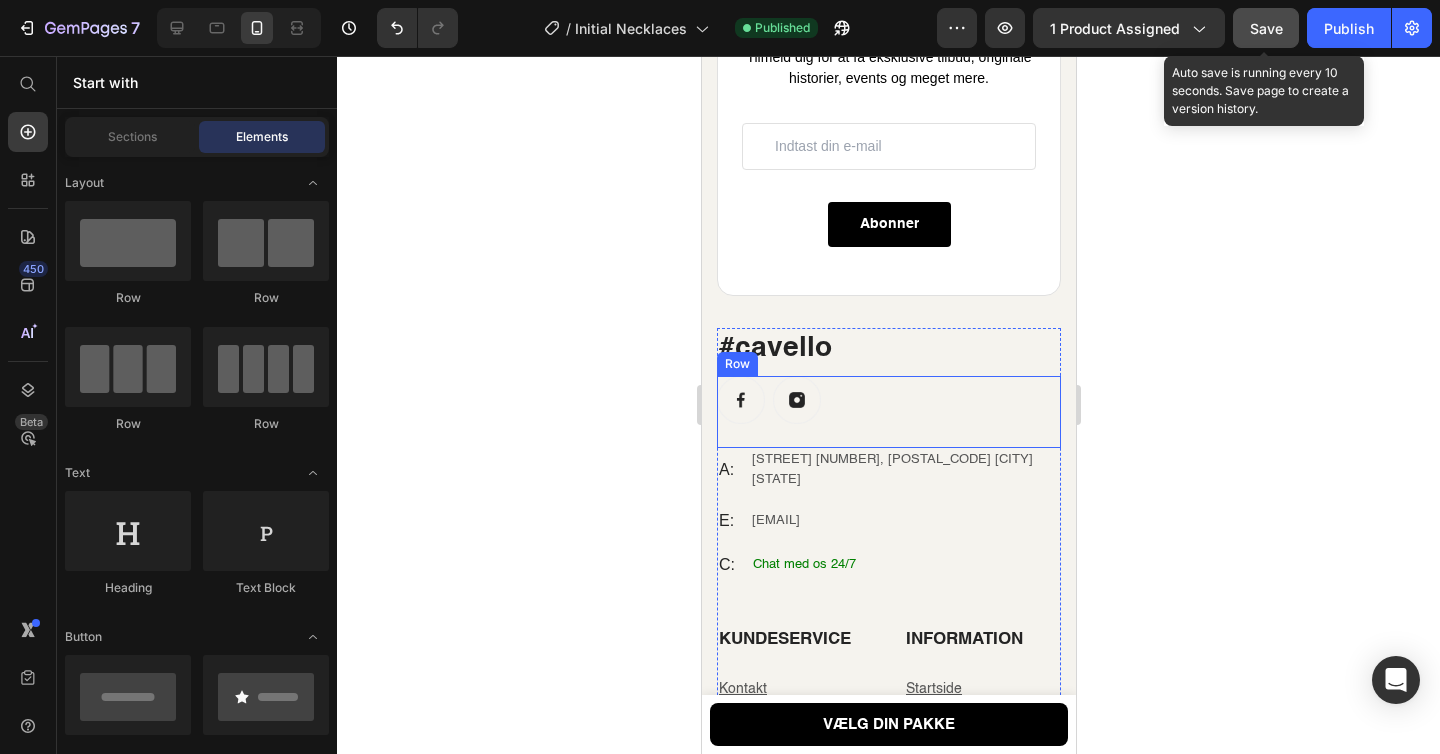 scroll, scrollTop: 4541, scrollLeft: 0, axis: vertical 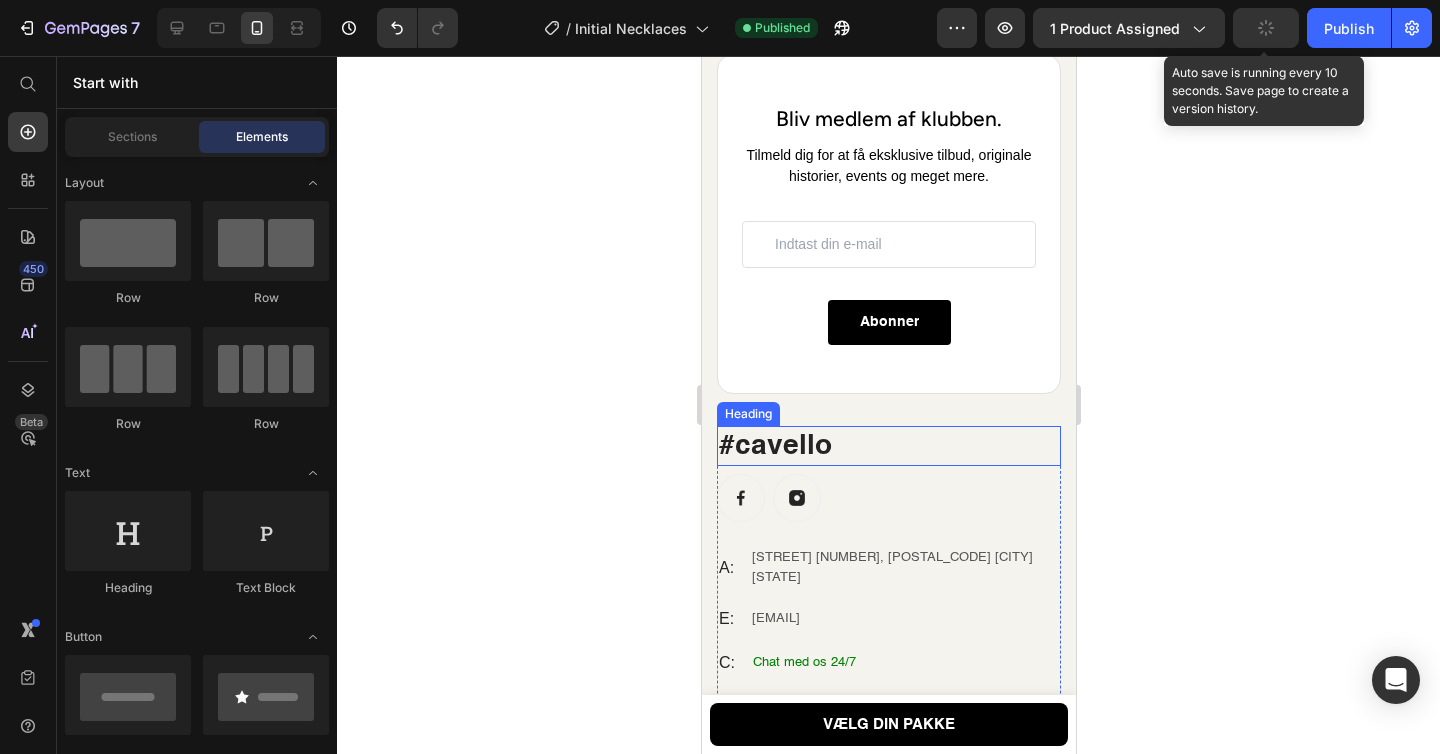 click on "#cavello" at bounding box center [888, 446] 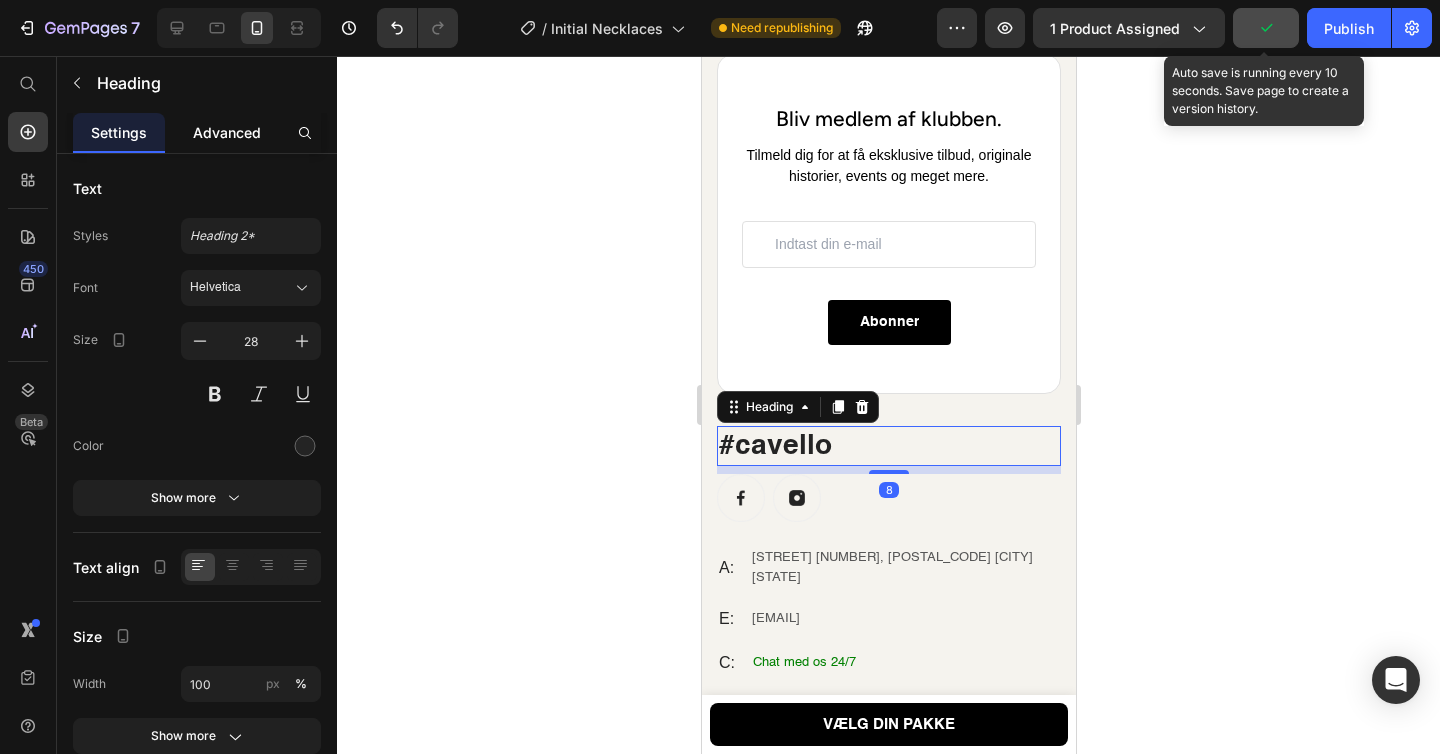 click on "Advanced" at bounding box center (227, 132) 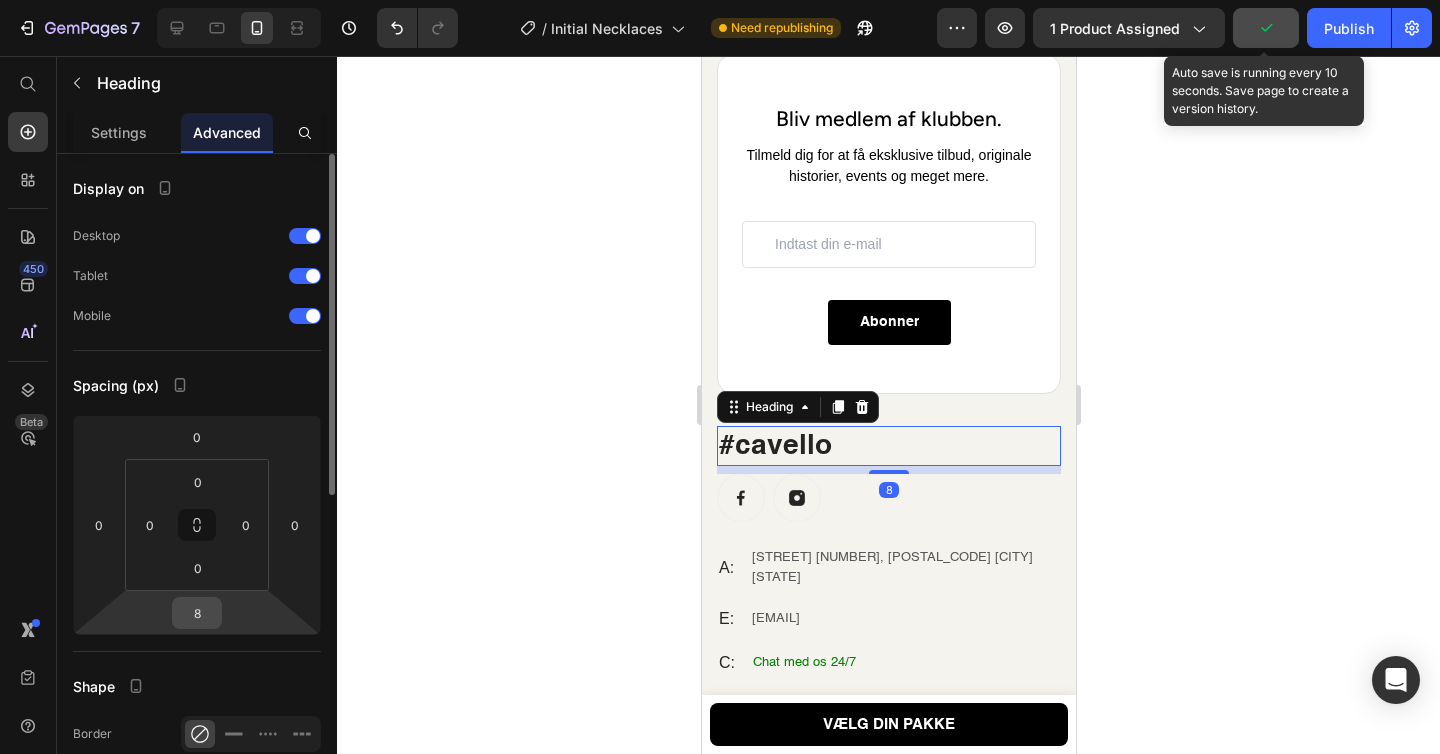 click on "8" at bounding box center [197, 613] 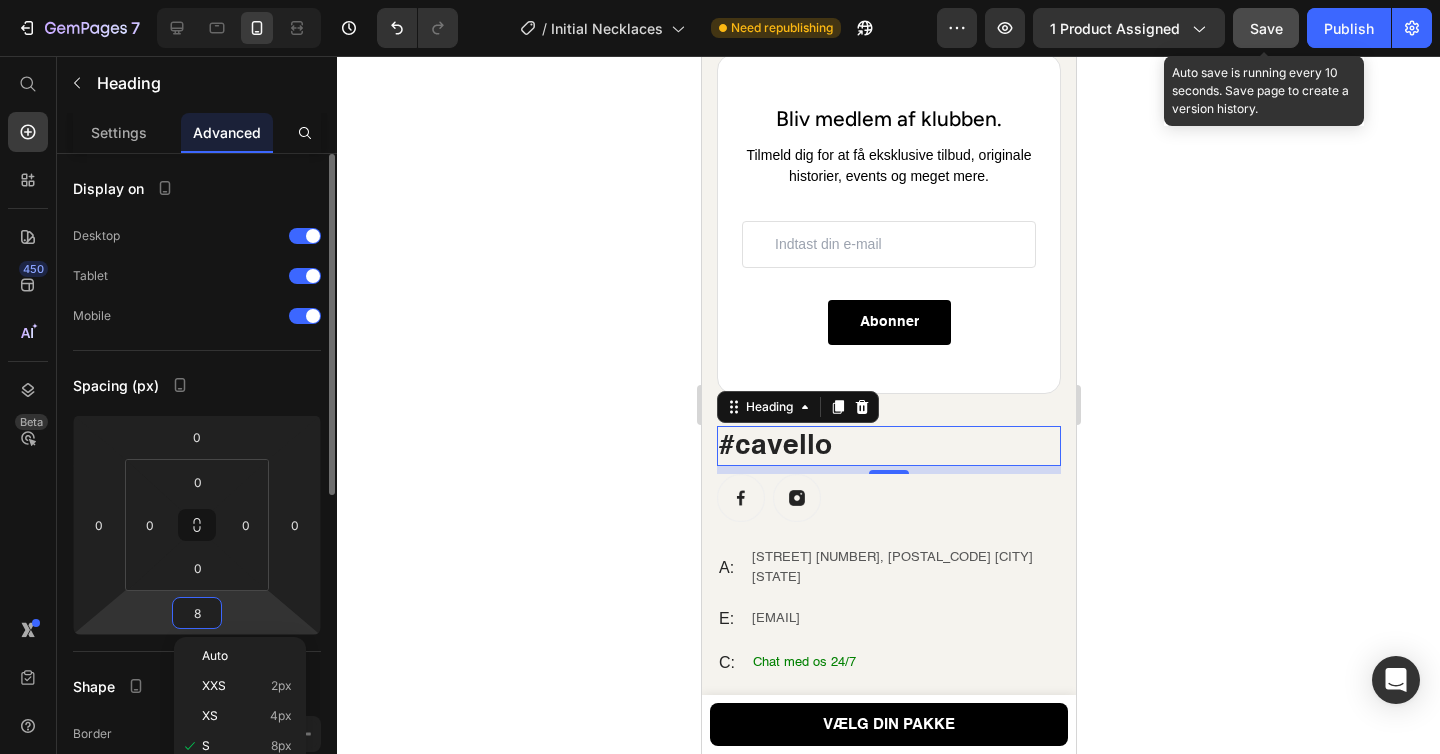 type 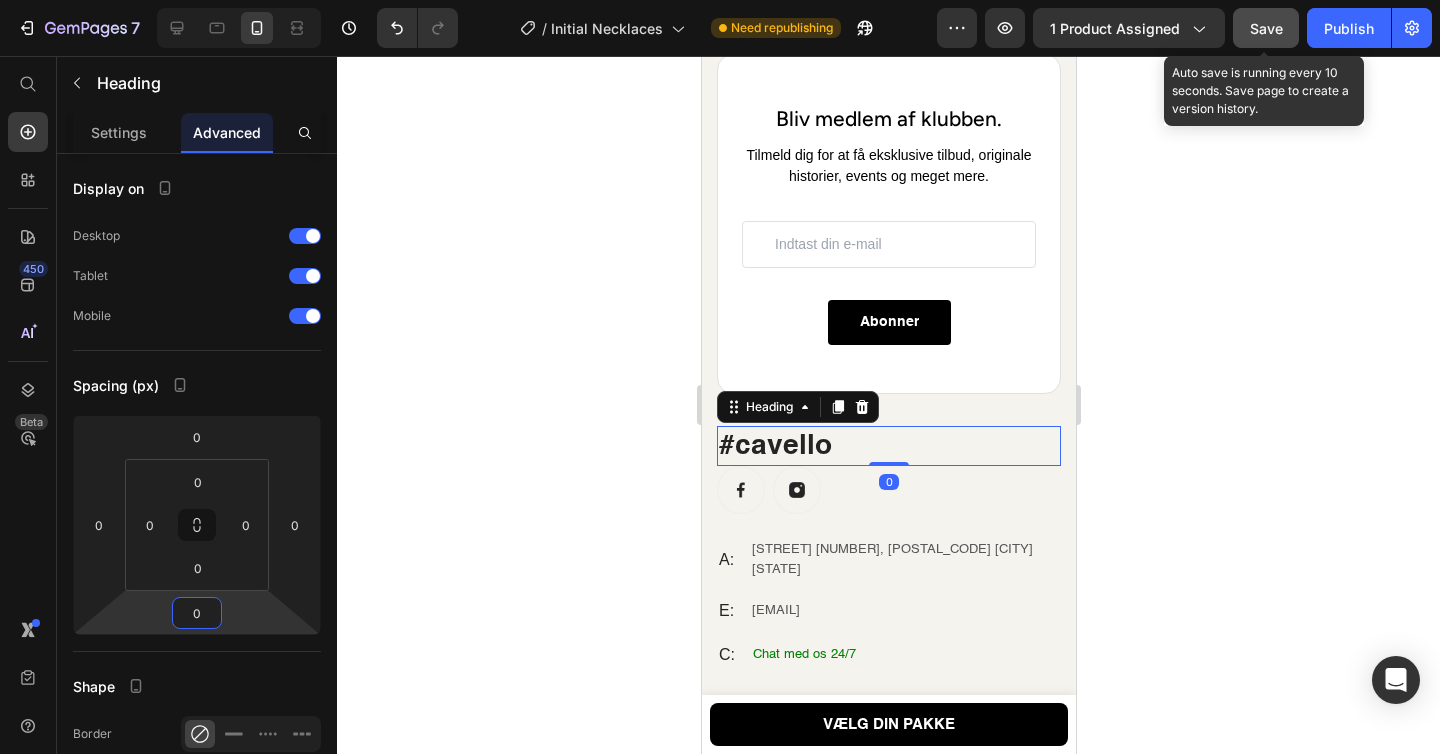 click 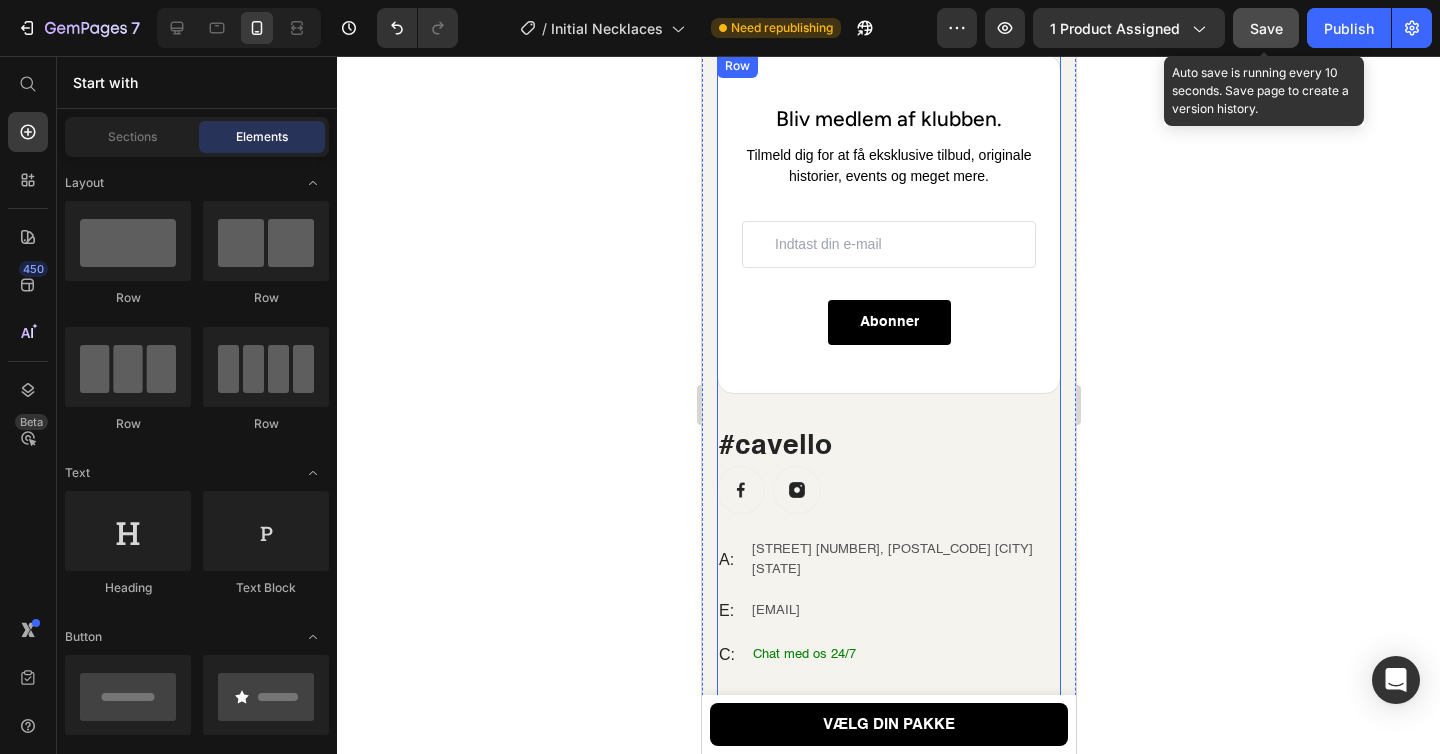 click on "#cavello" at bounding box center [888, 446] 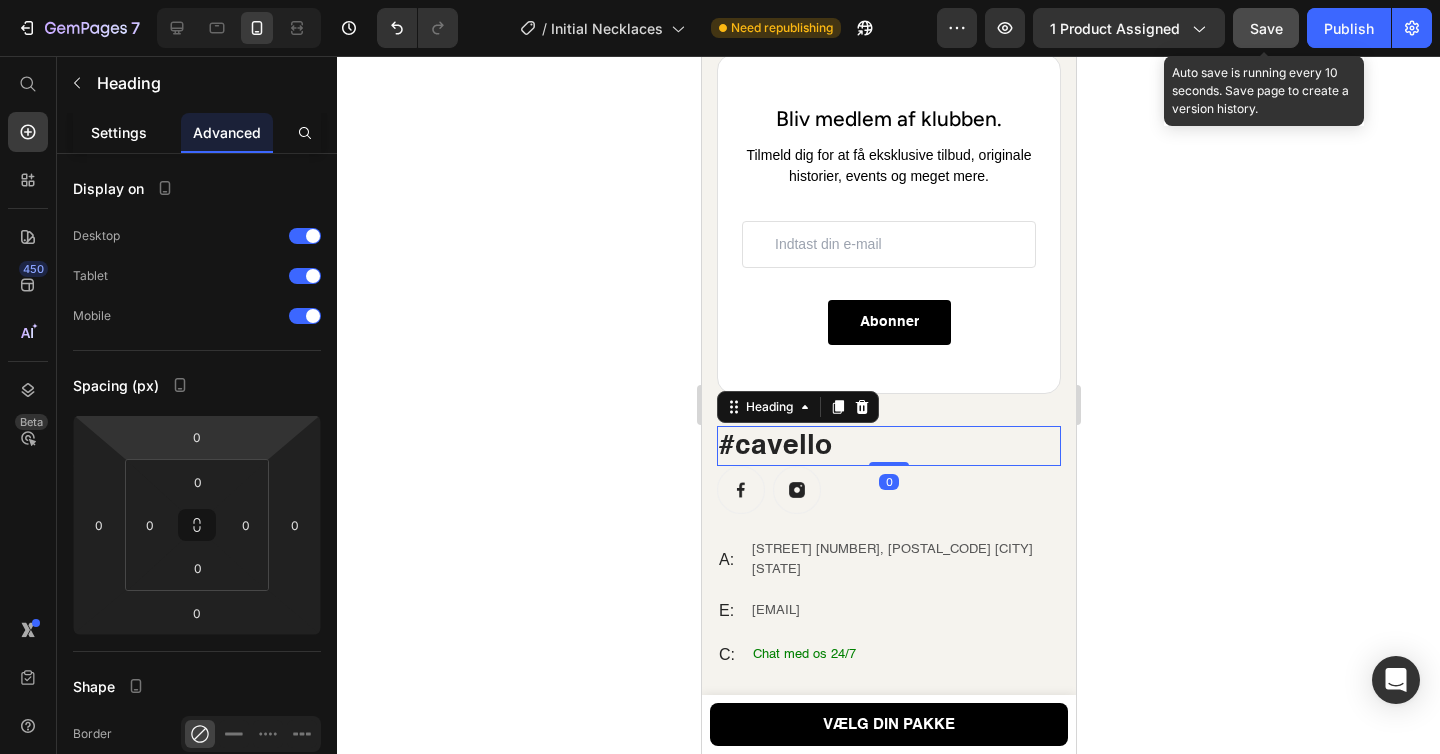 click on "Settings" 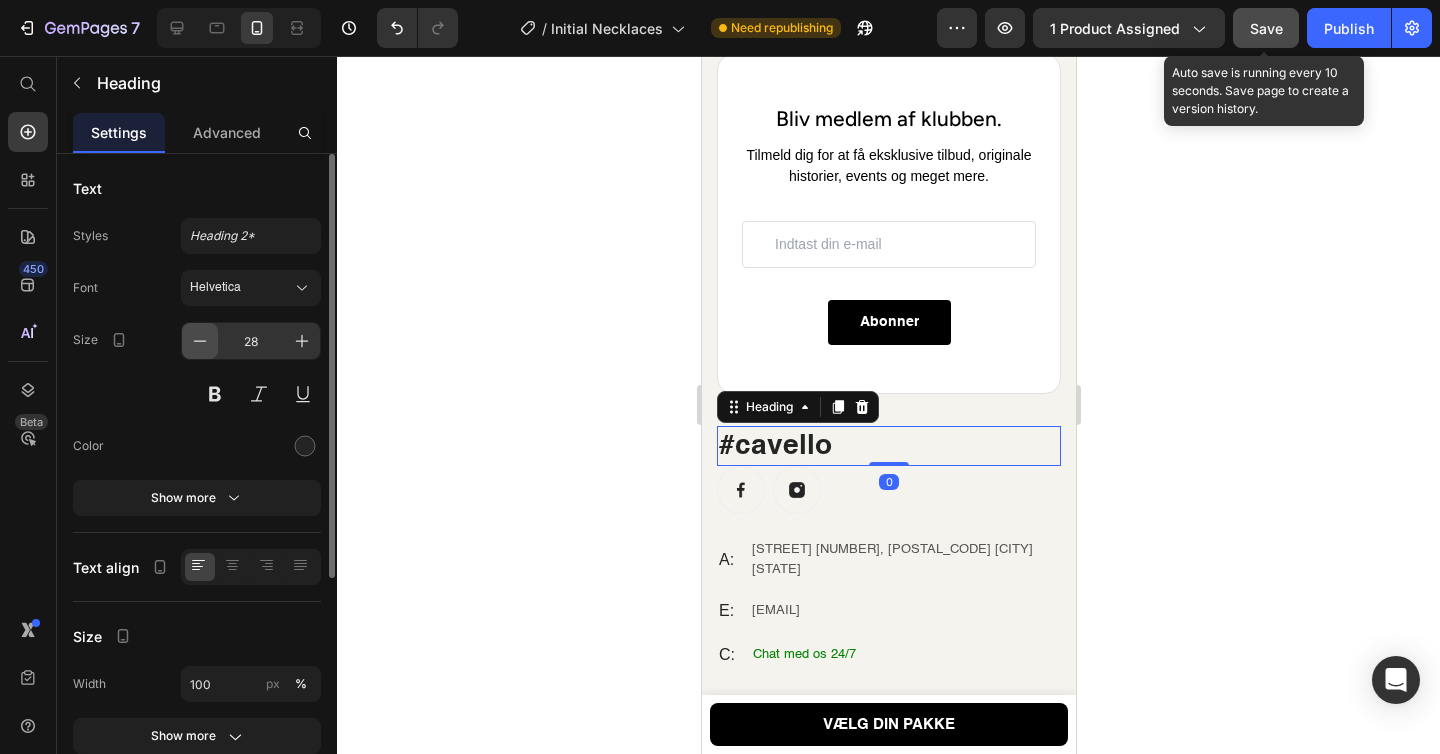 click 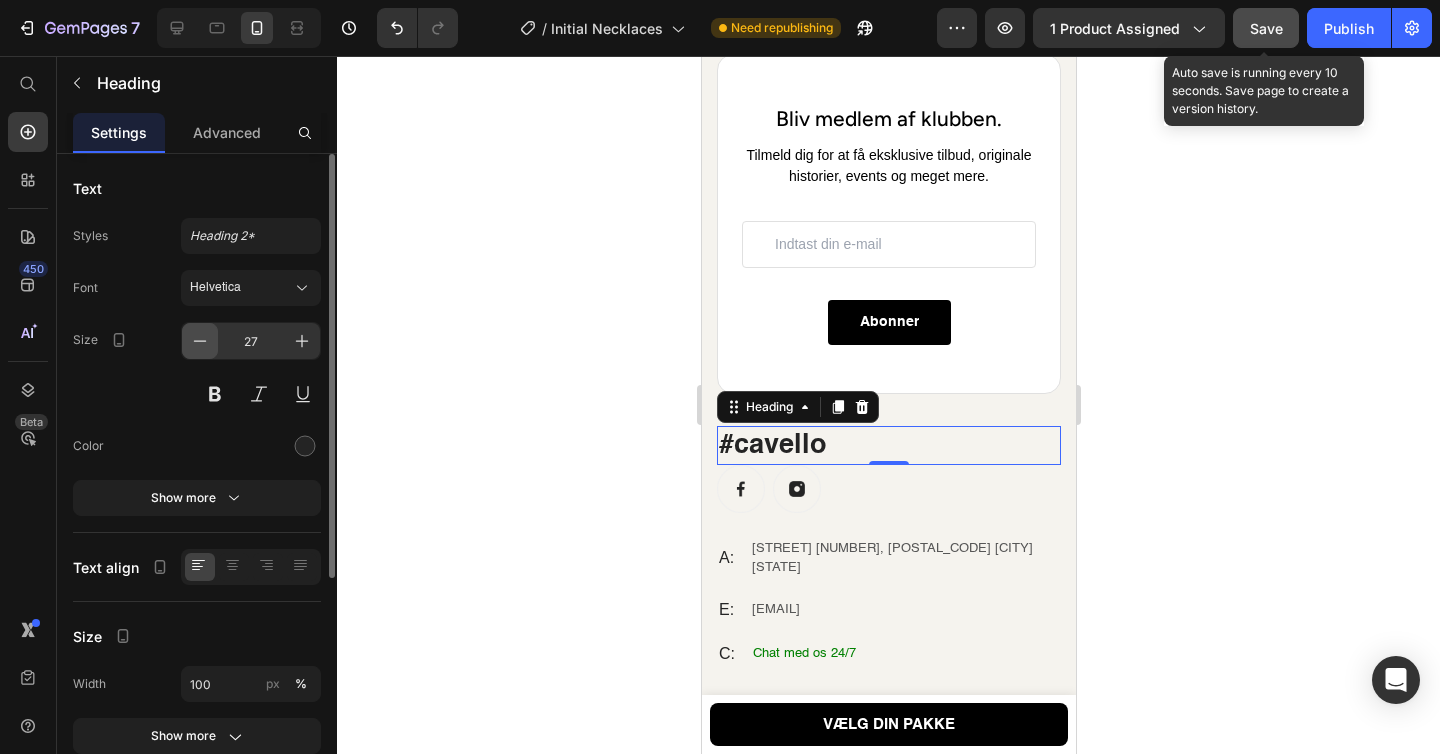 click 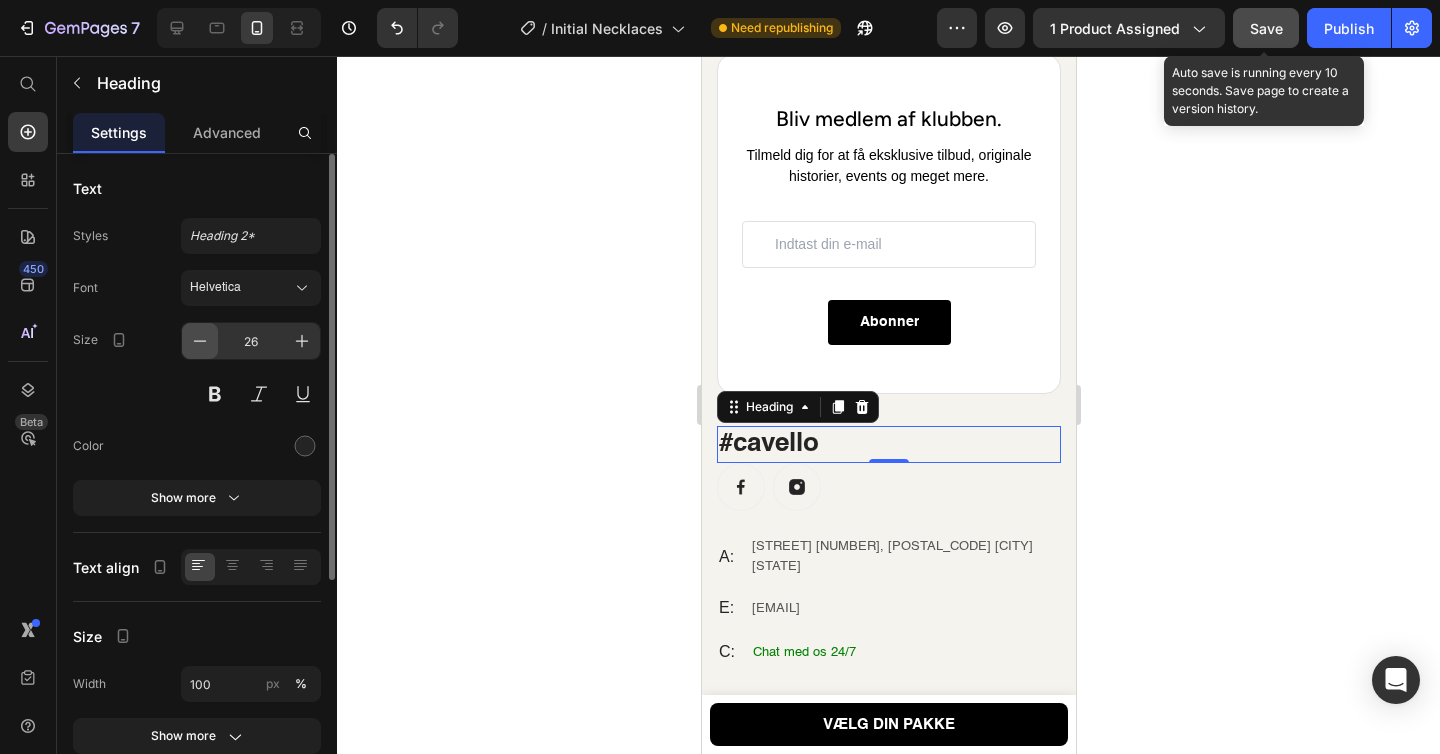 click 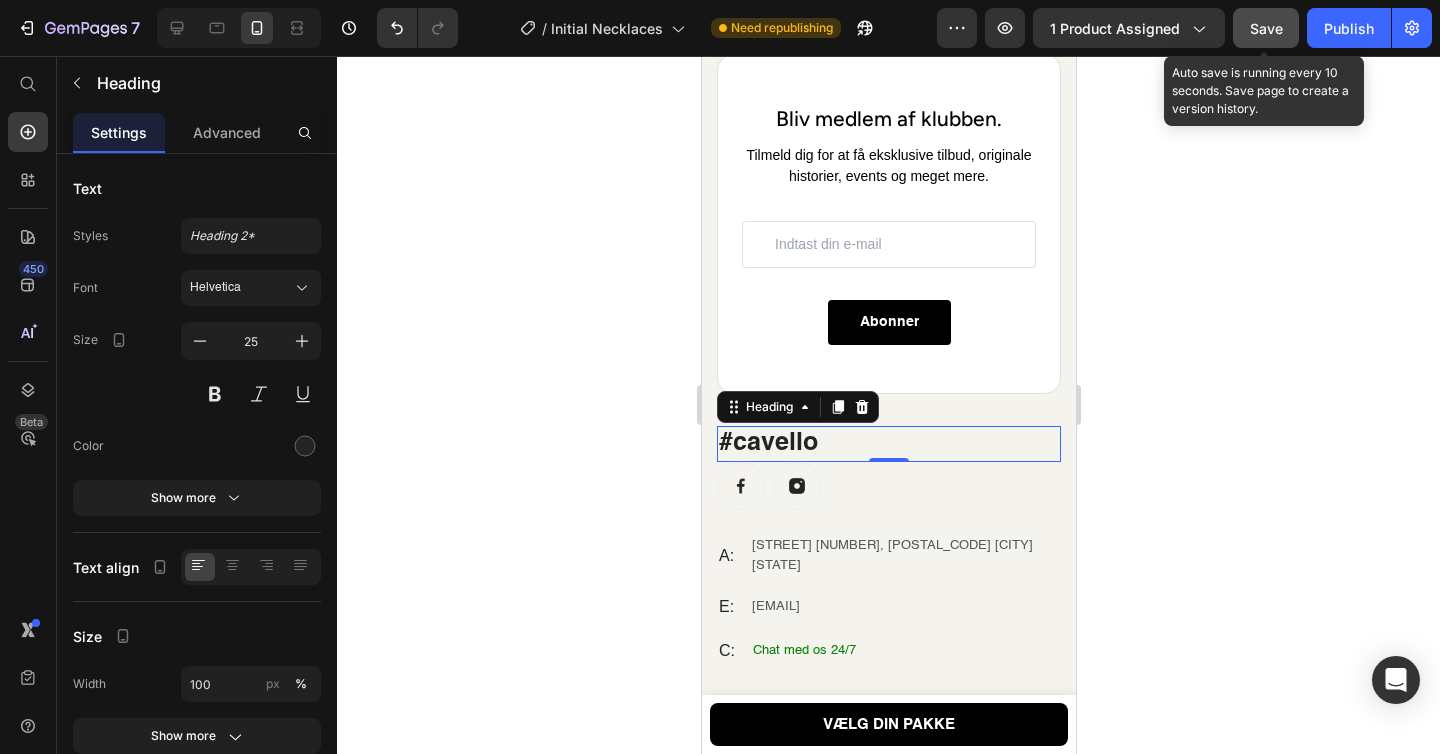 click 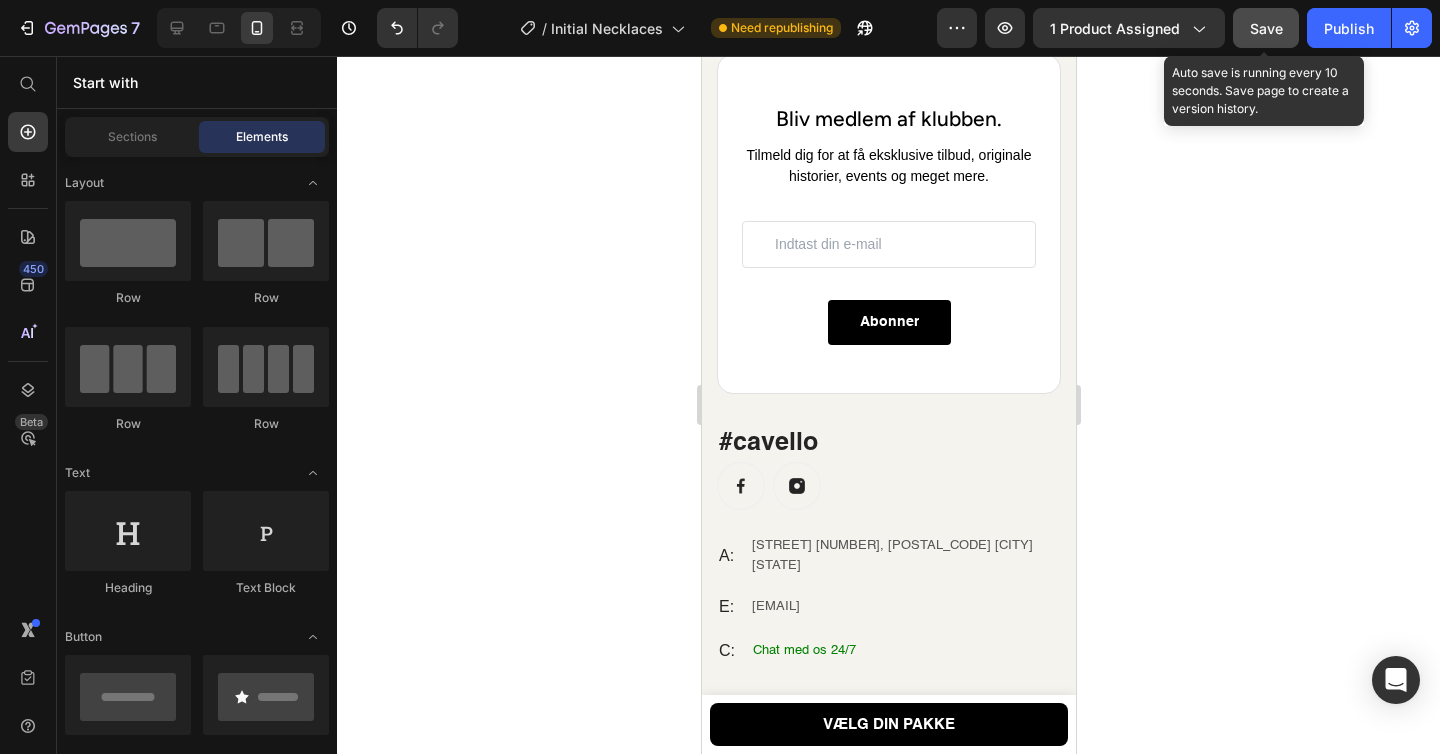 click on "Save" 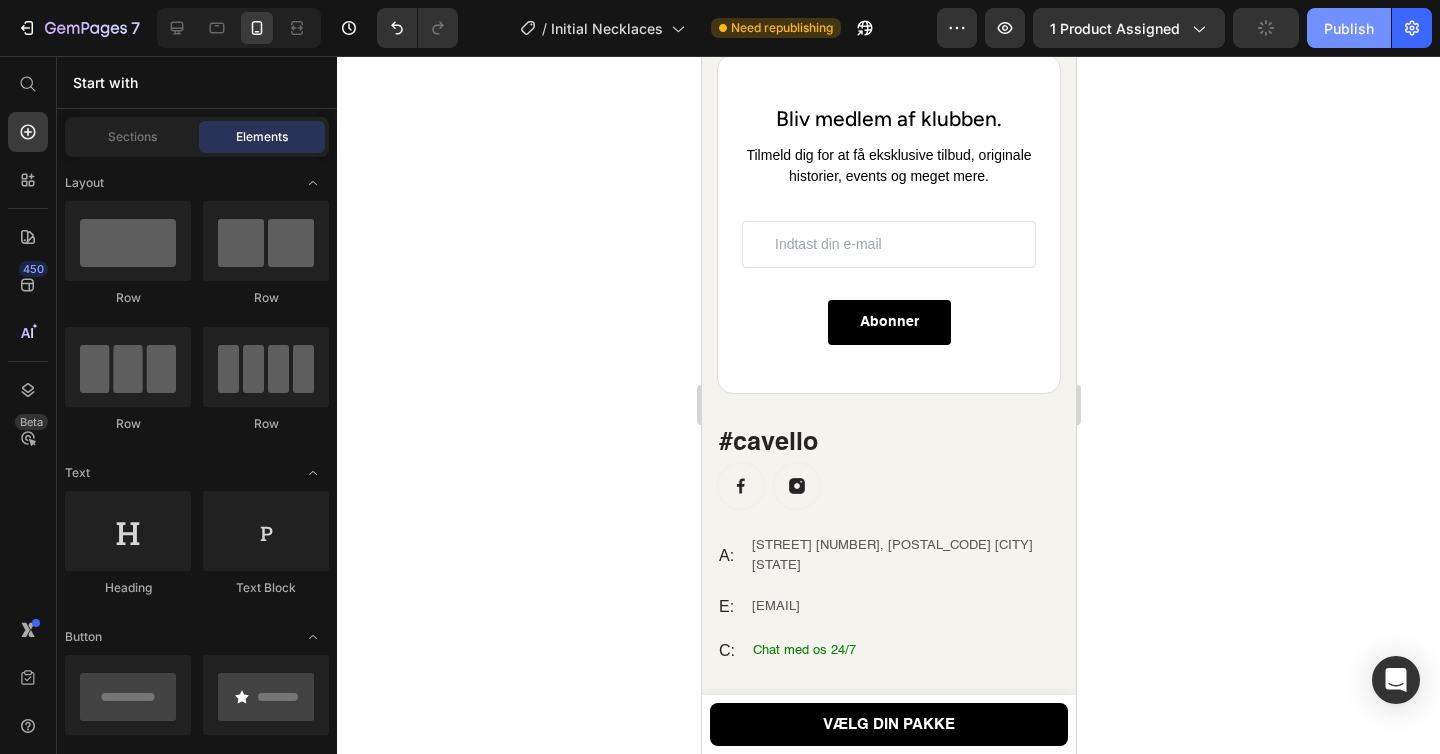 click on "Publish" at bounding box center [1349, 28] 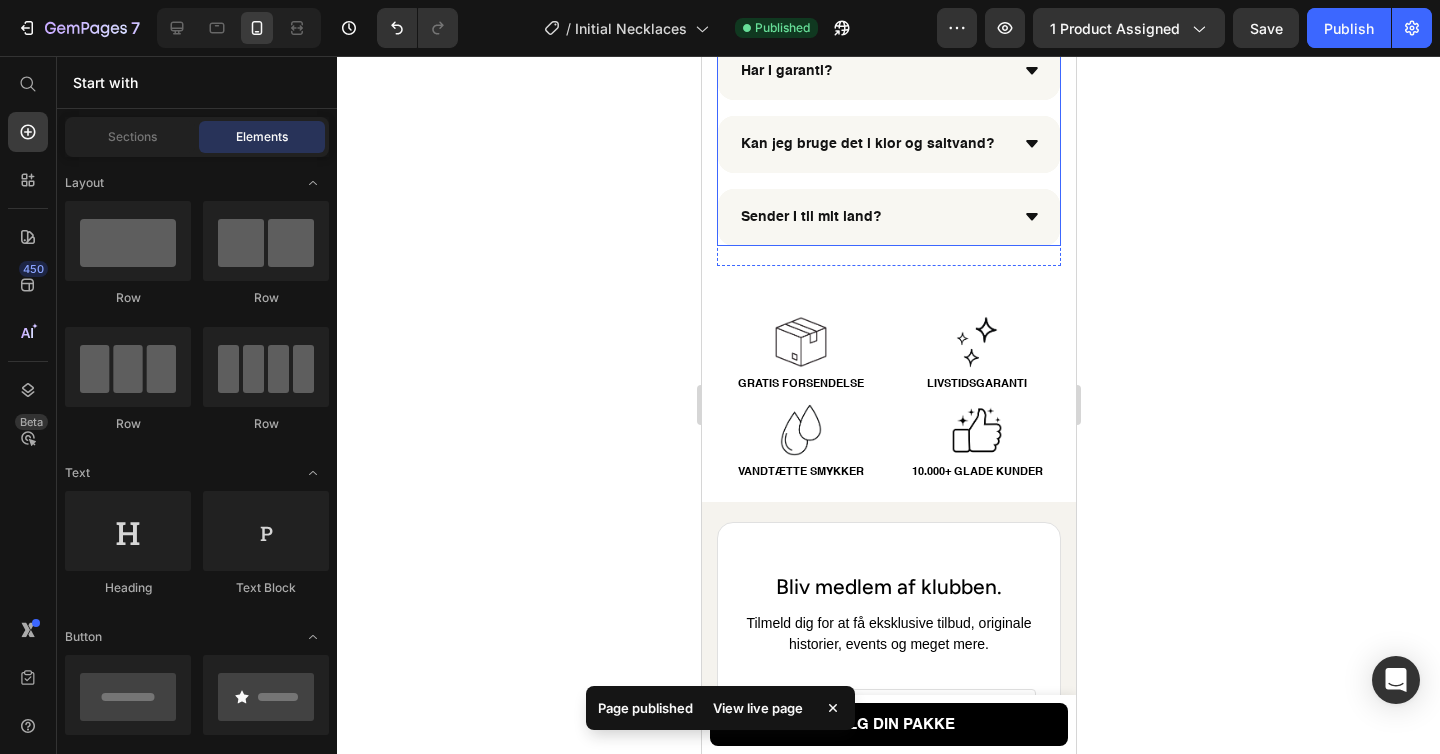 scroll, scrollTop: 3156, scrollLeft: 0, axis: vertical 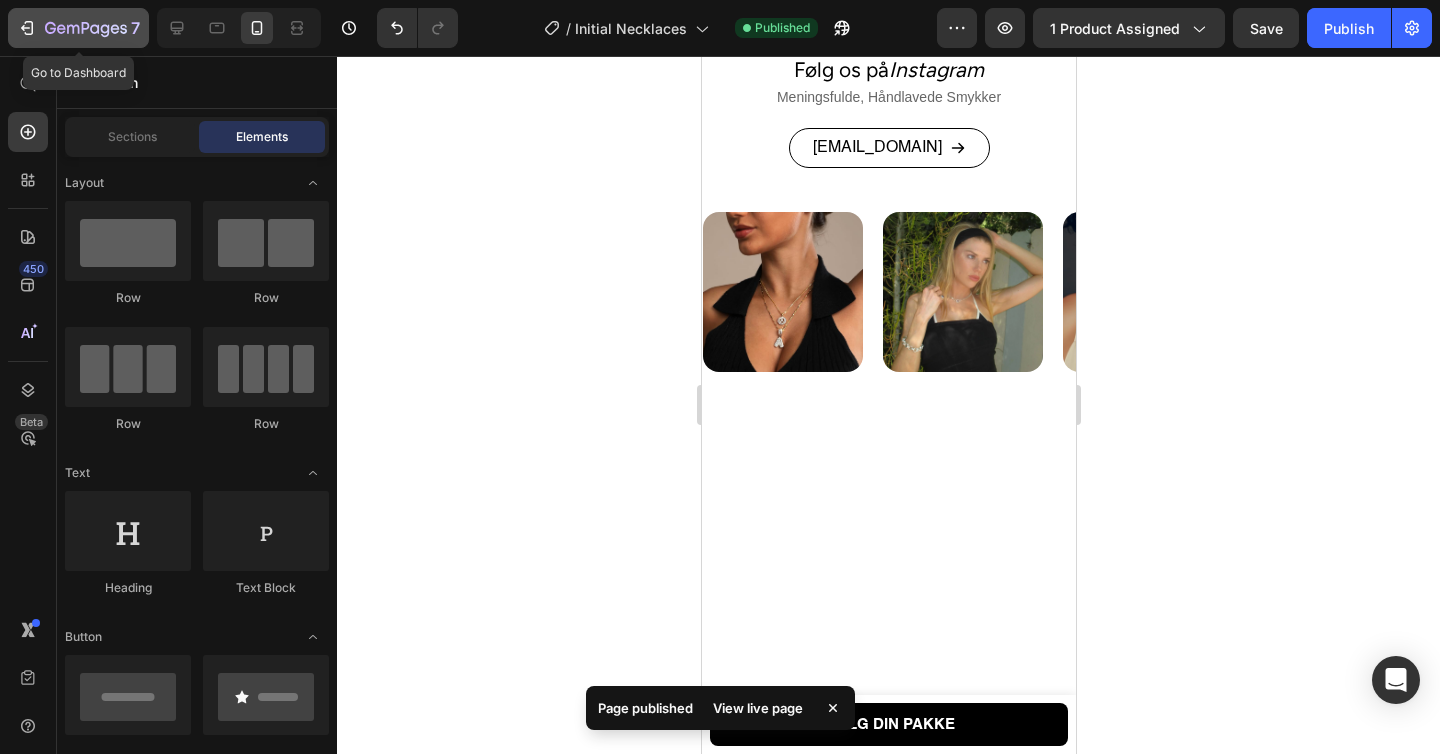 click on "7" at bounding box center (78, 28) 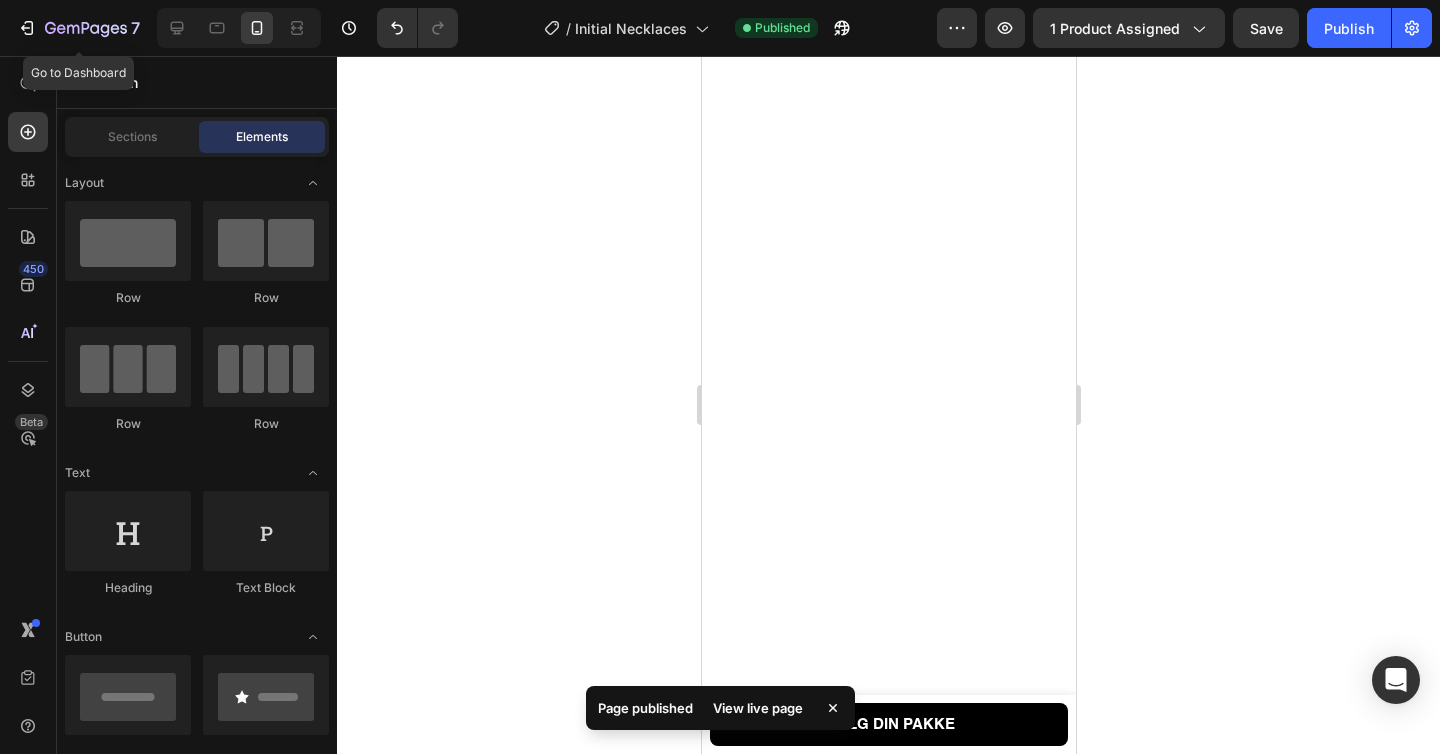 scroll, scrollTop: 1149, scrollLeft: 0, axis: vertical 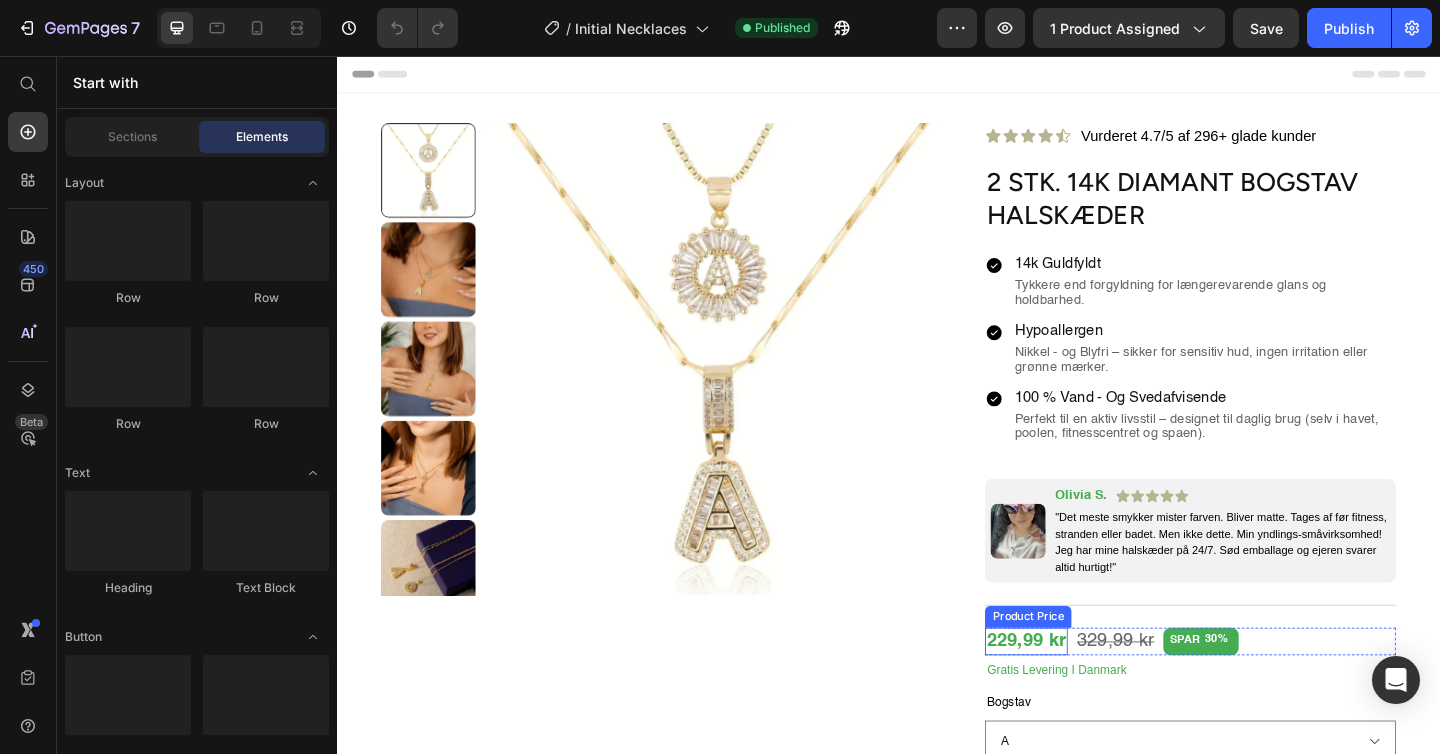 click on "229,99 kr" at bounding box center (1087, 693) 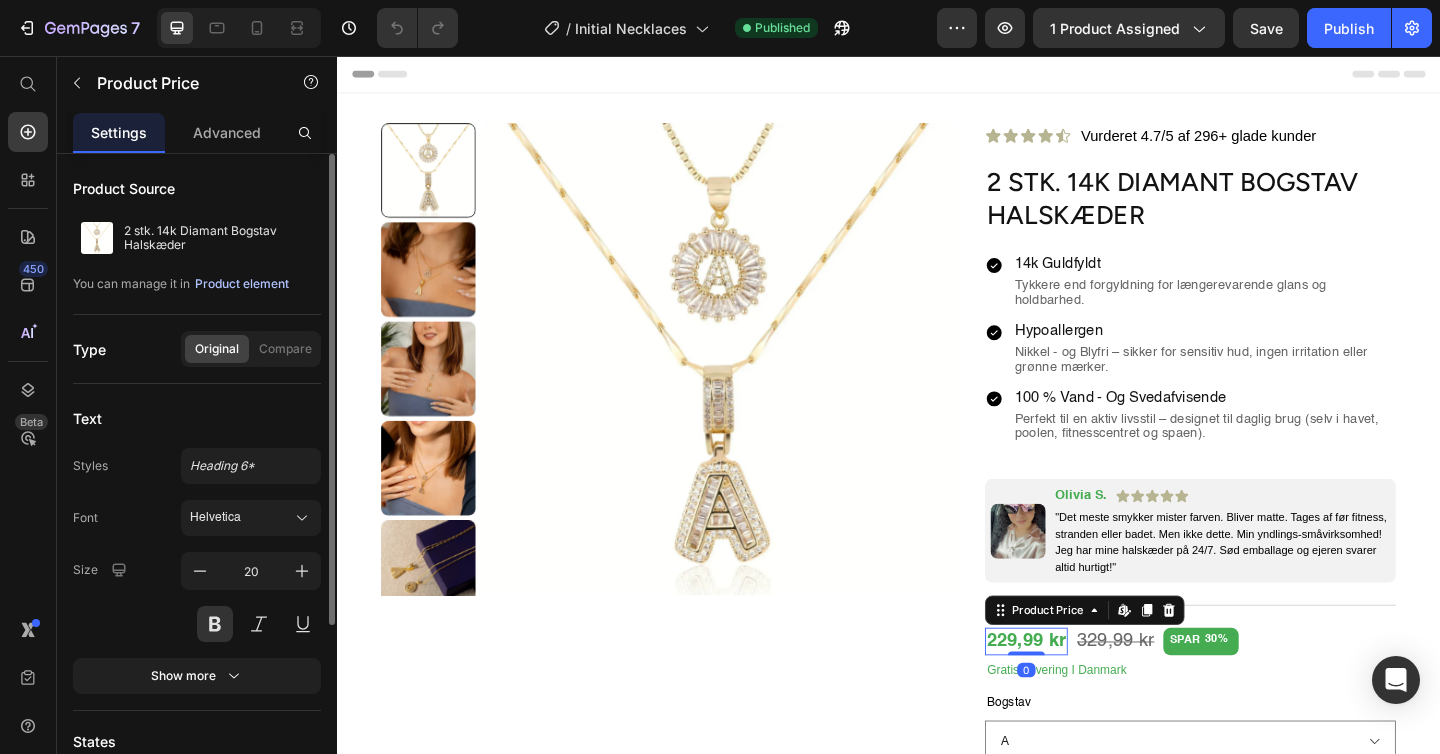 click on "Product element" at bounding box center [242, 284] 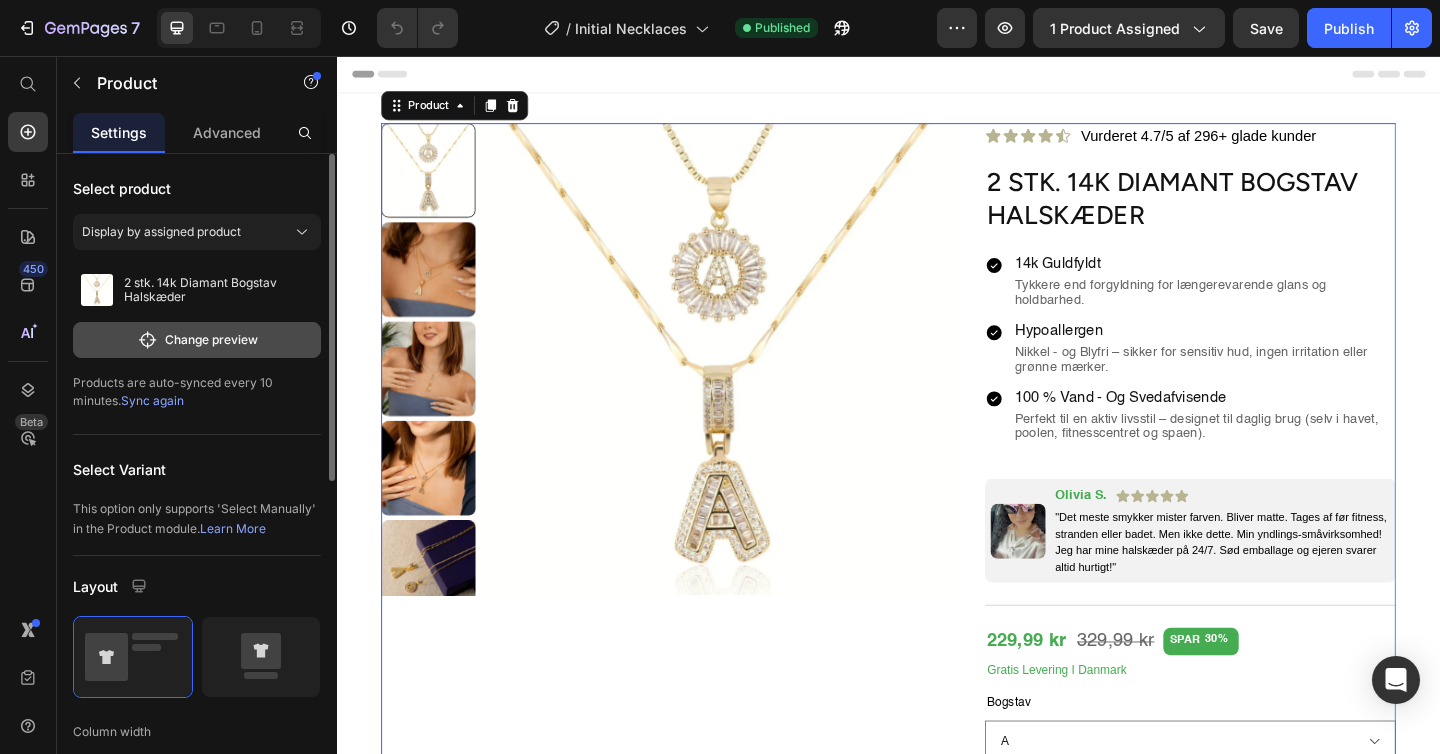 click on "Change preview" at bounding box center (197, 340) 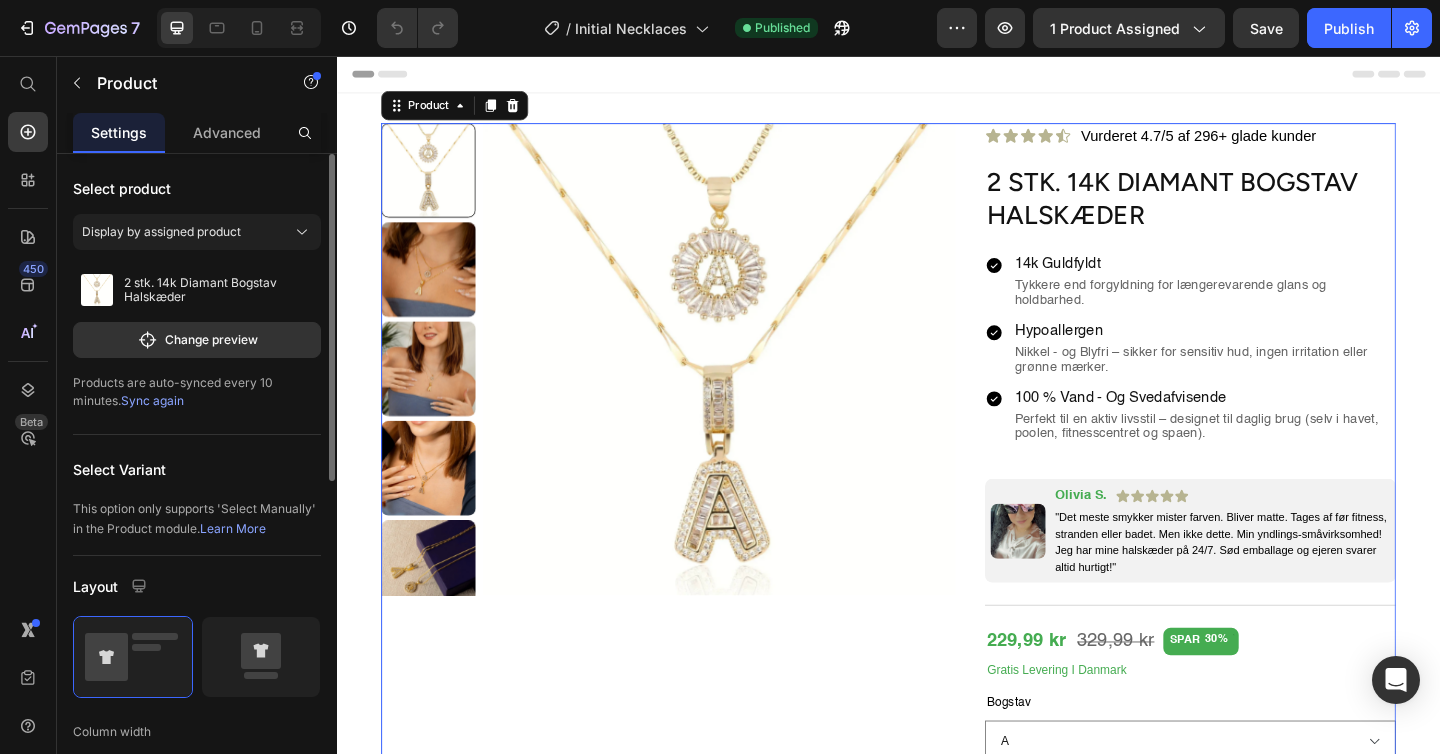 click on "Sync again" at bounding box center [152, 400] 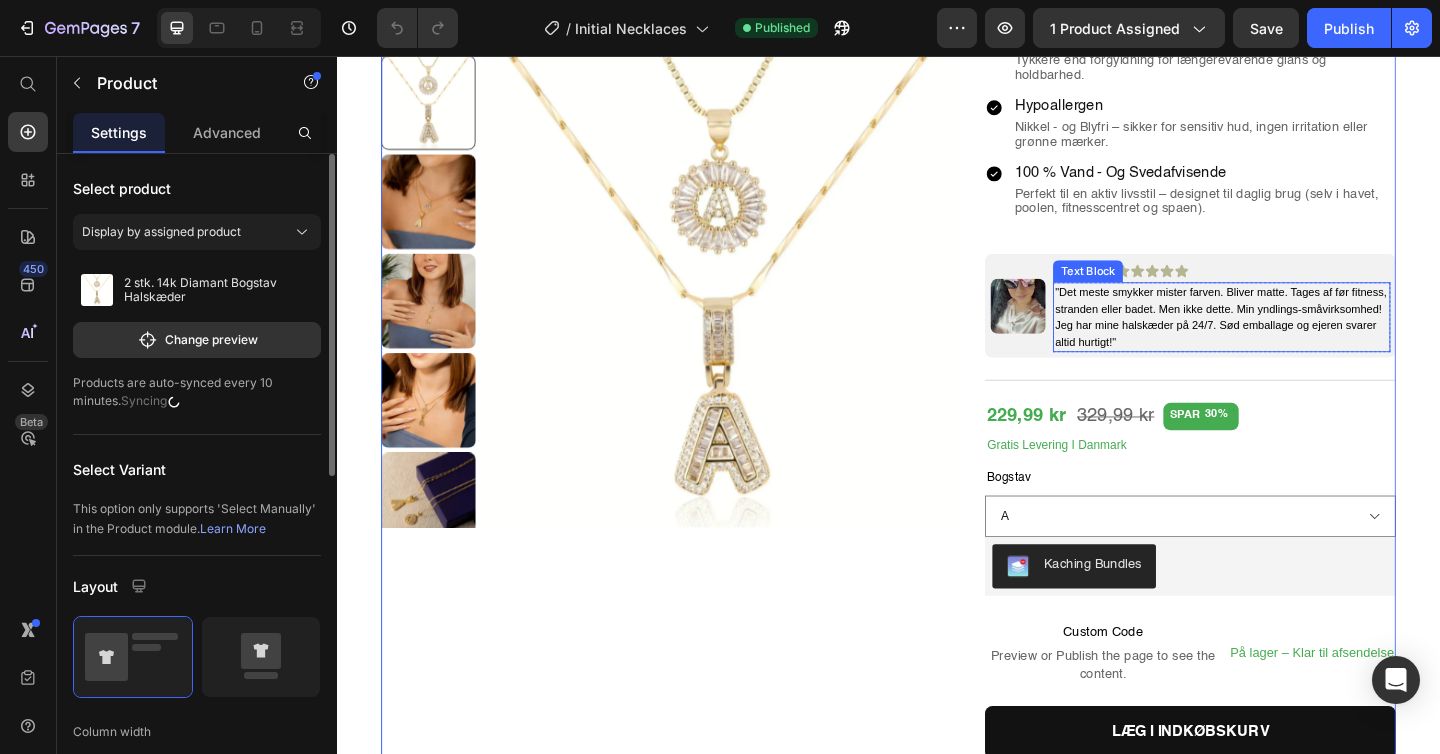 scroll, scrollTop: 391, scrollLeft: 0, axis: vertical 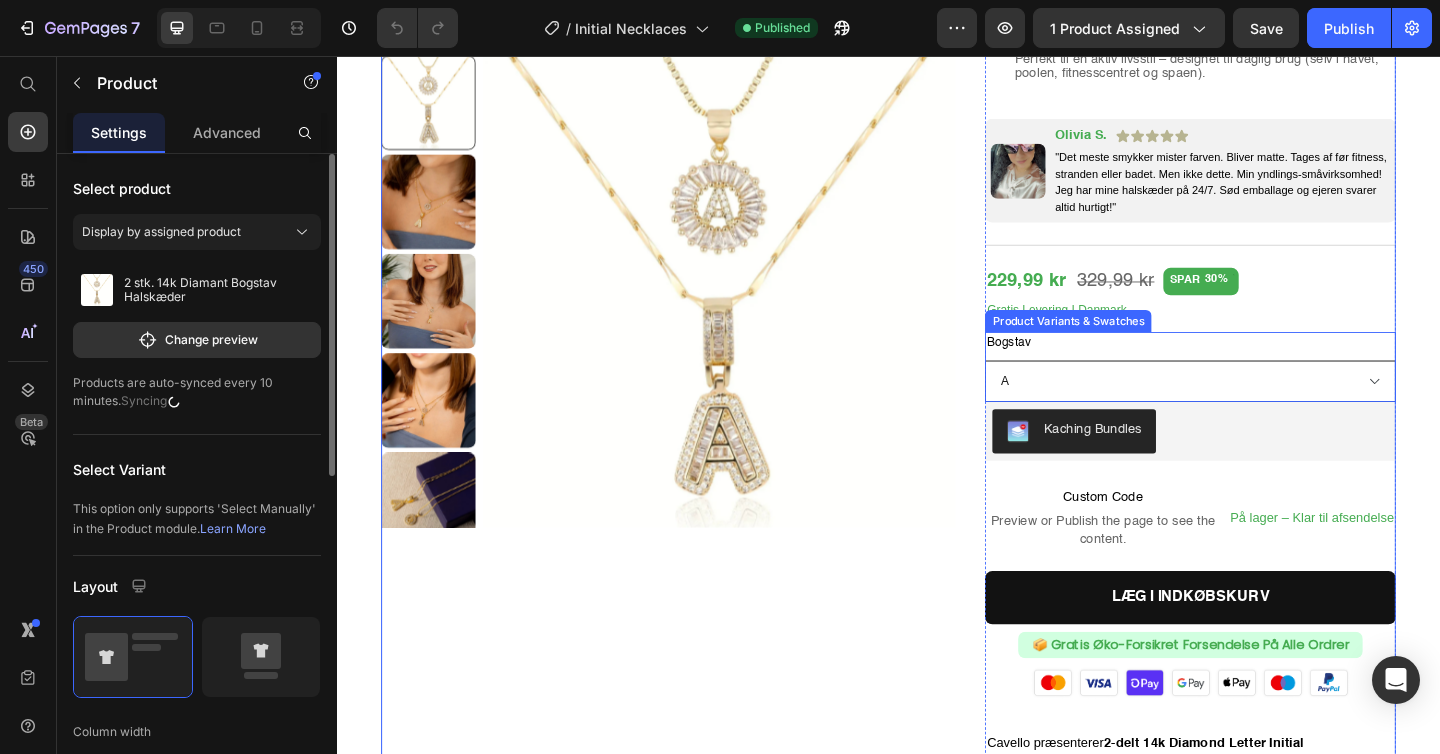 click on "A B C D E F G H I J K L M N O P Q R S T U V W X Y Z" at bounding box center (1265, 410) 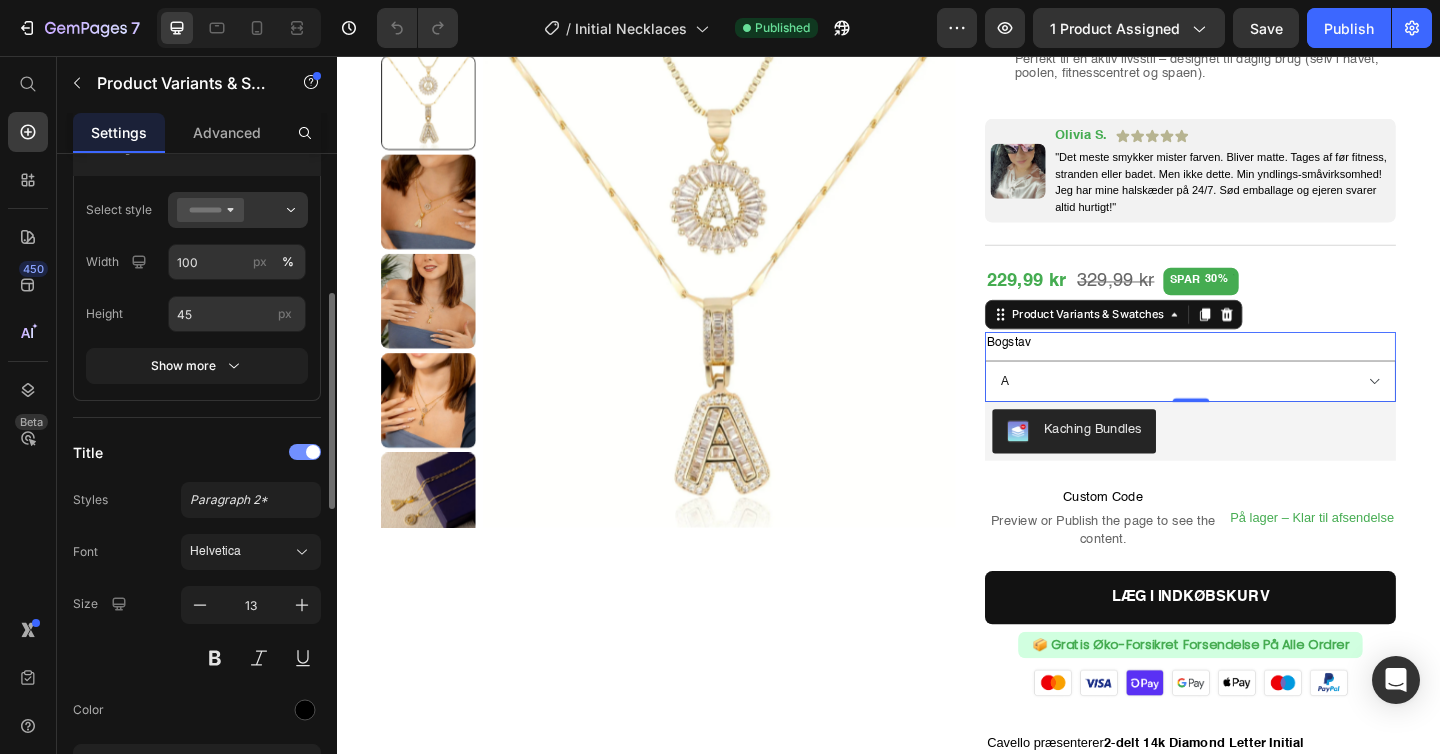 scroll, scrollTop: 0, scrollLeft: 0, axis: both 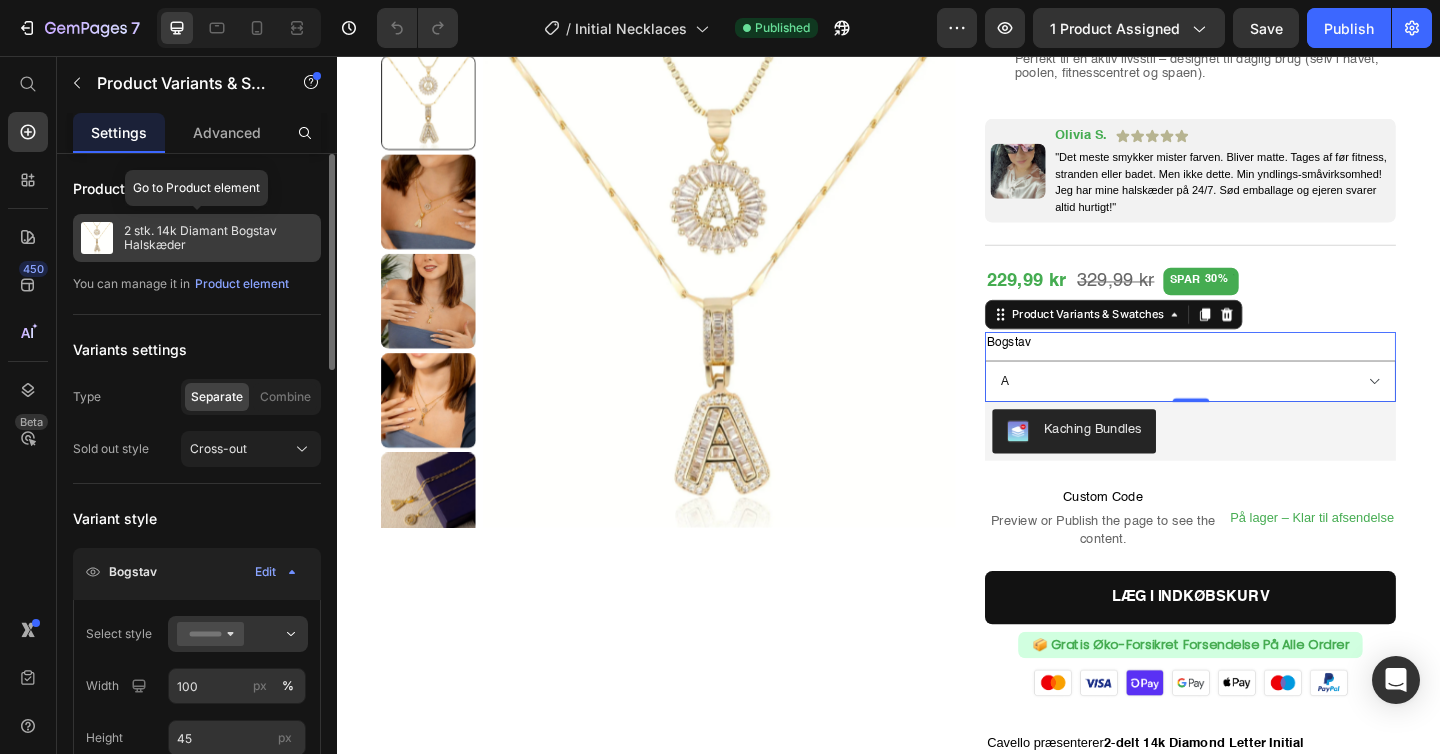 click on "2 stk. 14k Diamant Bogstav Halskæder" at bounding box center [218, 238] 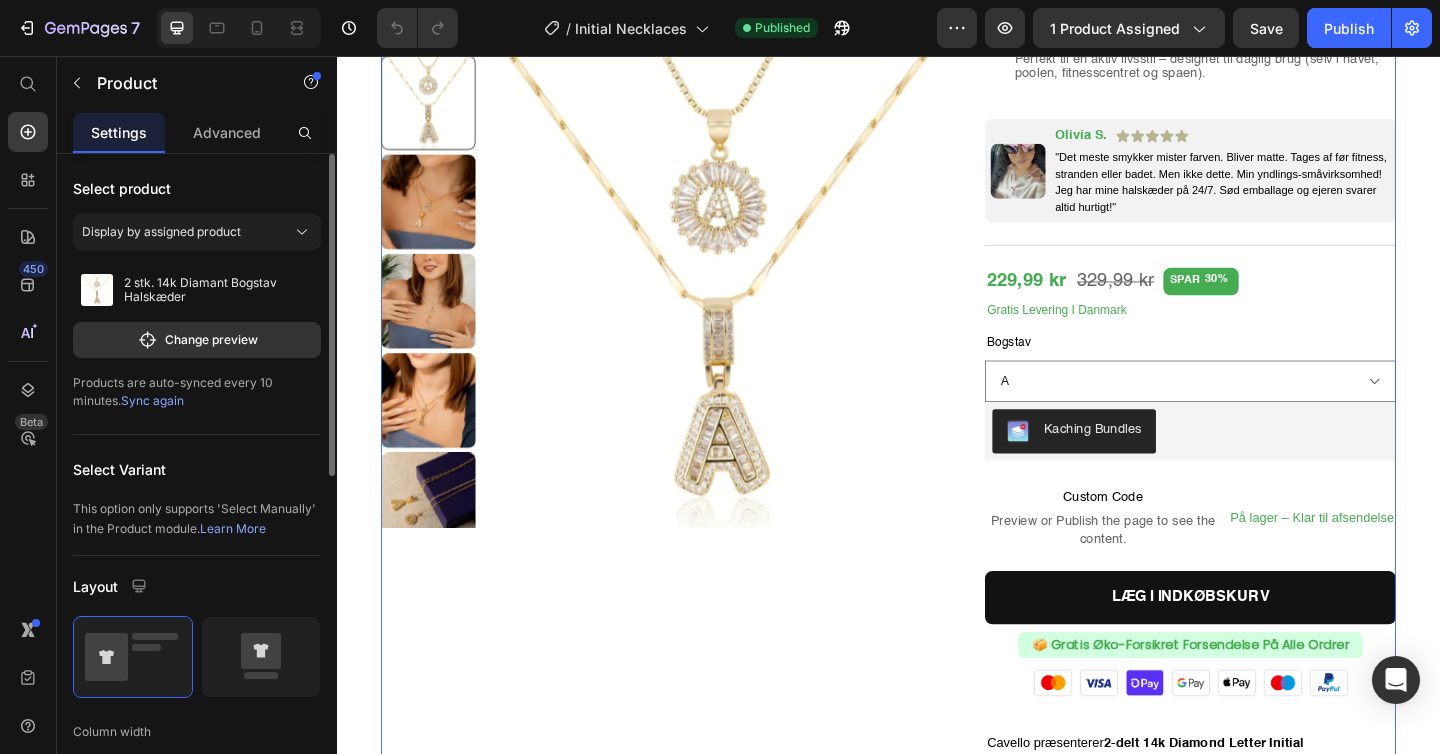 click on "Sync again" at bounding box center [152, 400] 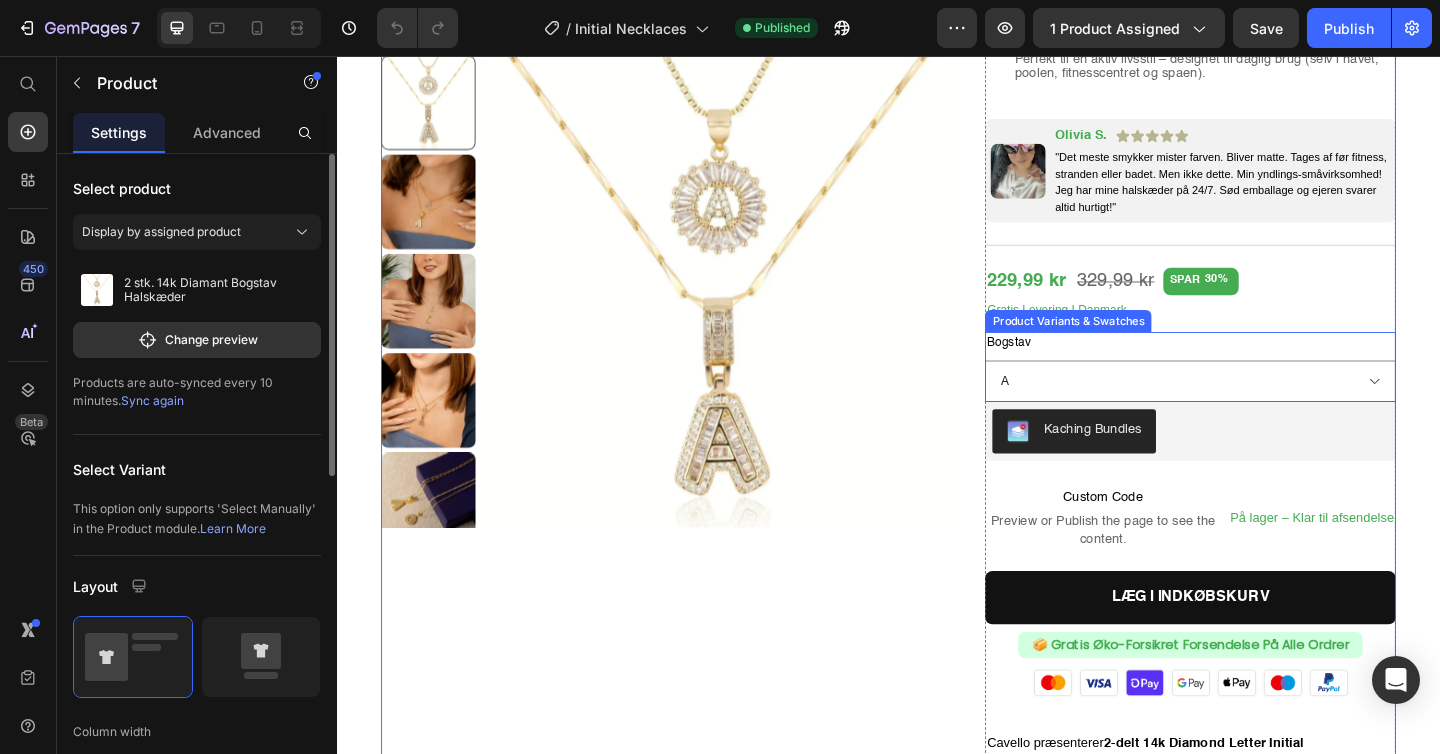 click on "Bogstav A B C D E F G H I J K L M N O P Q R S T U V W X Y Z" at bounding box center [1265, 395] 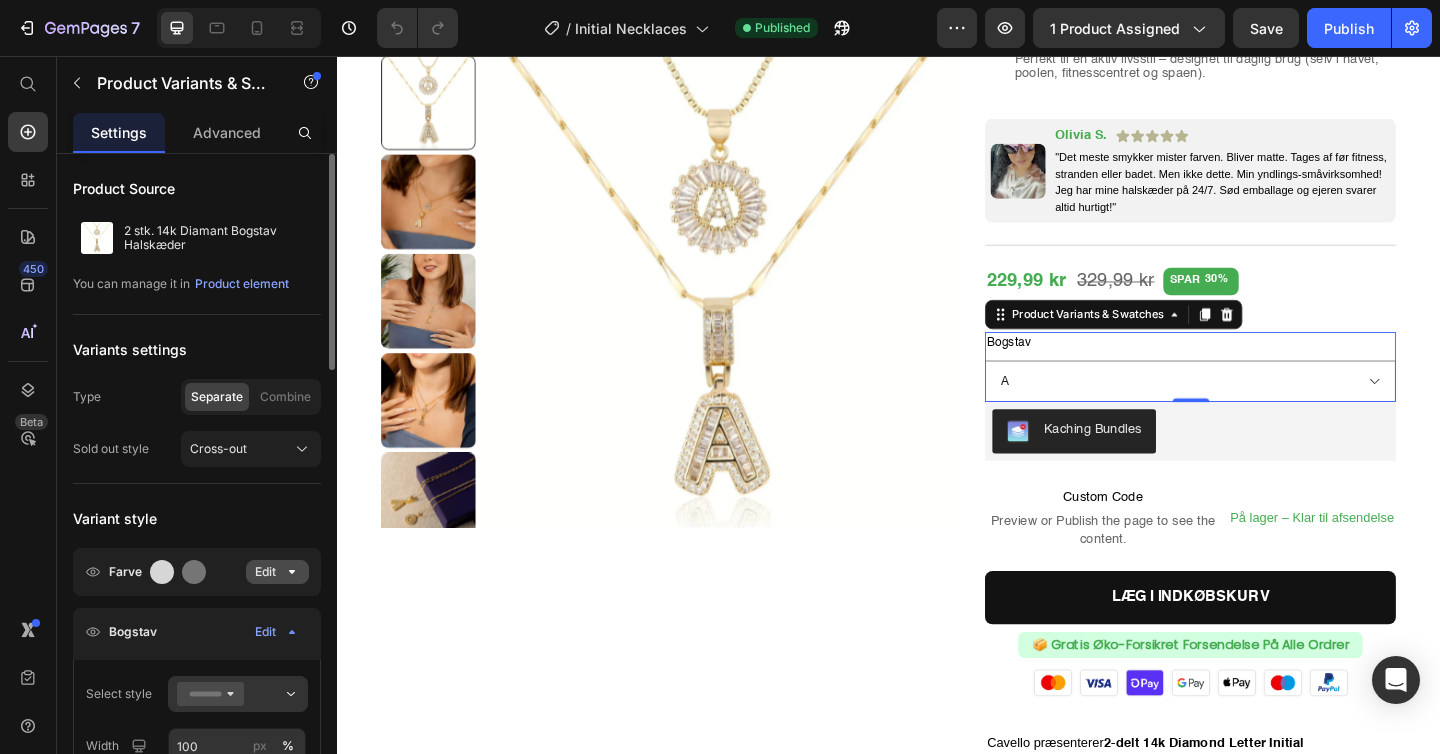click on "Edit" at bounding box center [277, 572] 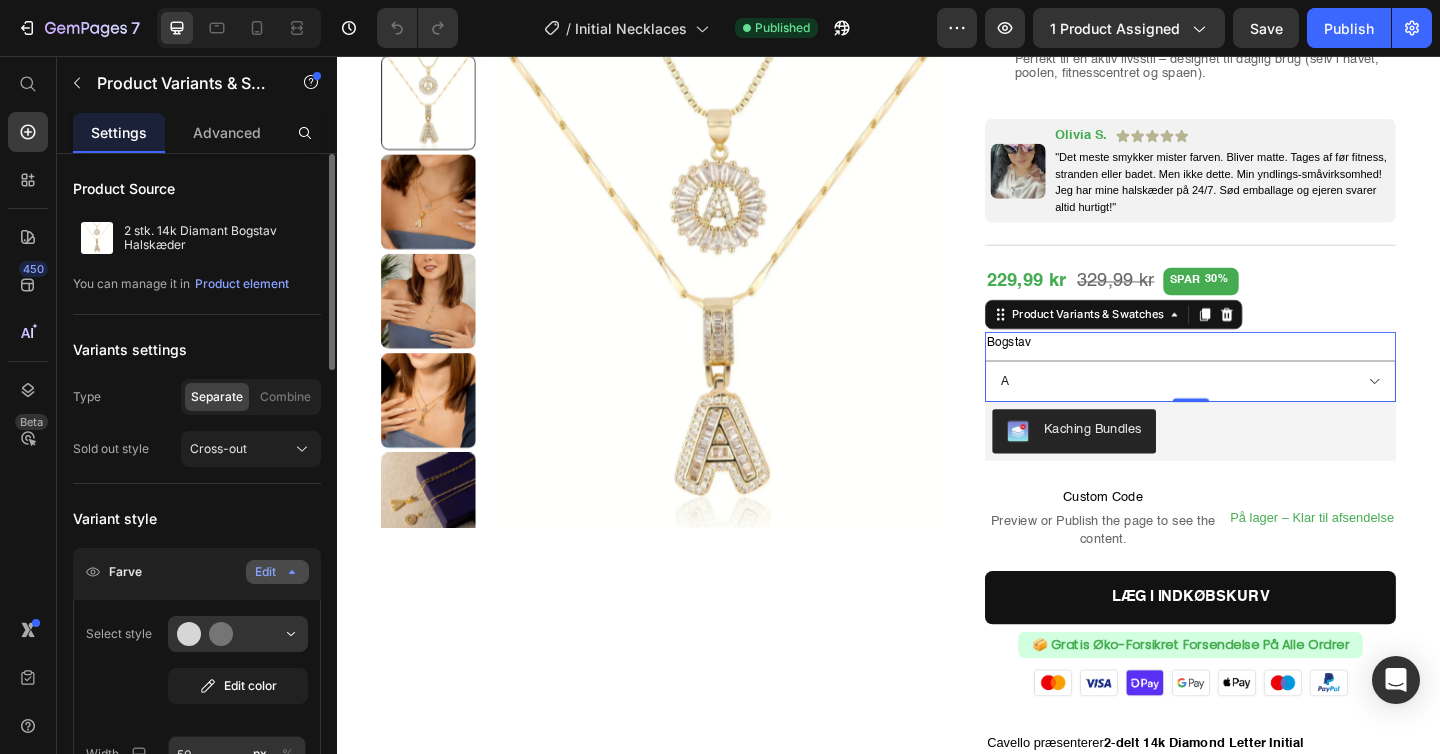 click on "Edit" at bounding box center [277, 572] 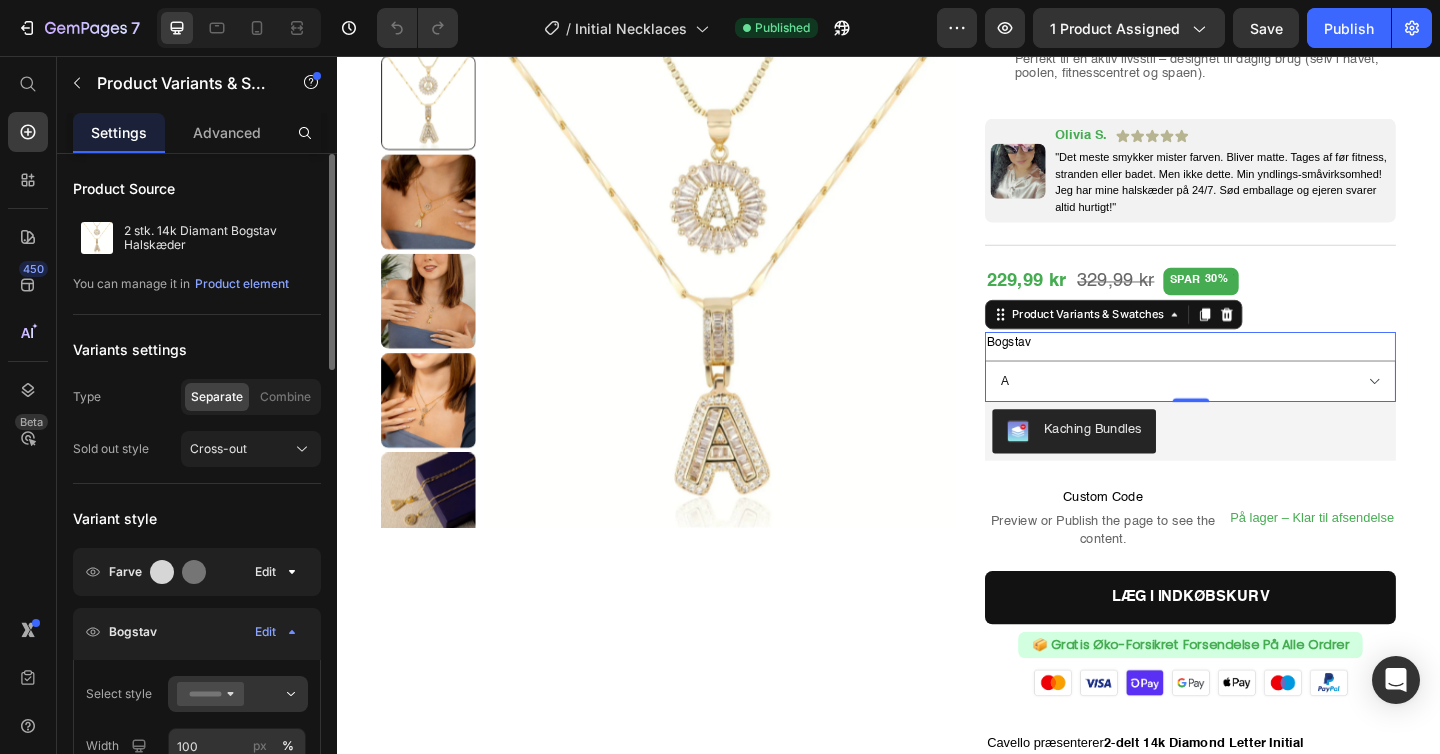scroll, scrollTop: 167, scrollLeft: 0, axis: vertical 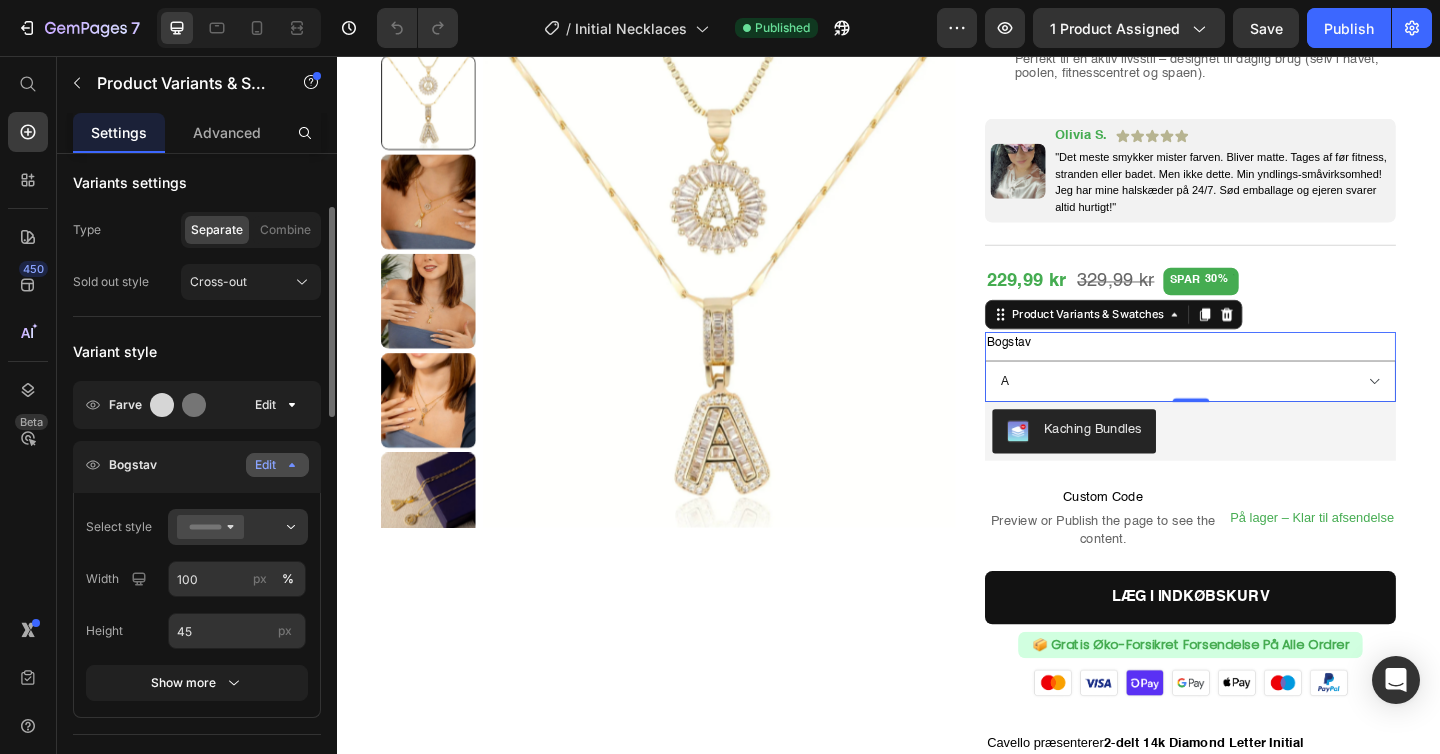click 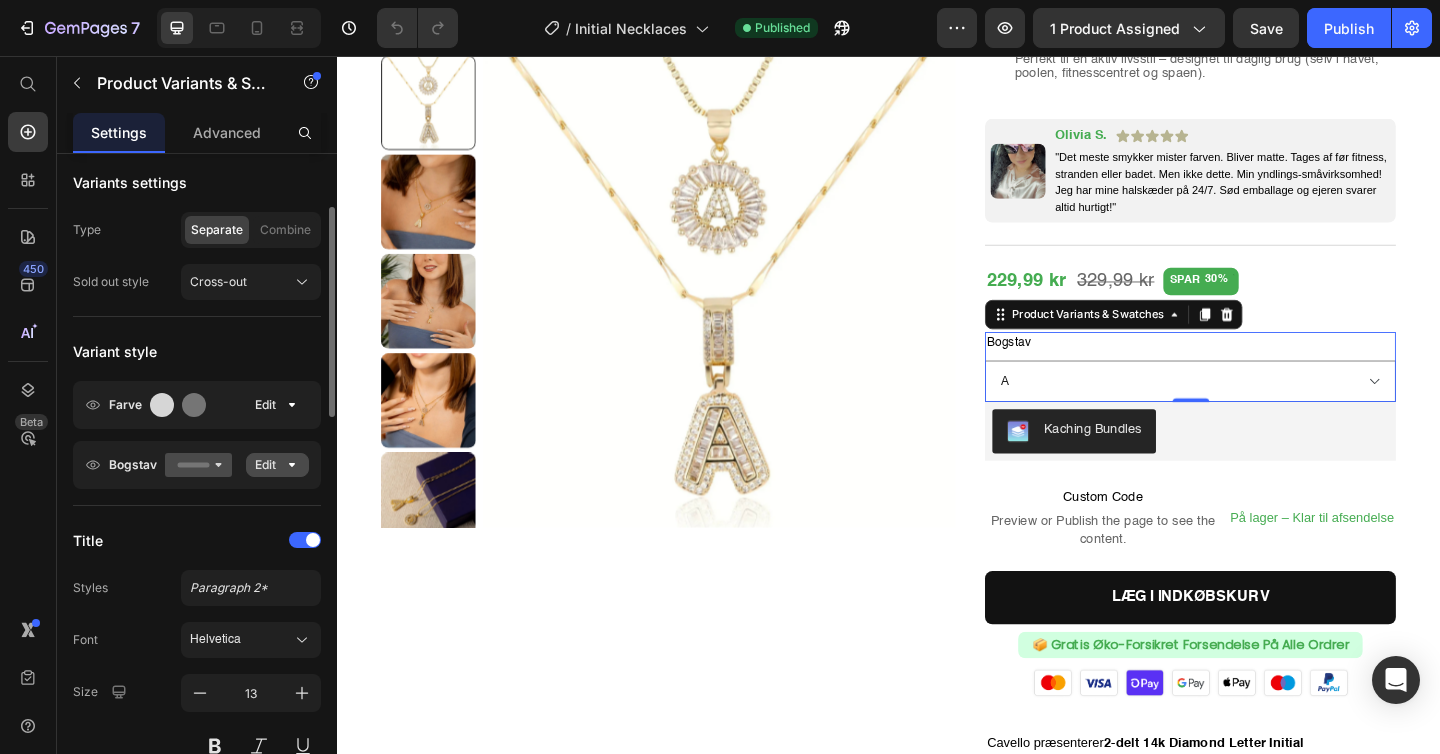 click 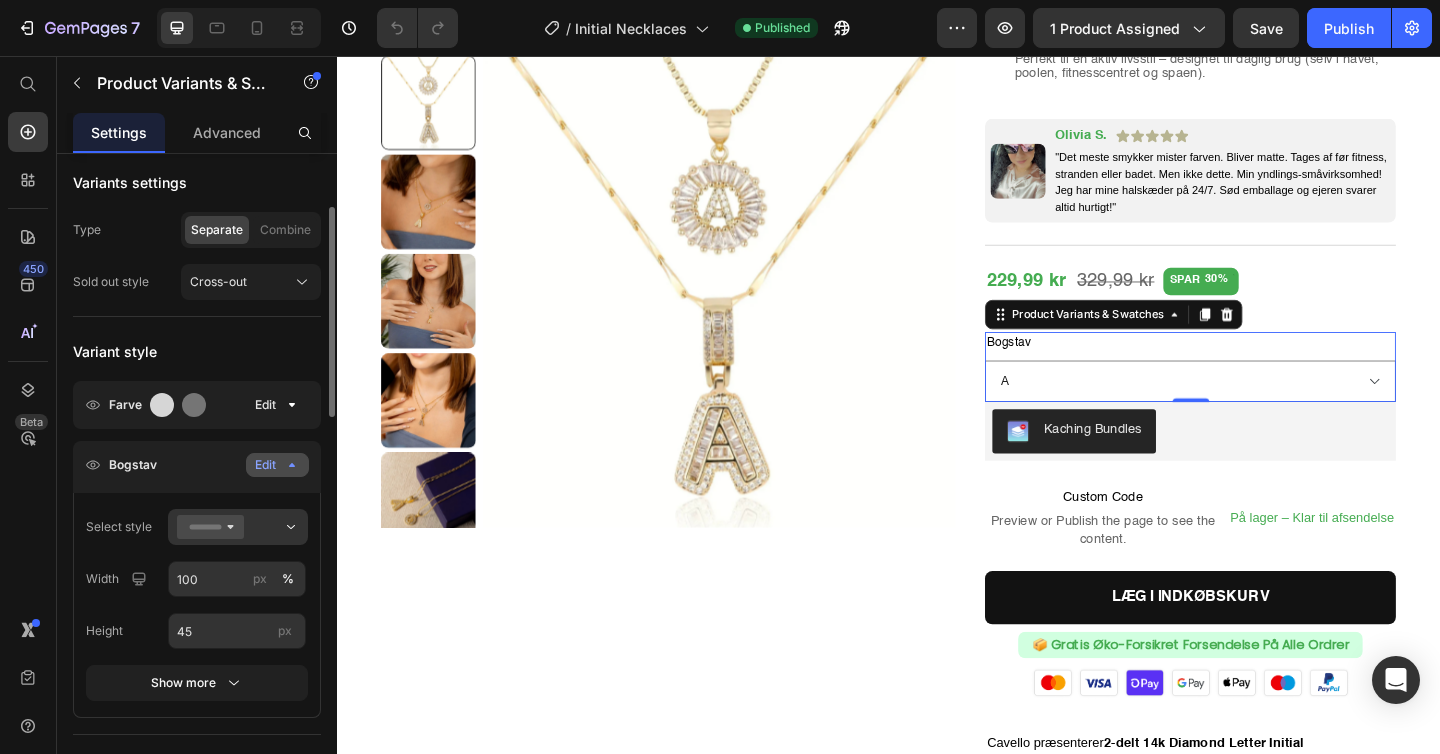 click 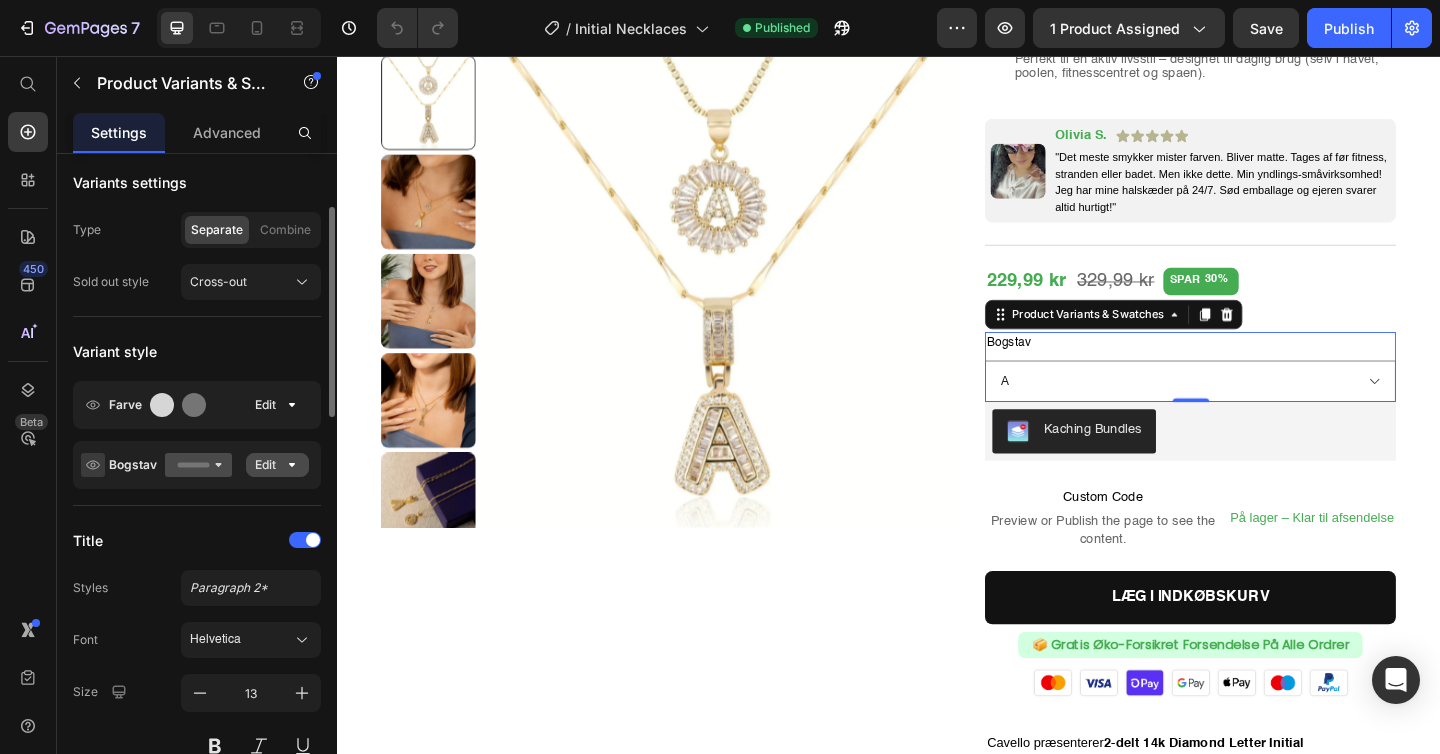 click 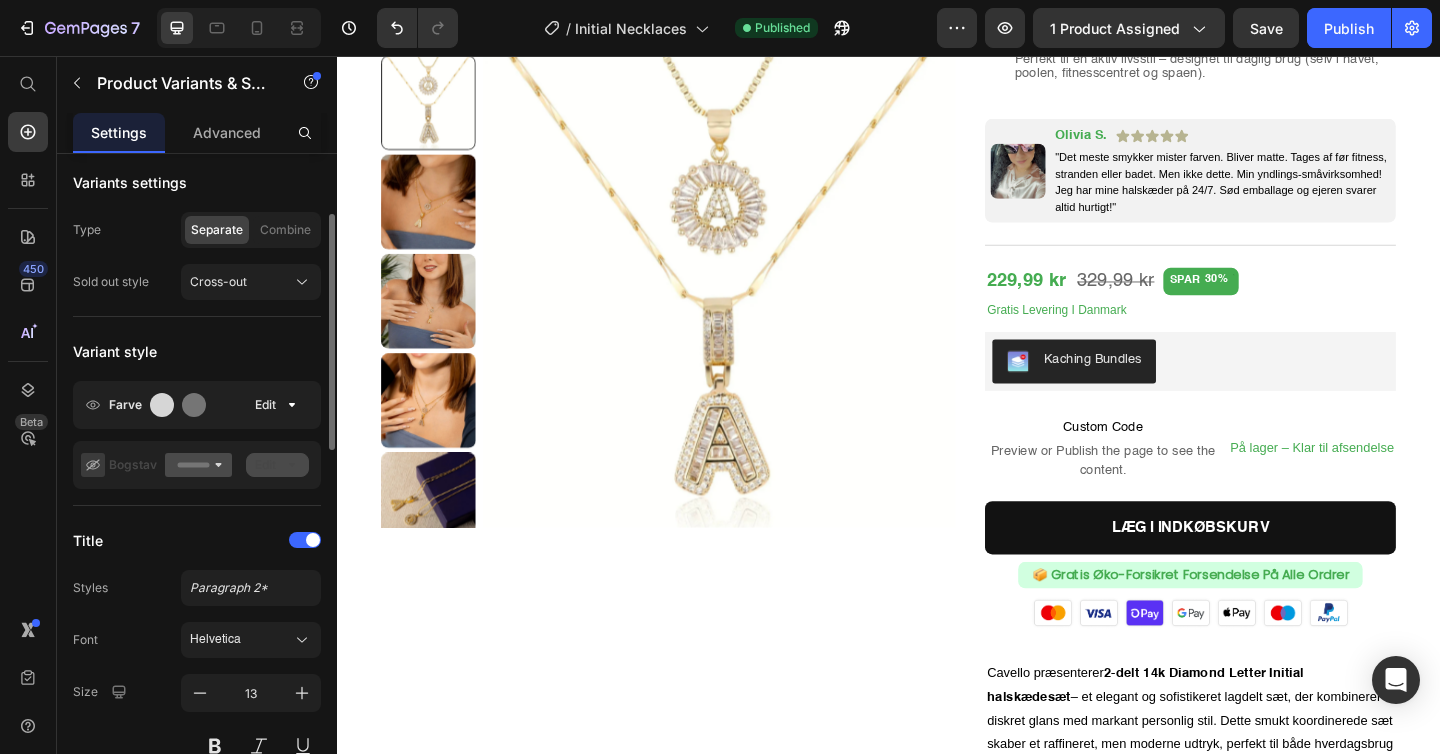 click 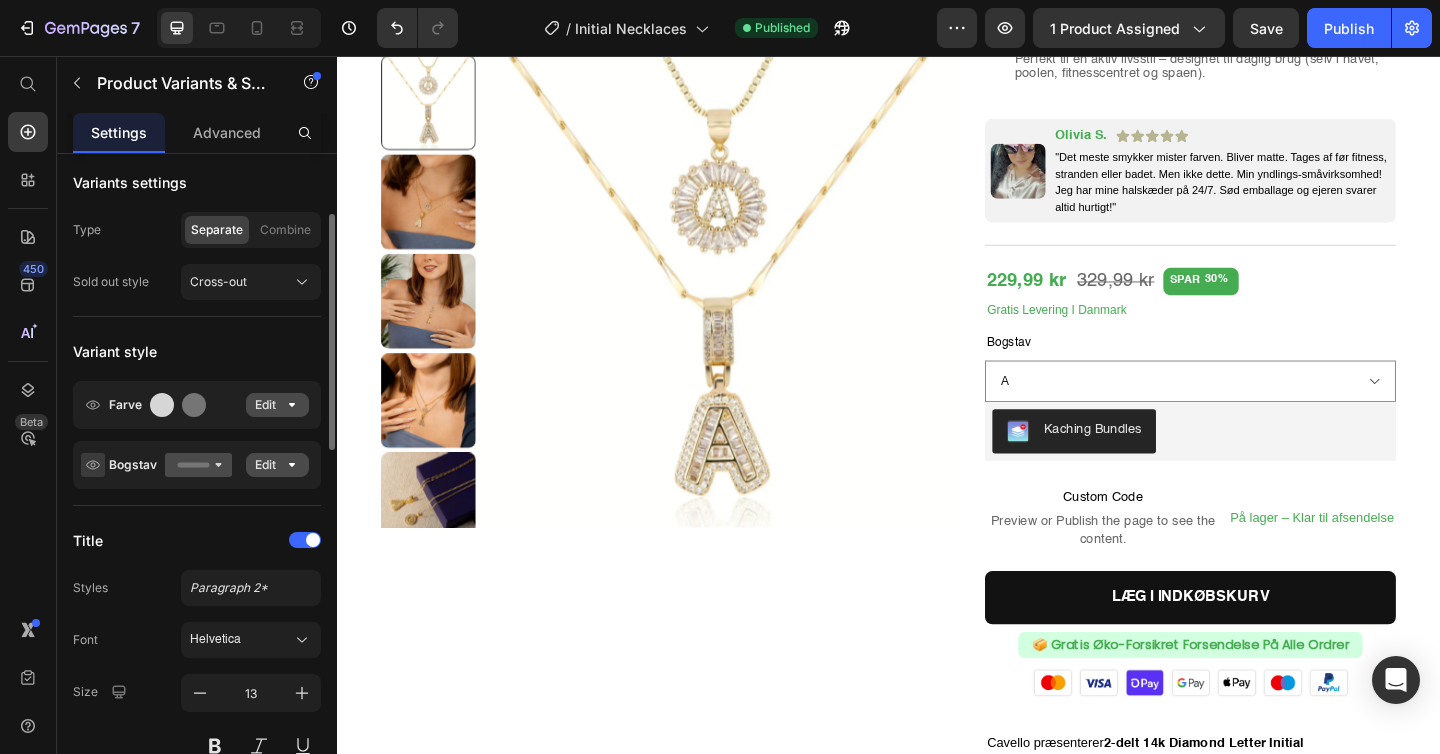 click on "Edit" 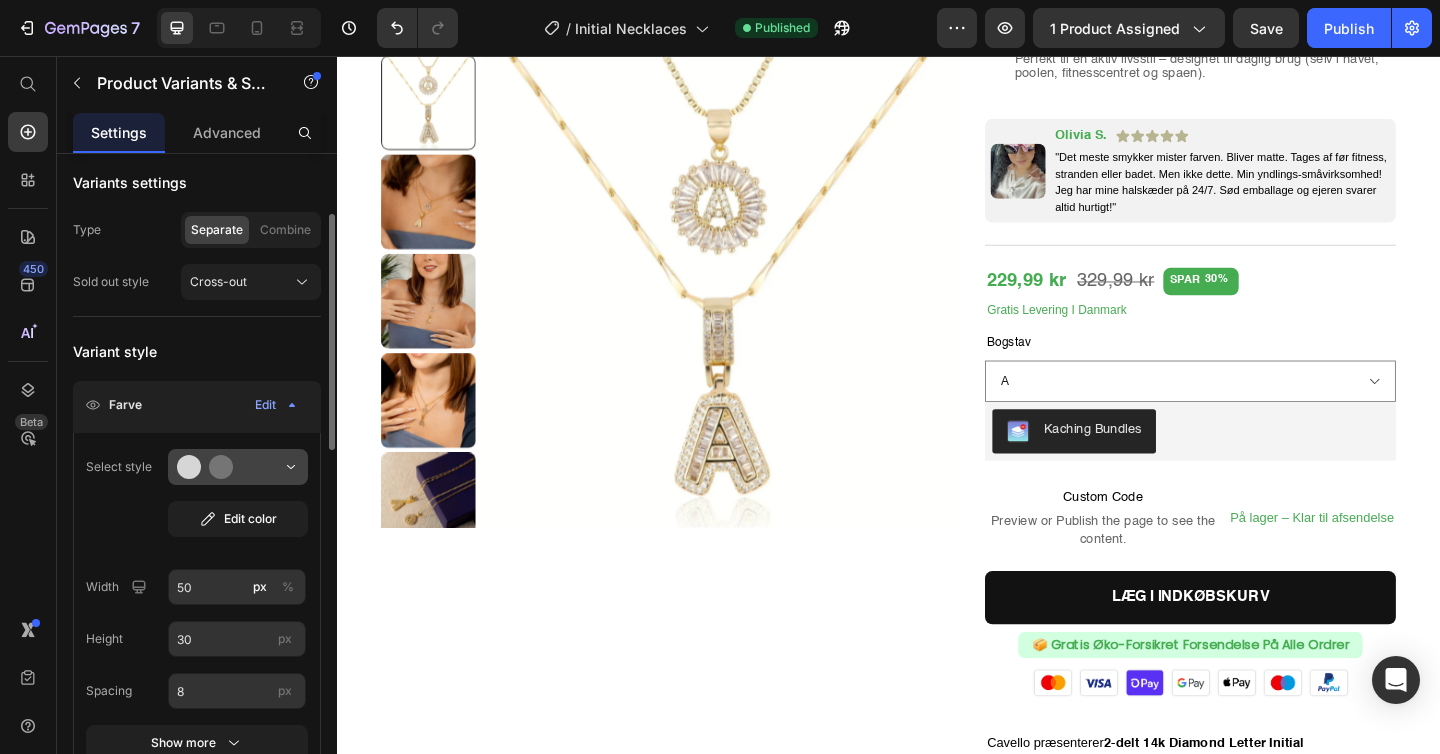 click at bounding box center (238, 467) 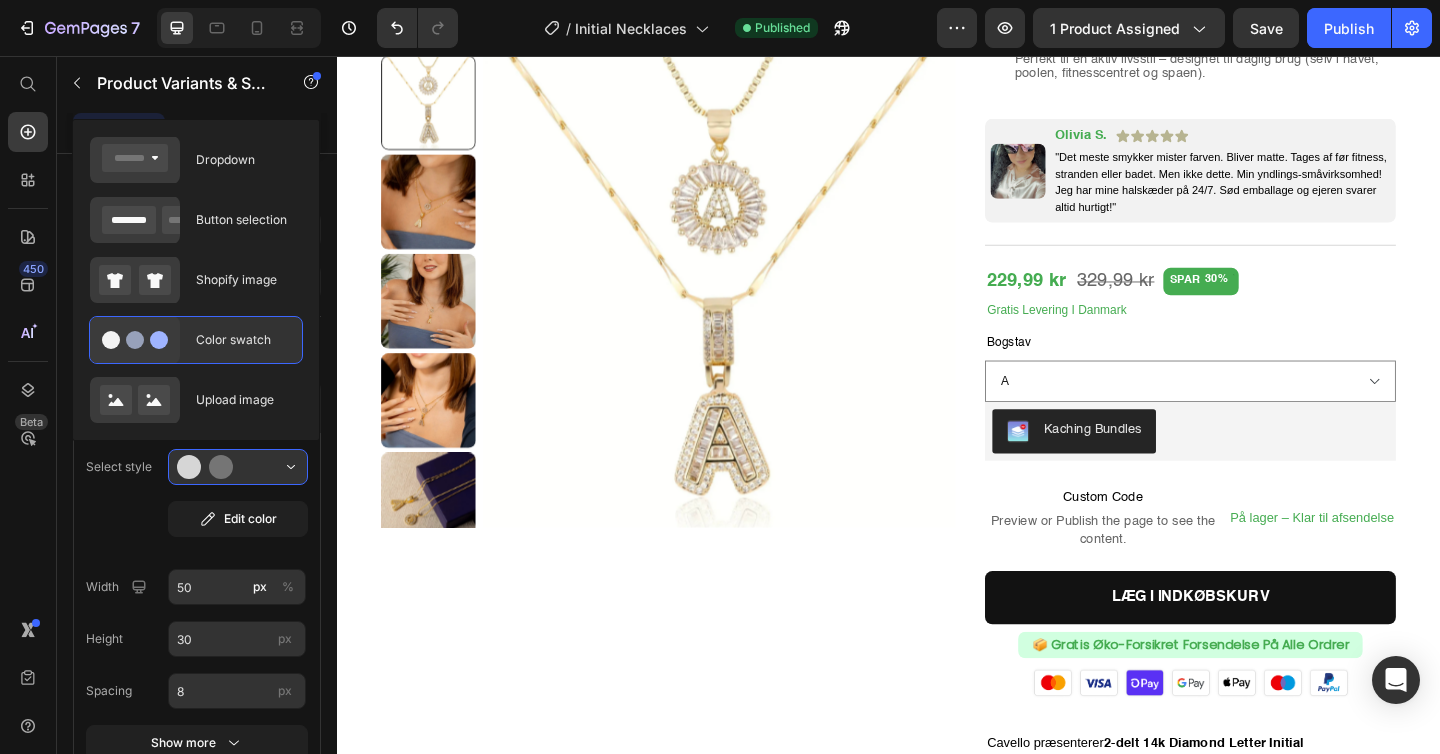 click on "Color swatch" at bounding box center [243, 340] 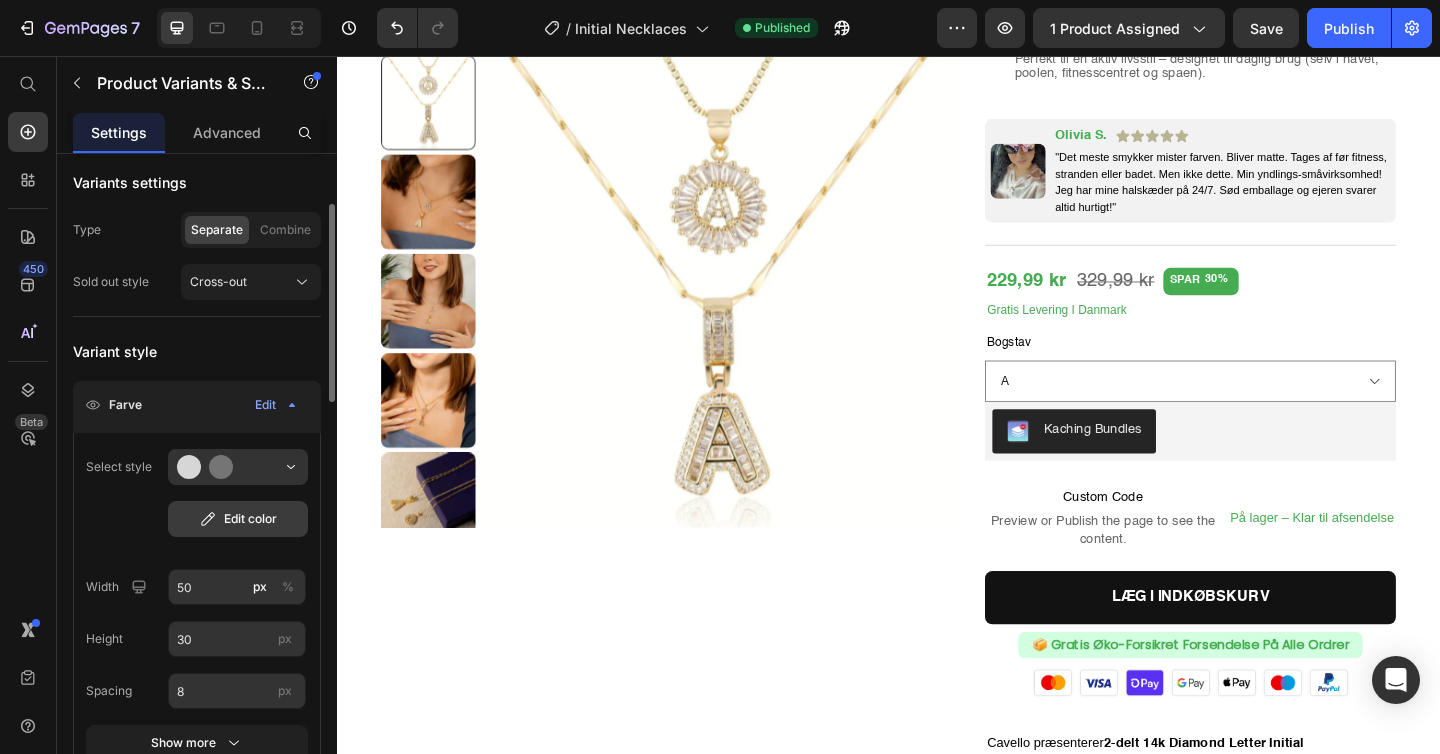 click on "Edit color" 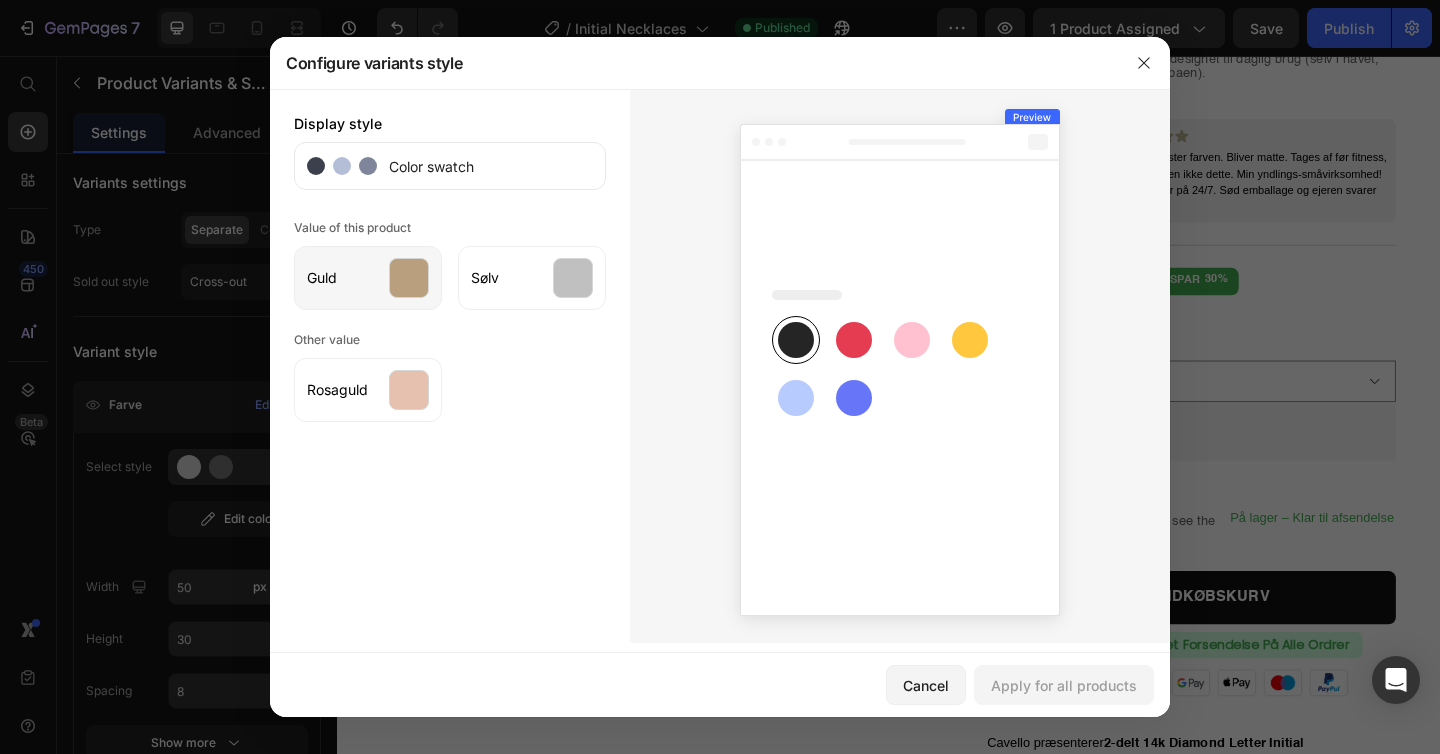 click on "Guld" 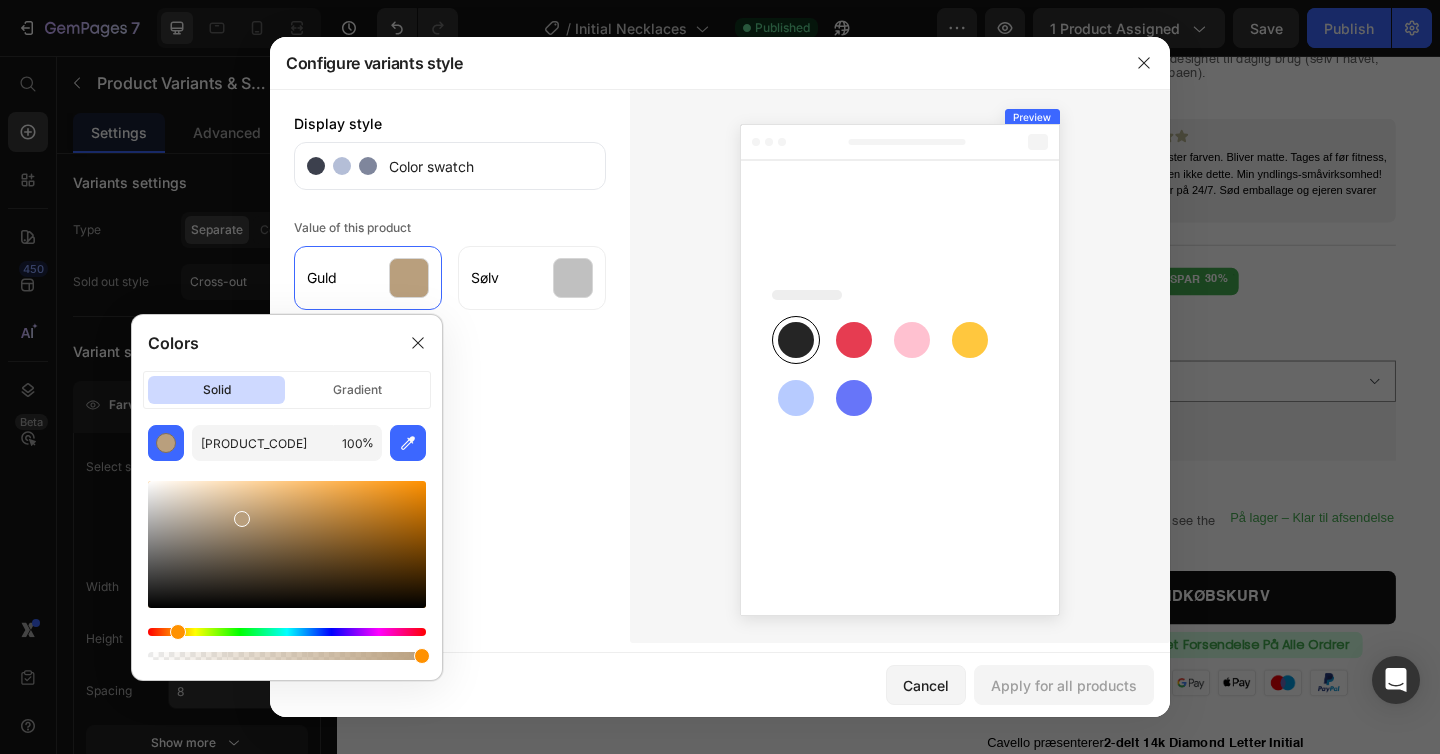 click on "Rosaguld" at bounding box center (450, 398) 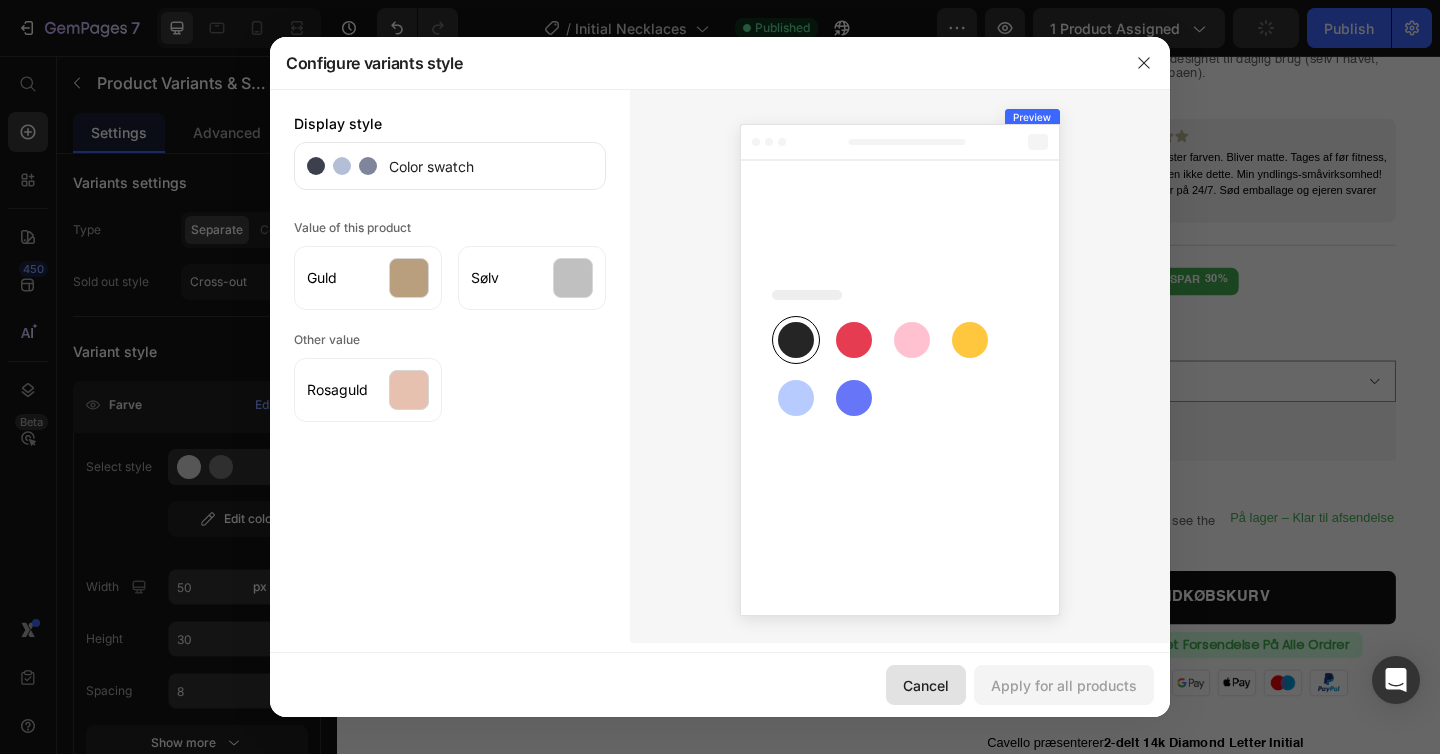 click on "Cancel" at bounding box center [926, 685] 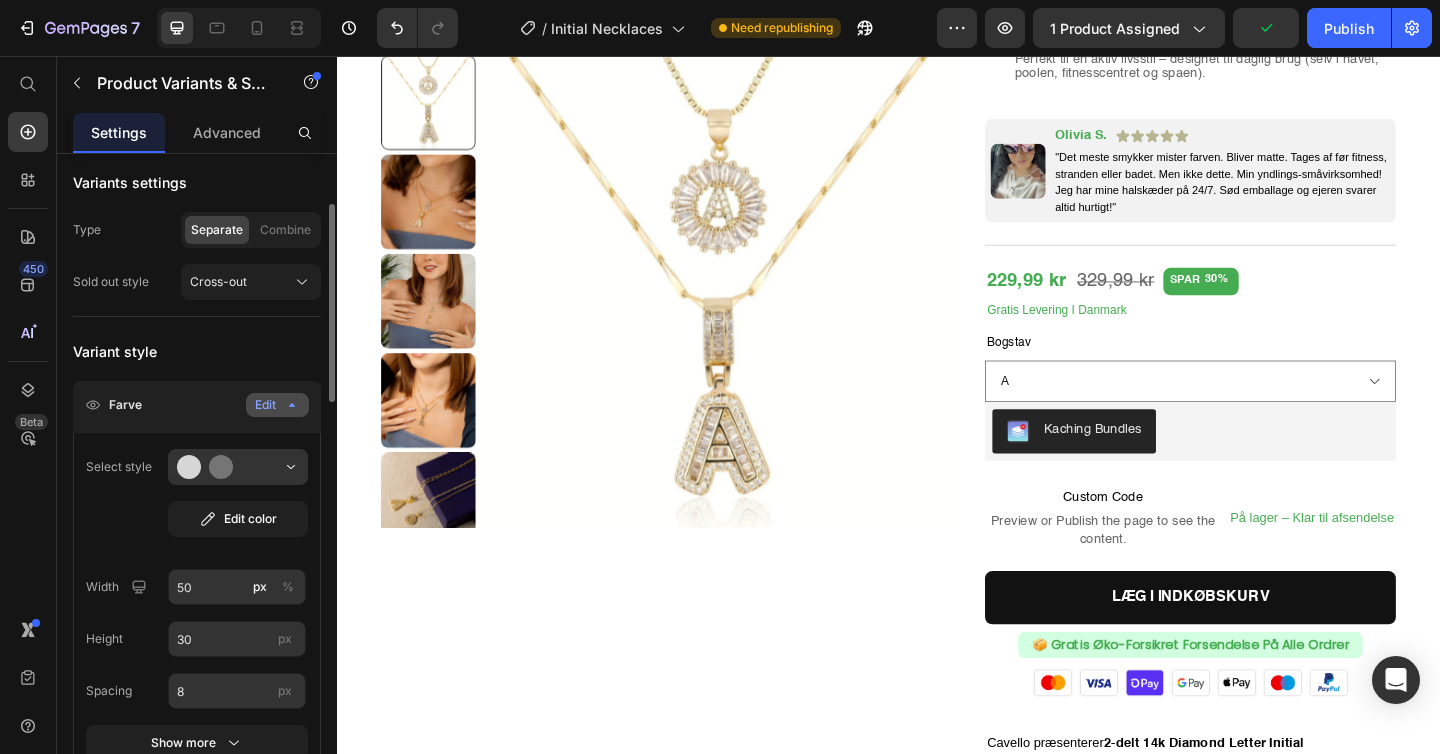 click on "Edit" 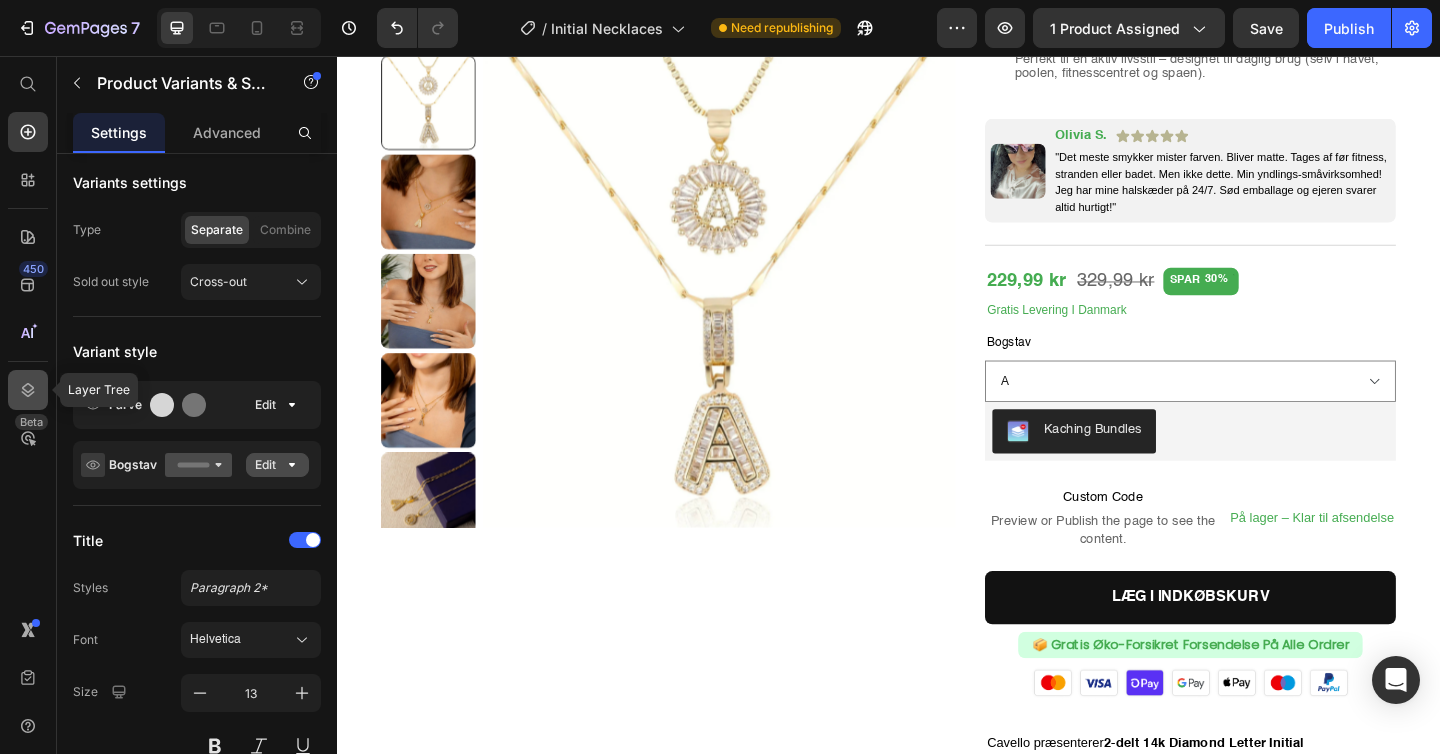 click 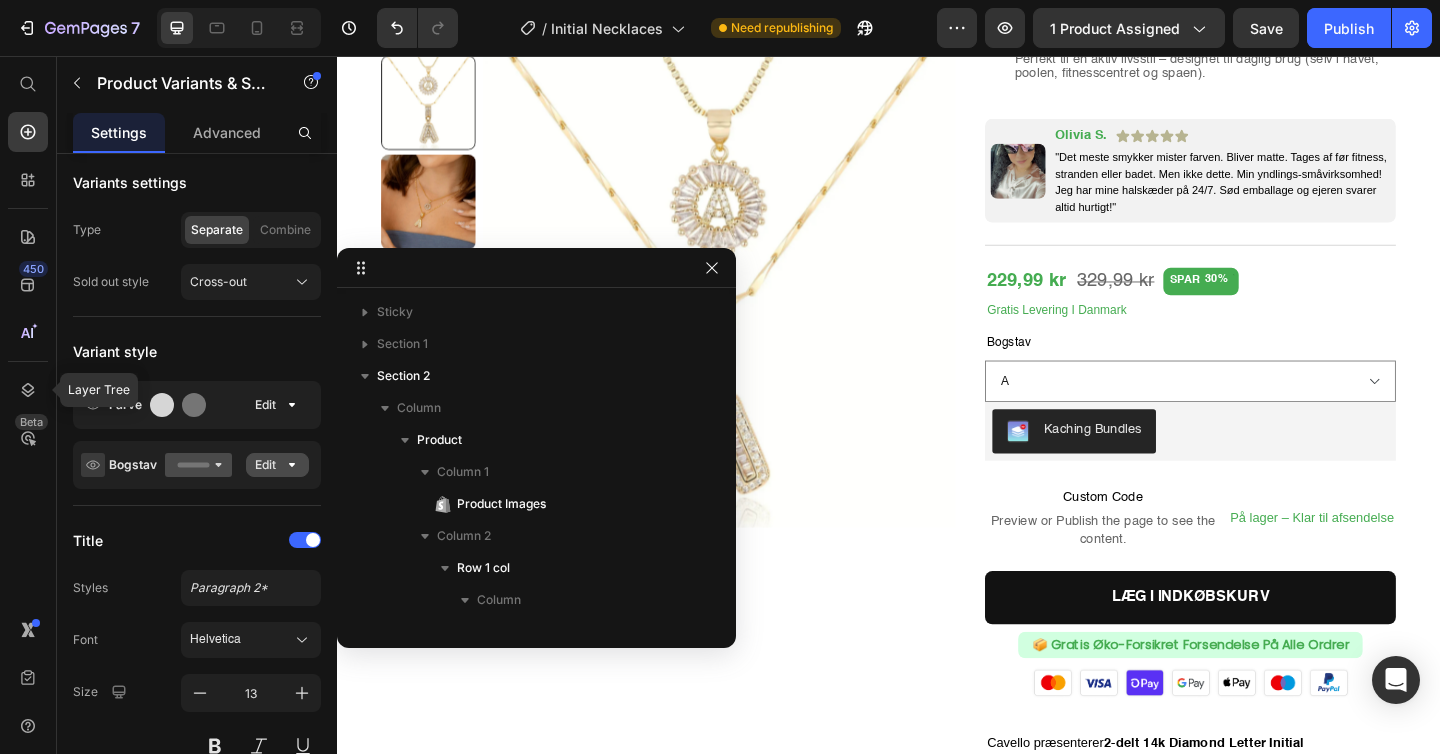 scroll, scrollTop: 346, scrollLeft: 0, axis: vertical 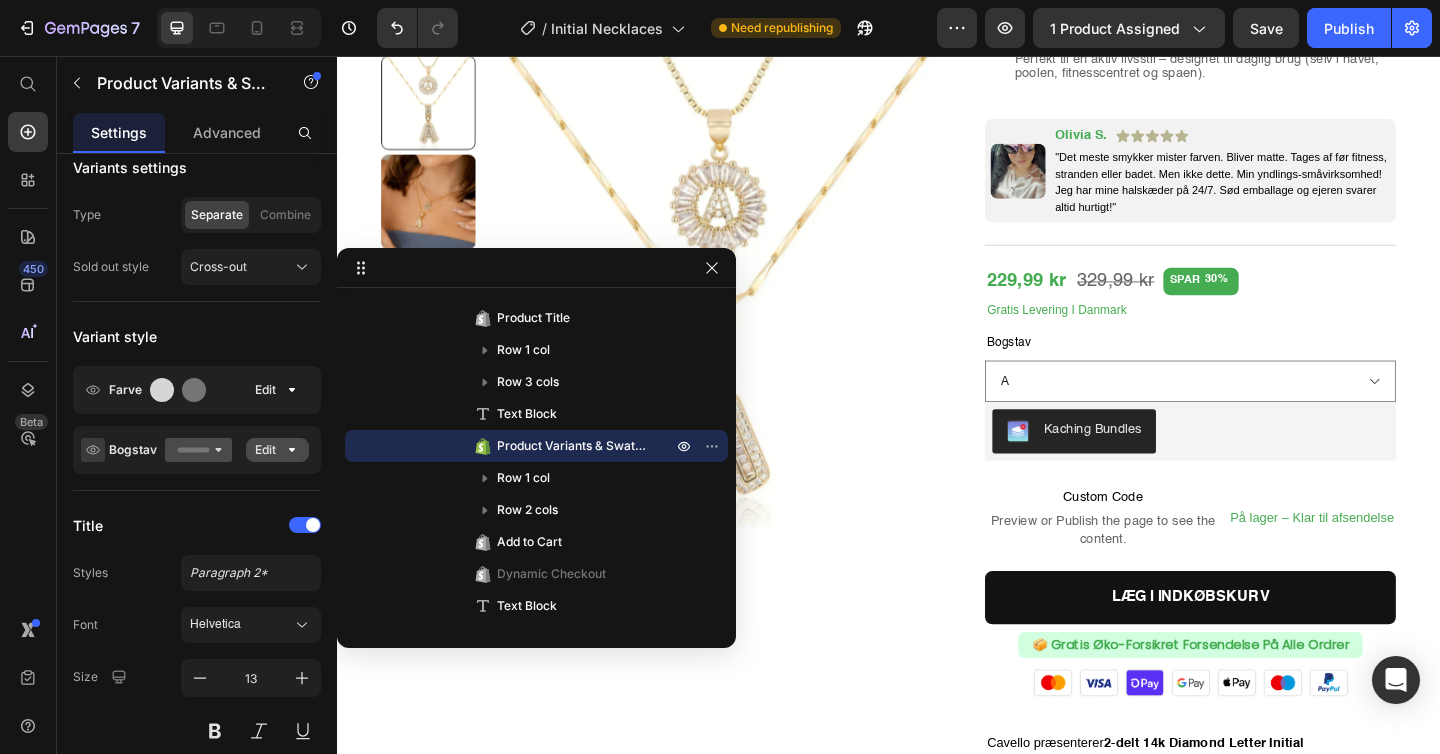 click 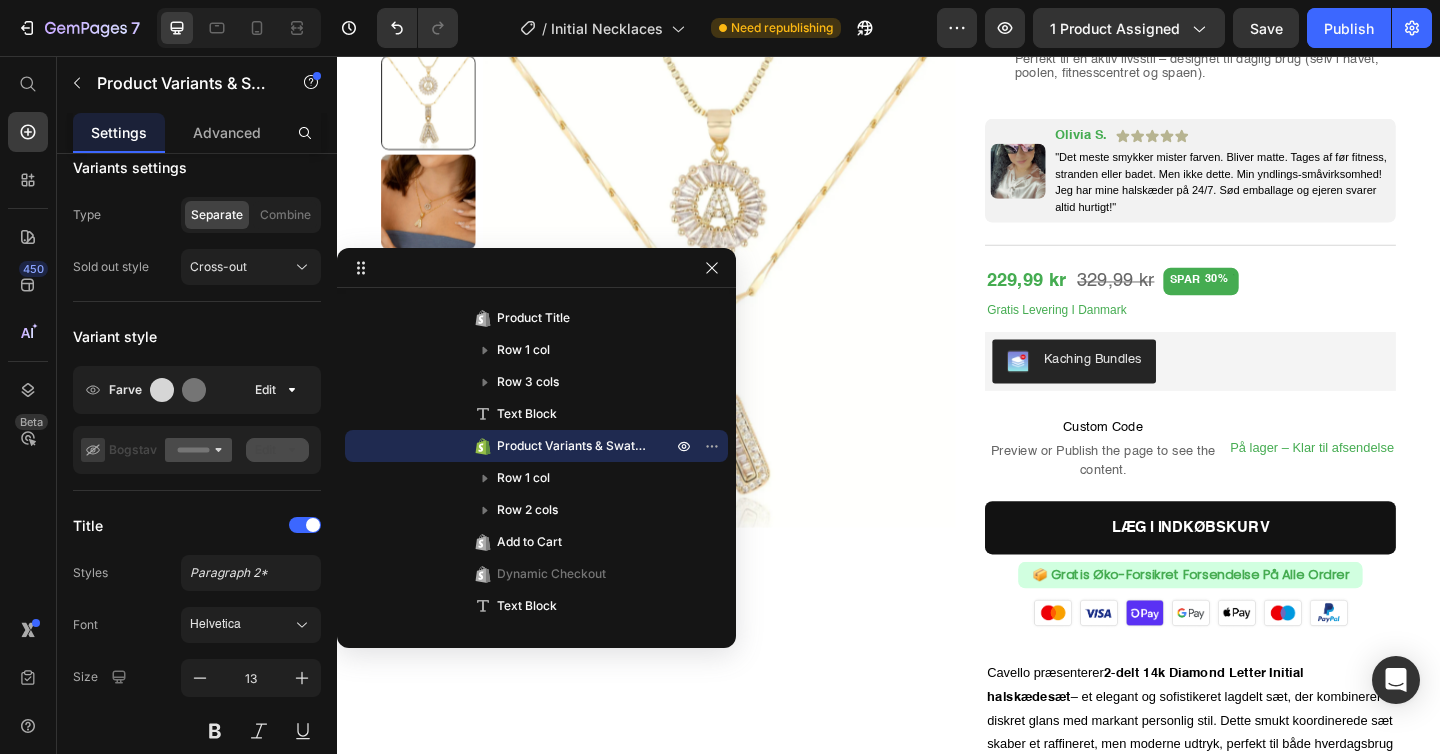 click 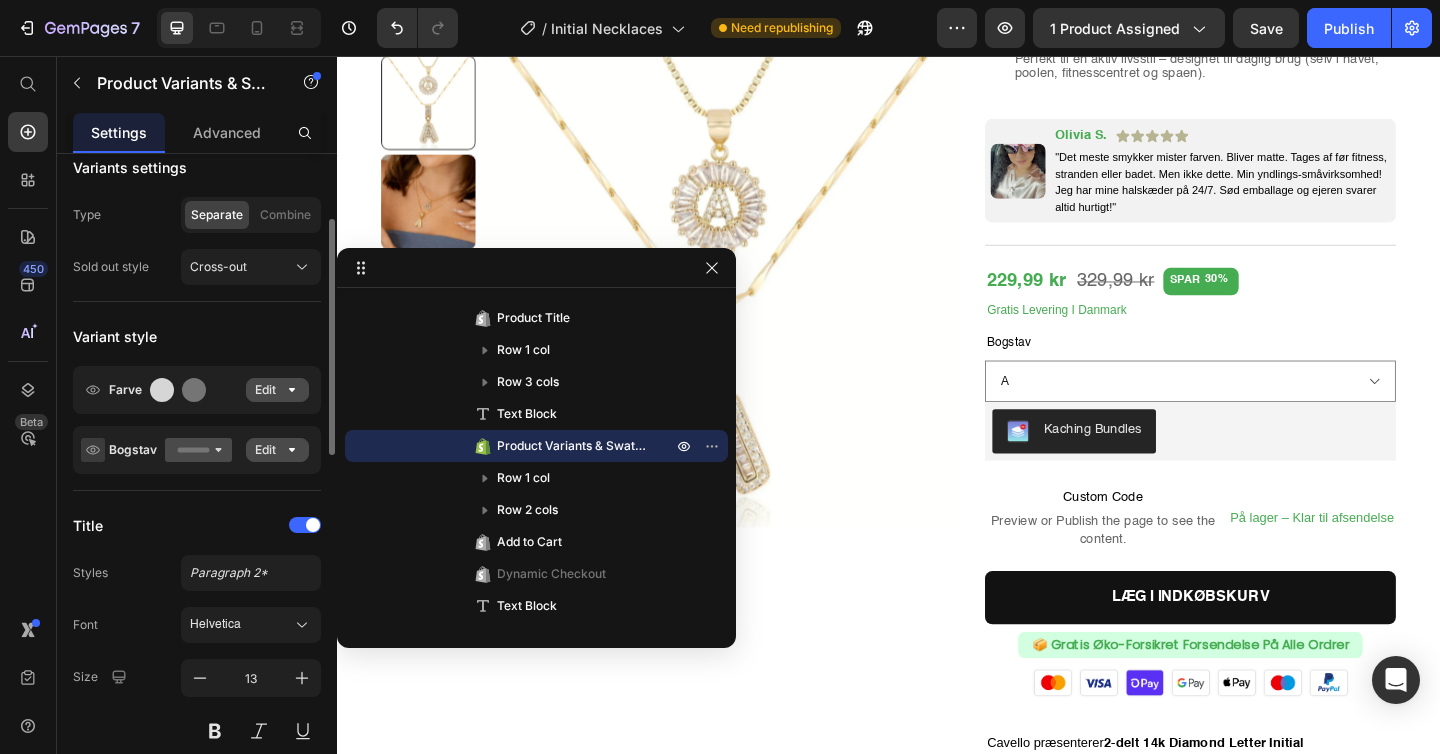 click 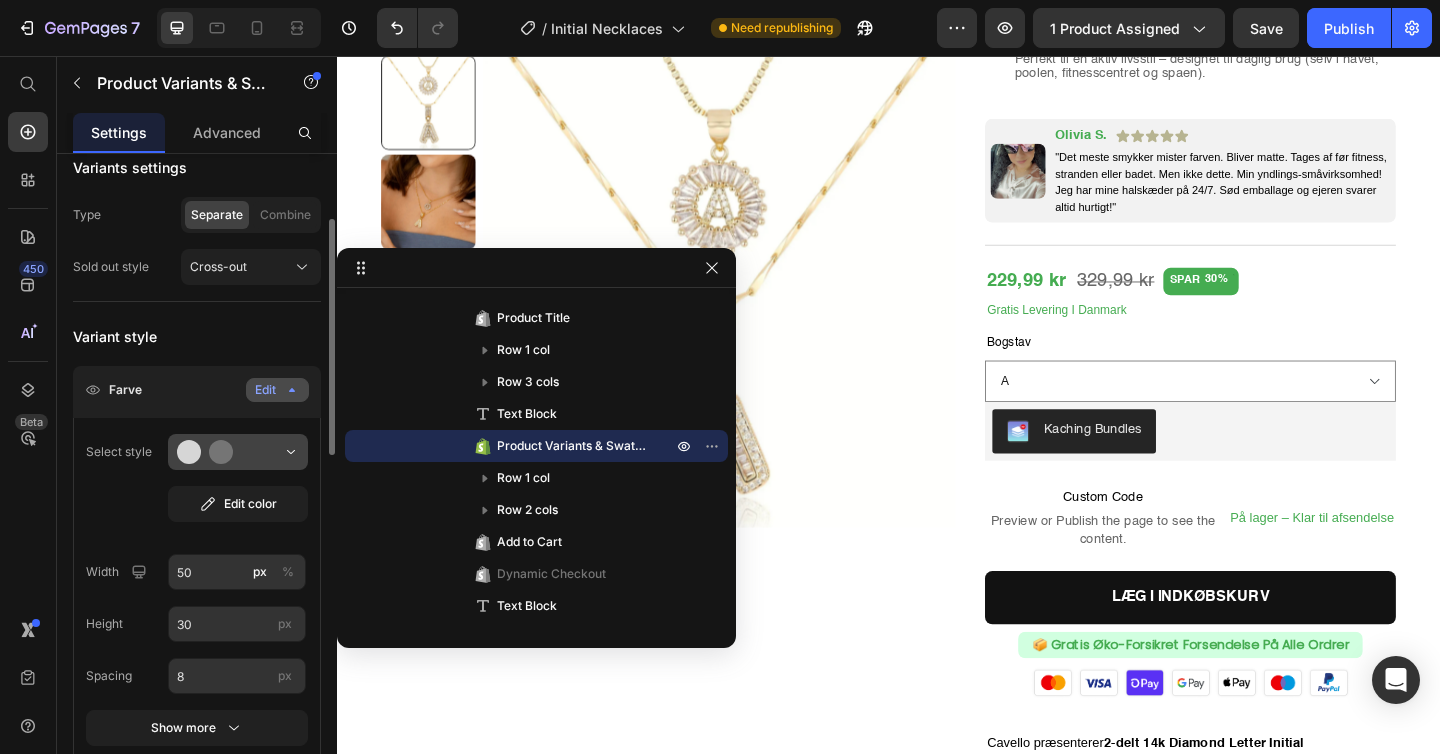 click at bounding box center [238, 452] 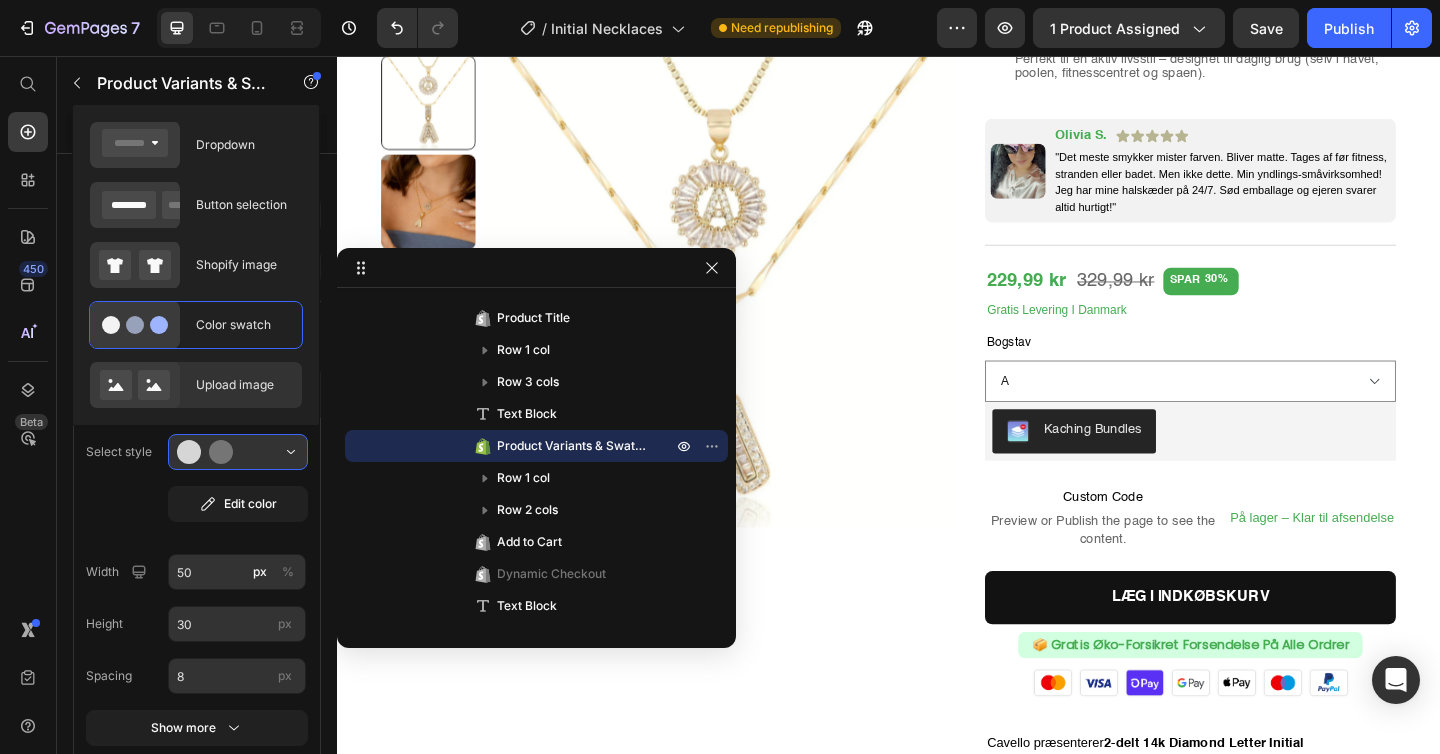 click on "Upload image" at bounding box center (243, 385) 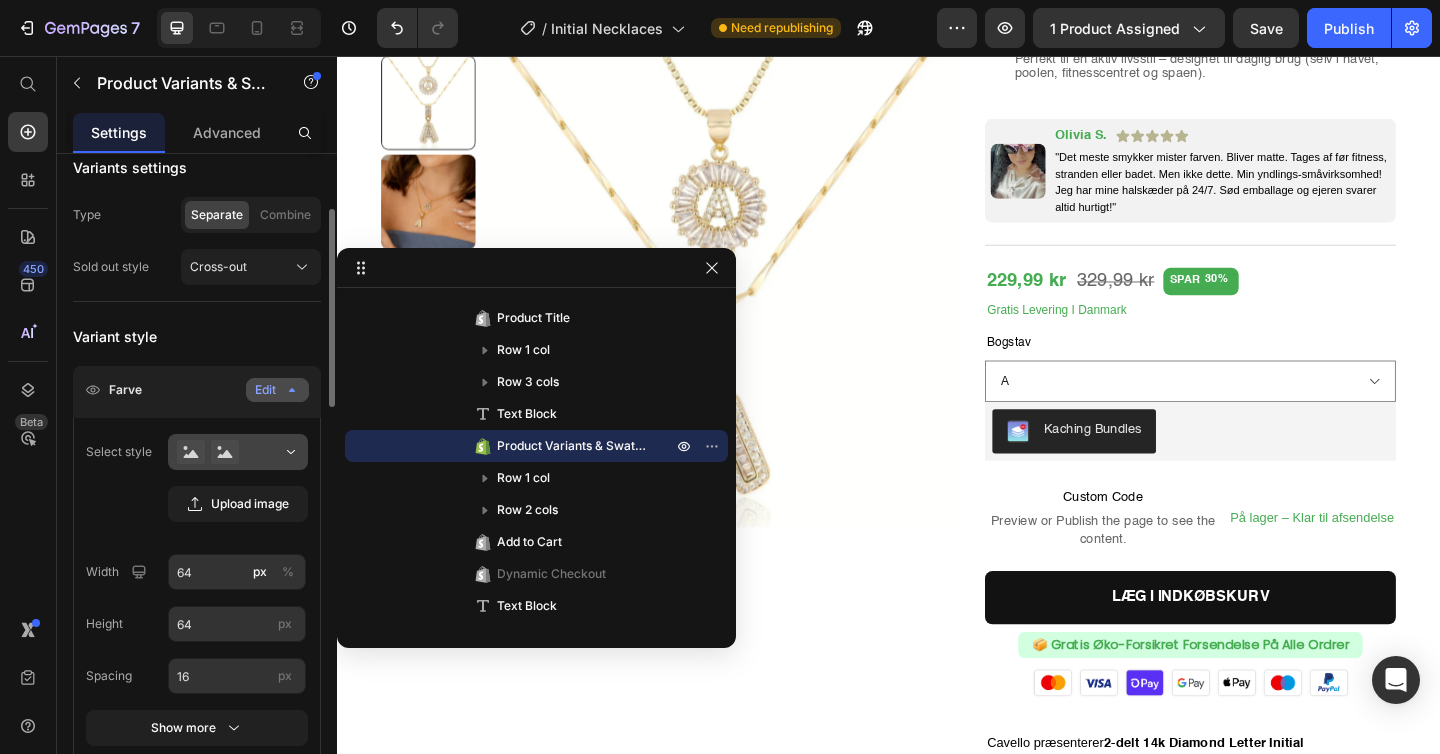 click at bounding box center [238, 452] 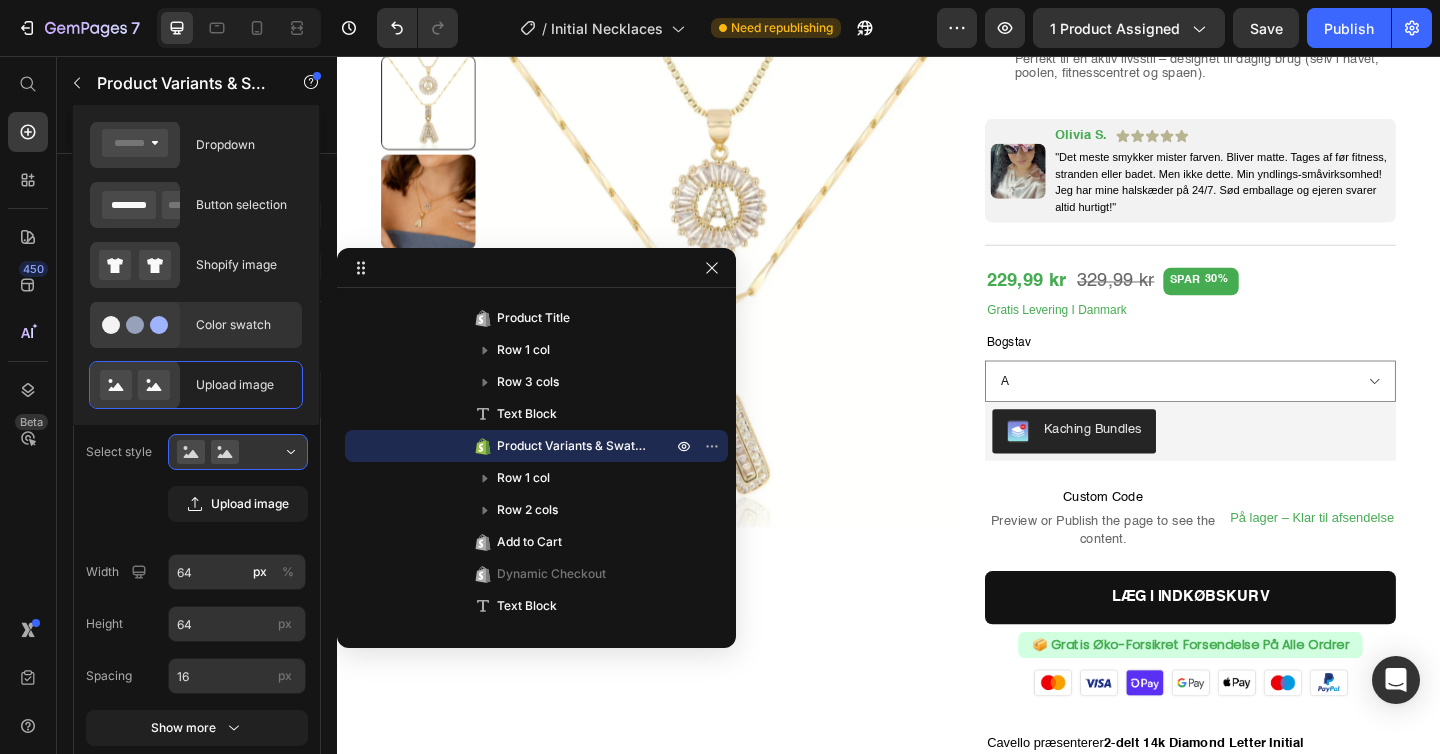 click on "Color swatch" at bounding box center [243, 325] 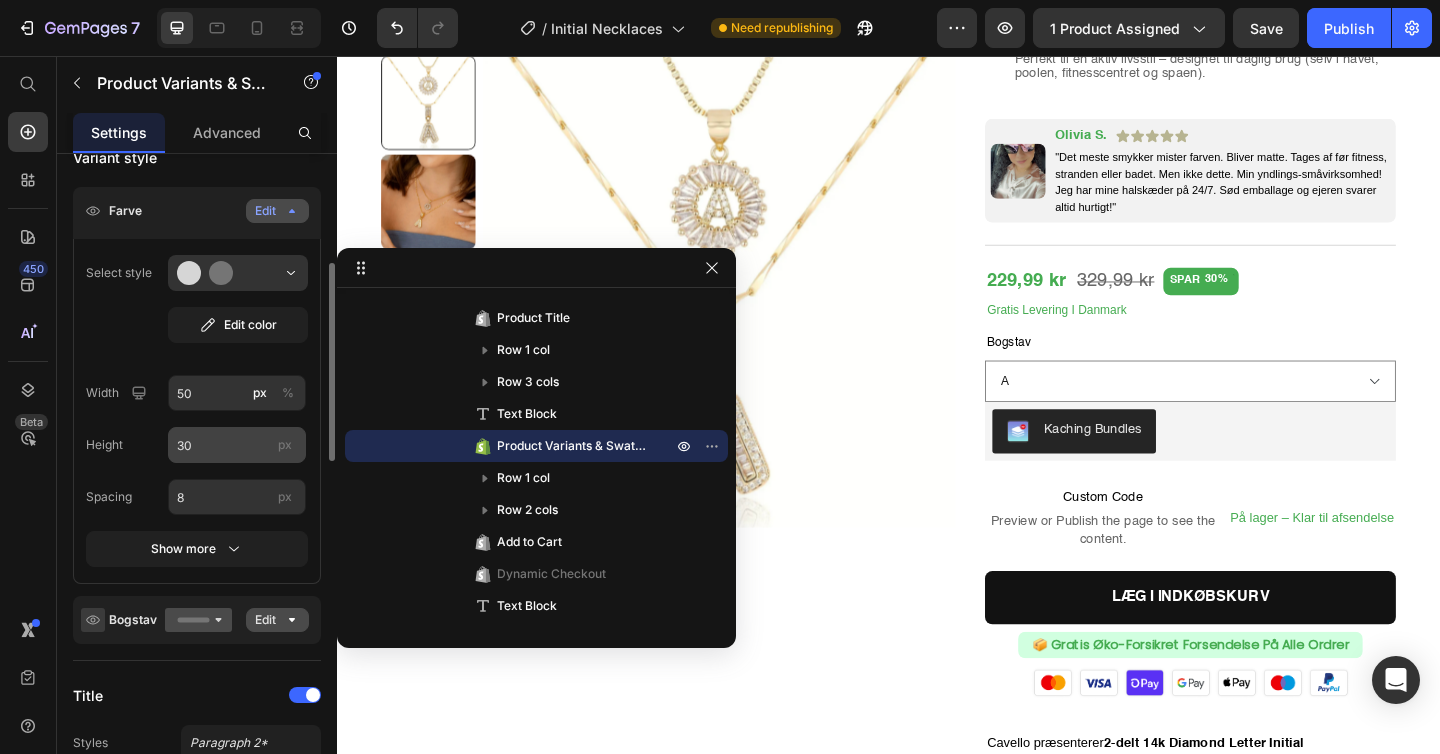 scroll, scrollTop: 551, scrollLeft: 0, axis: vertical 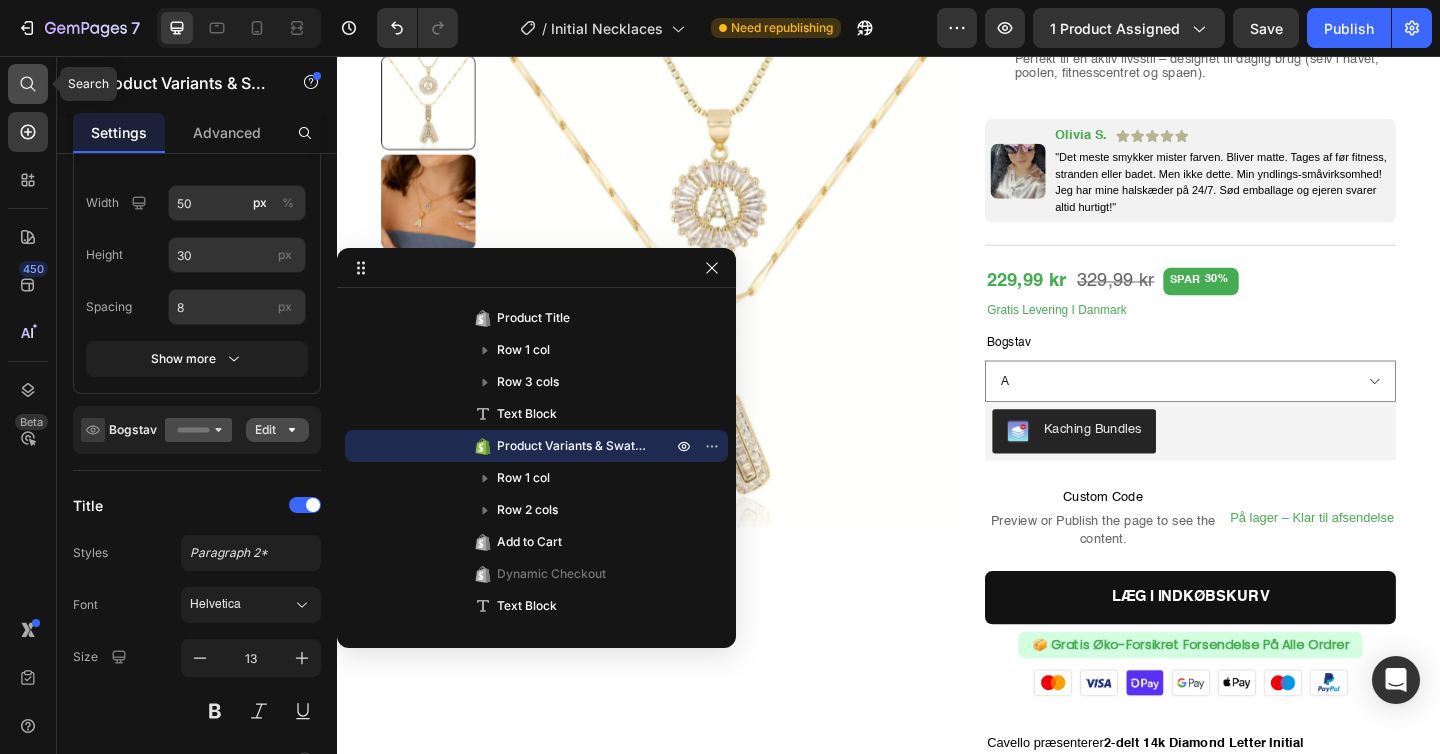 click 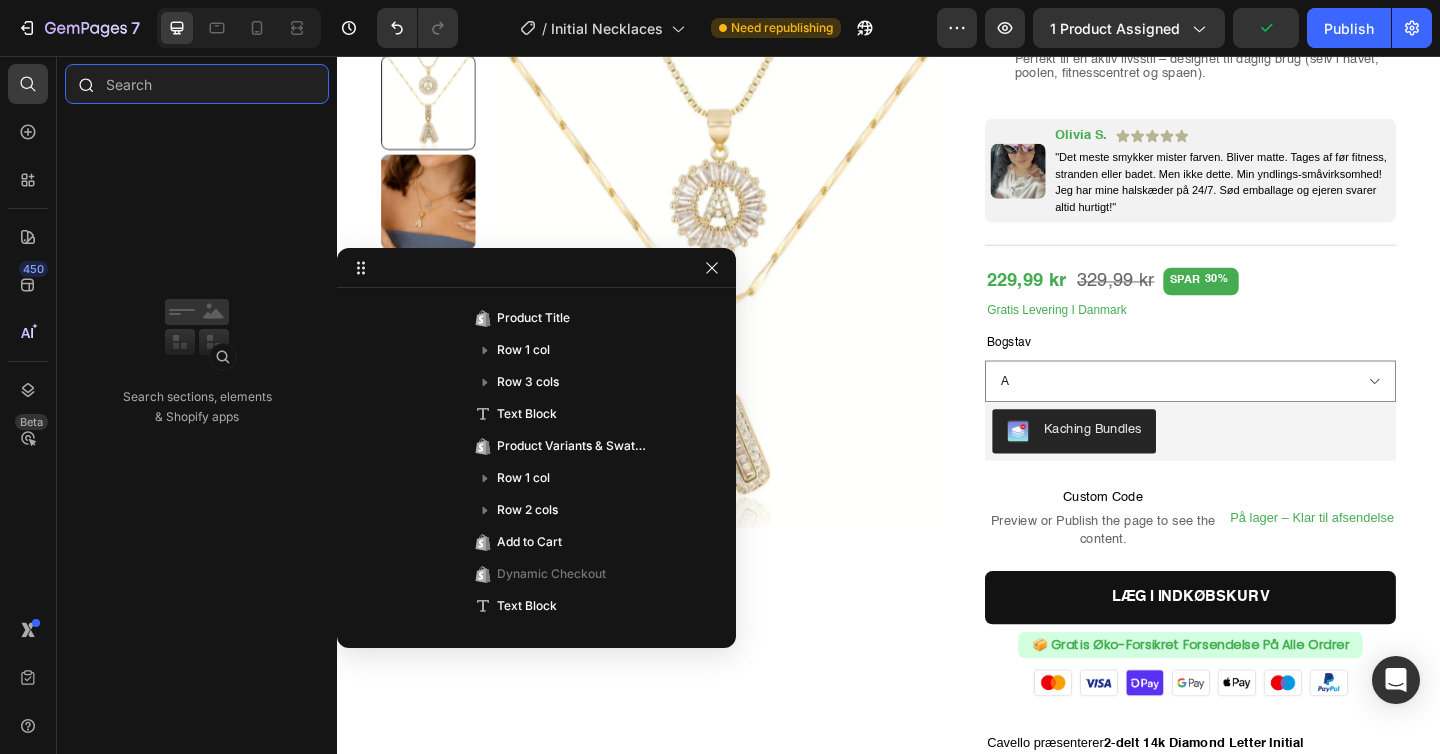 click at bounding box center [197, 84] 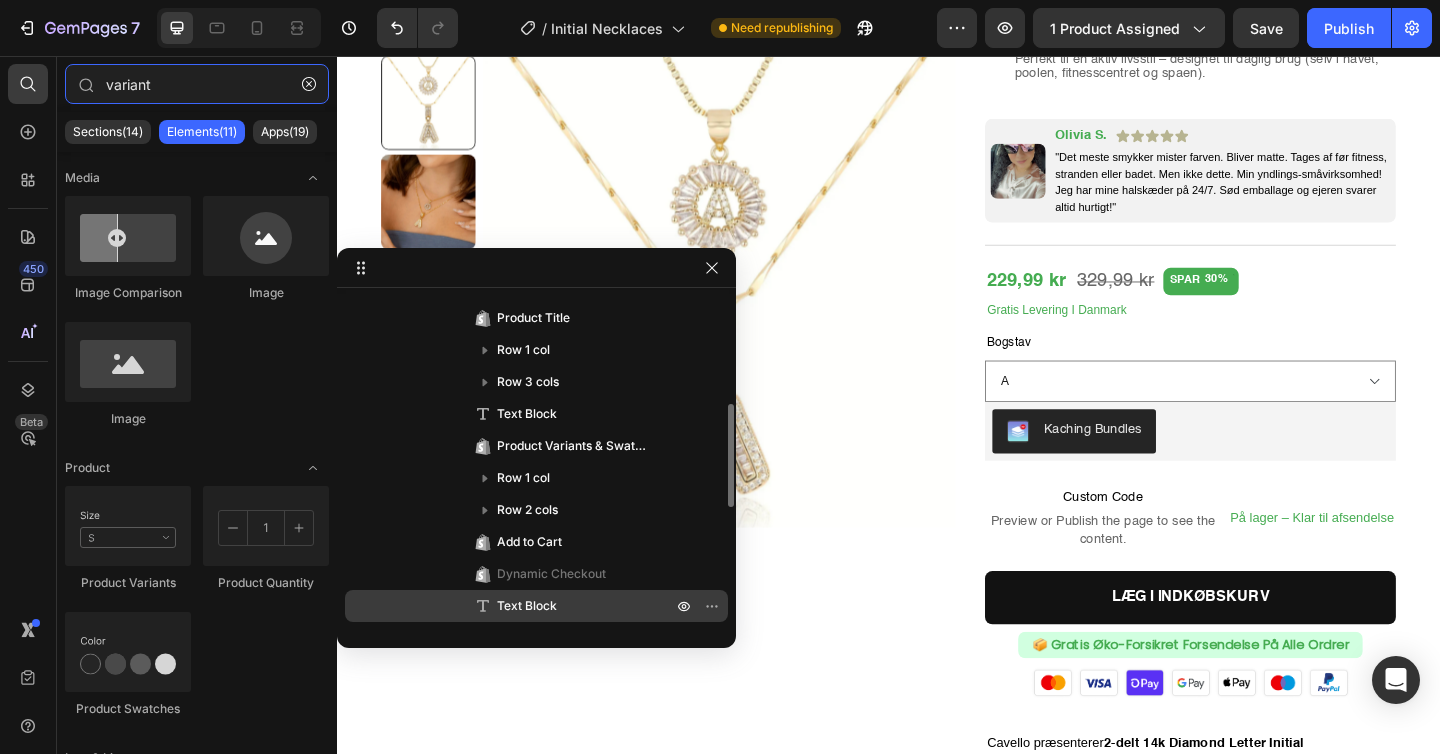 type on "variant" 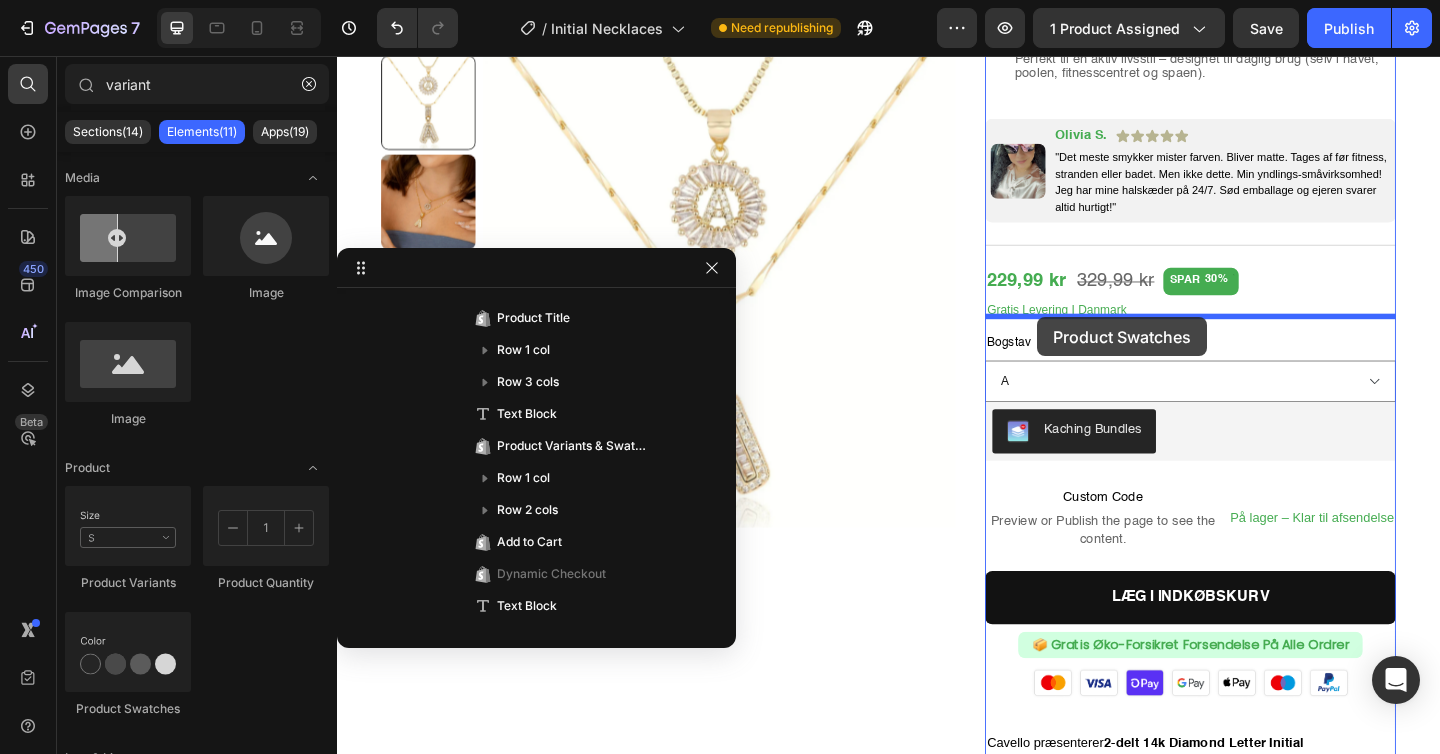 drag, startPoint x: 790, startPoint y: 659, endPoint x: 1099, endPoint y: 340, distance: 444.11935 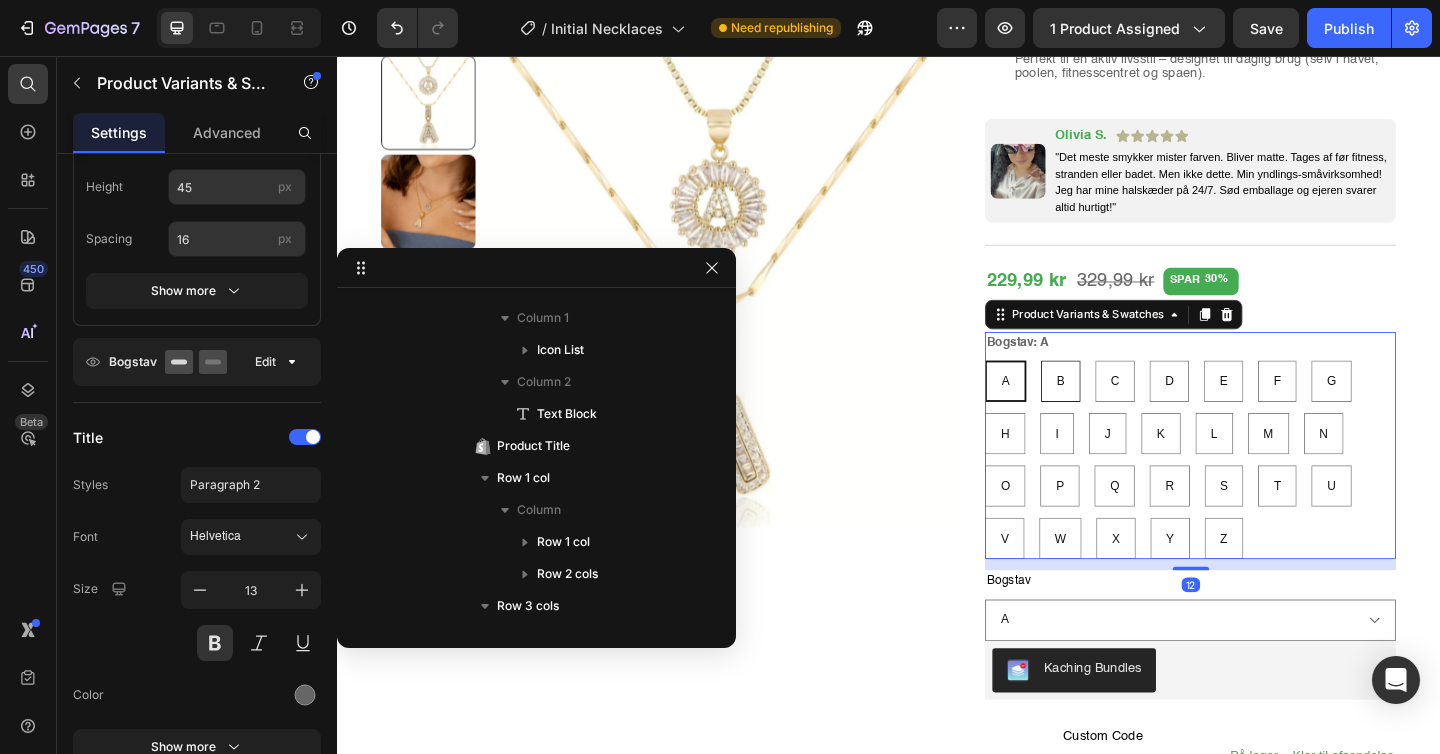 scroll, scrollTop: 762, scrollLeft: 0, axis: vertical 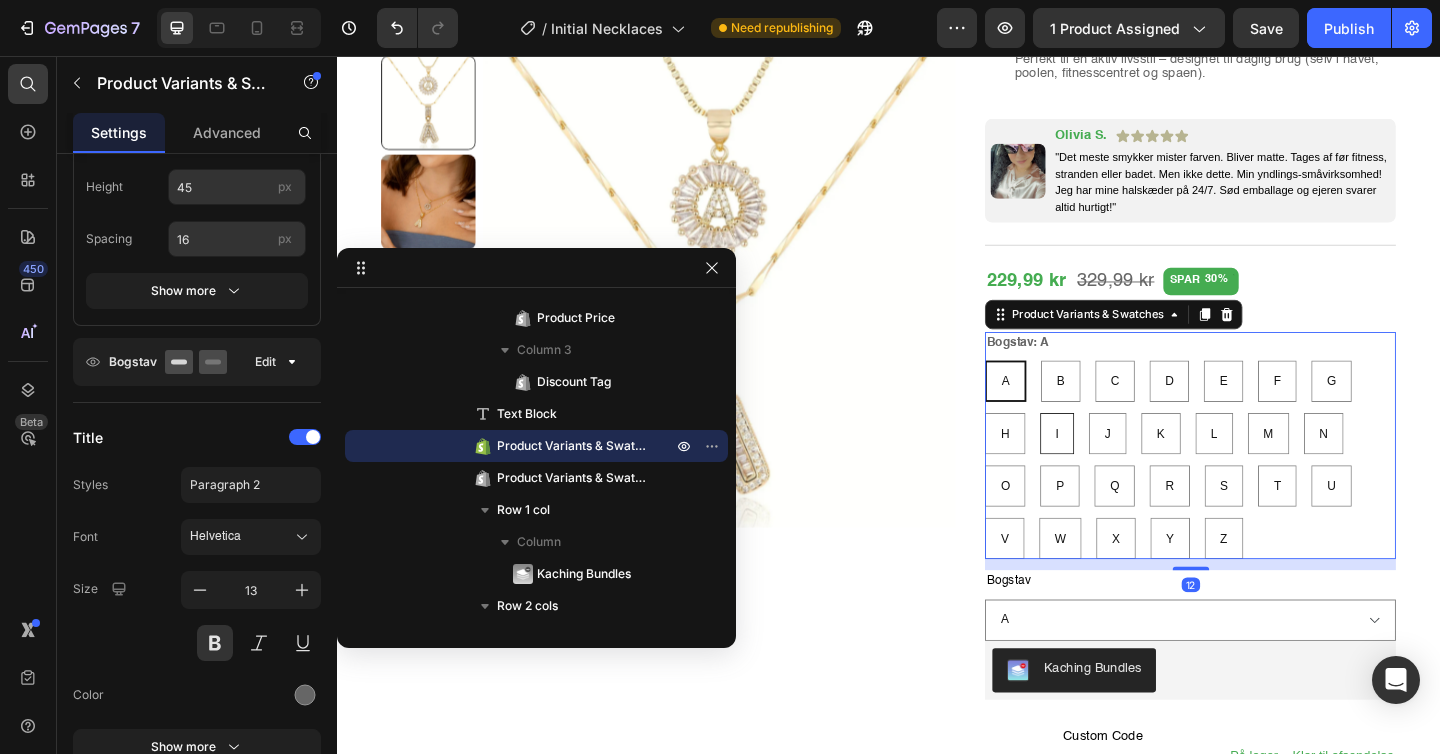 click on "I" at bounding box center [1121, 467] 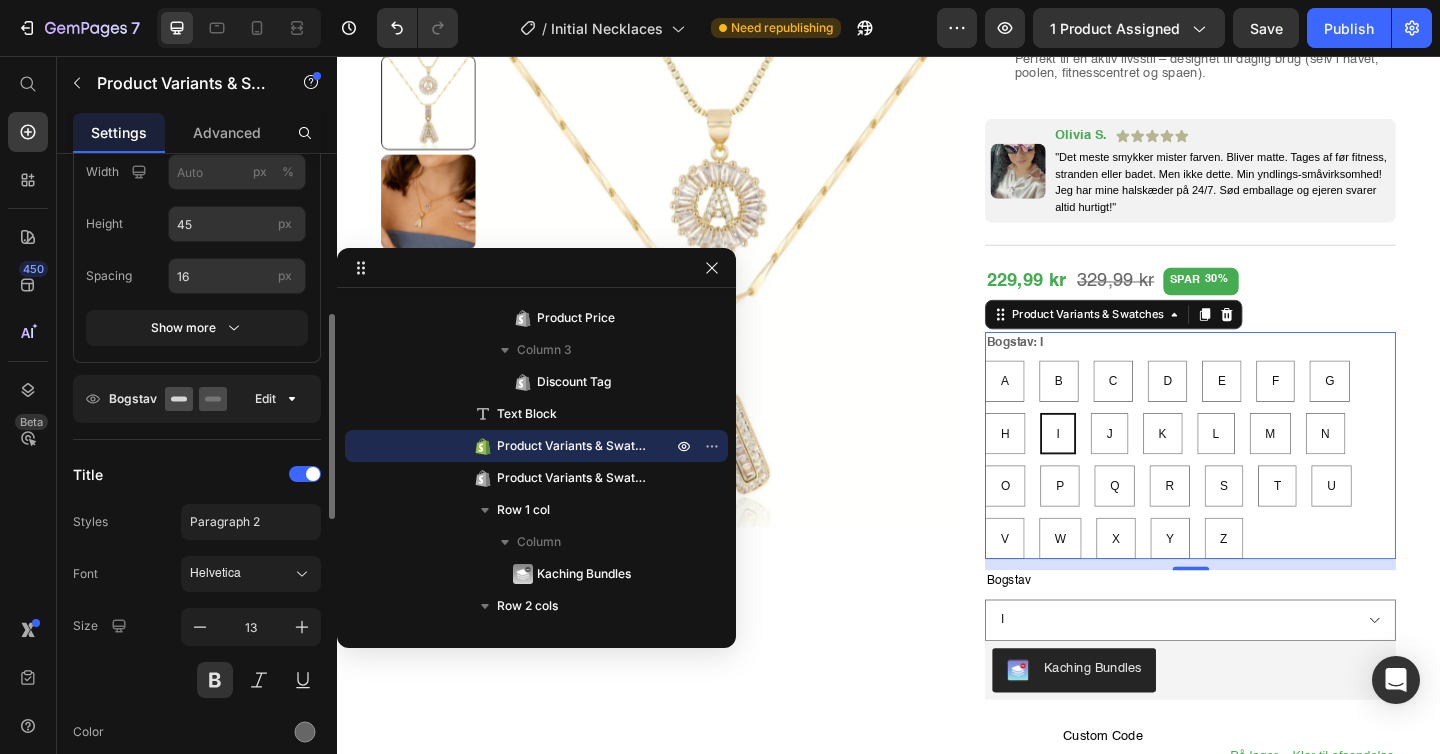 scroll, scrollTop: 321, scrollLeft: 0, axis: vertical 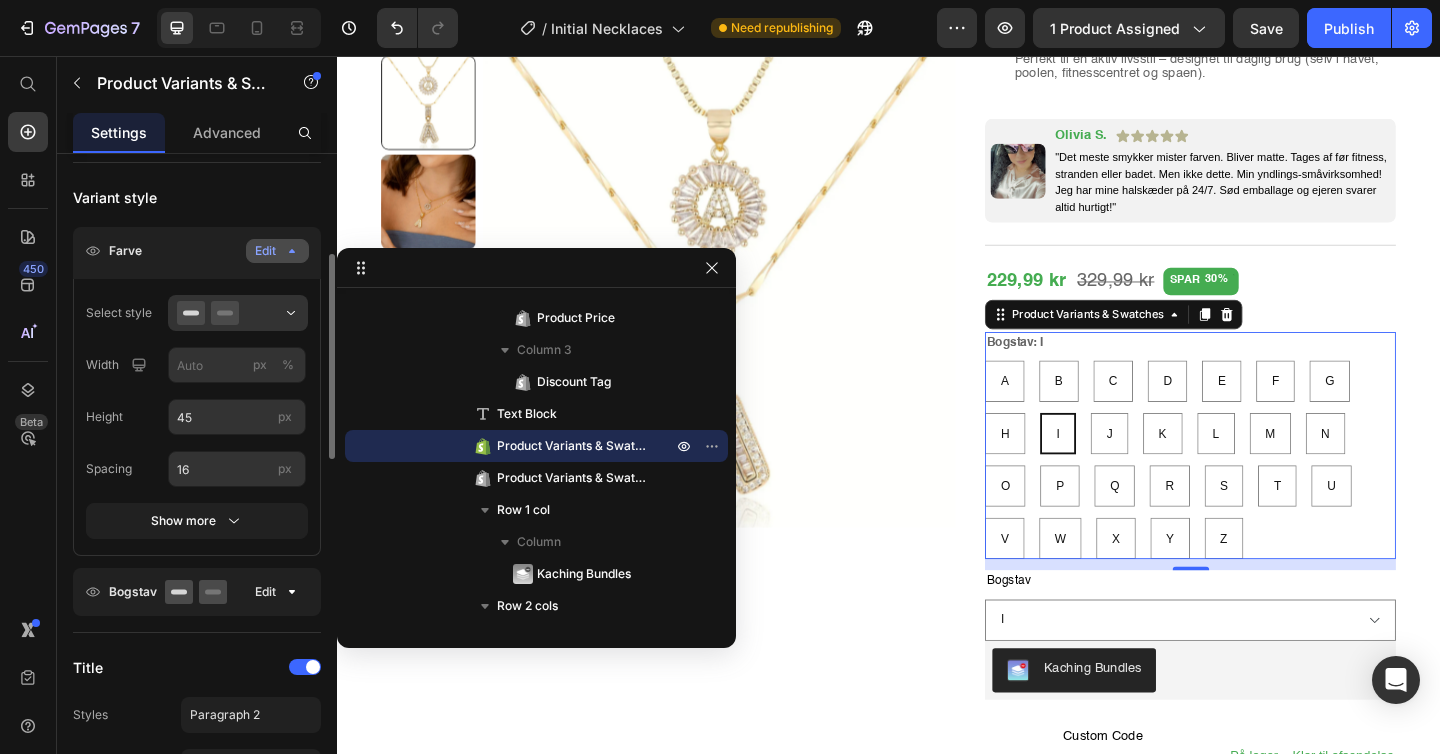 click 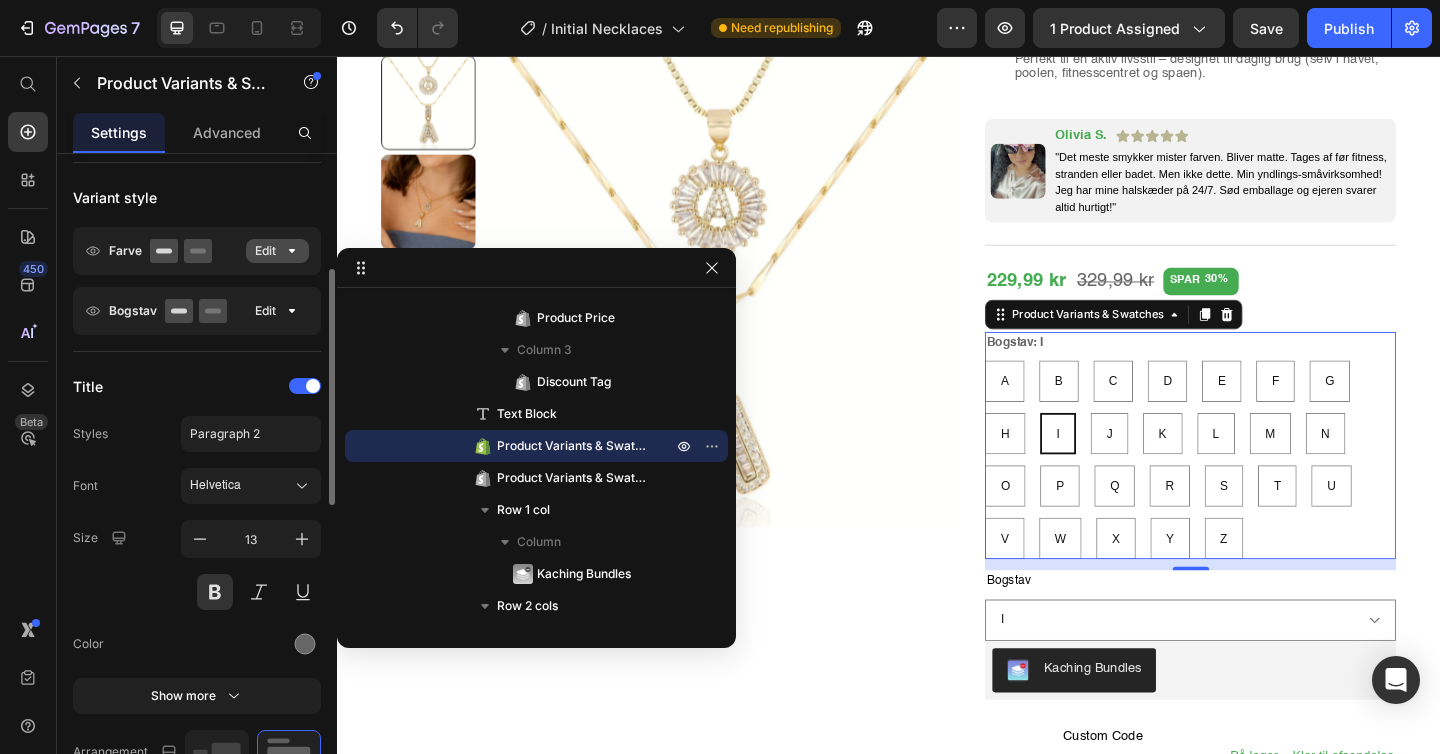 click on "Farve Edit" 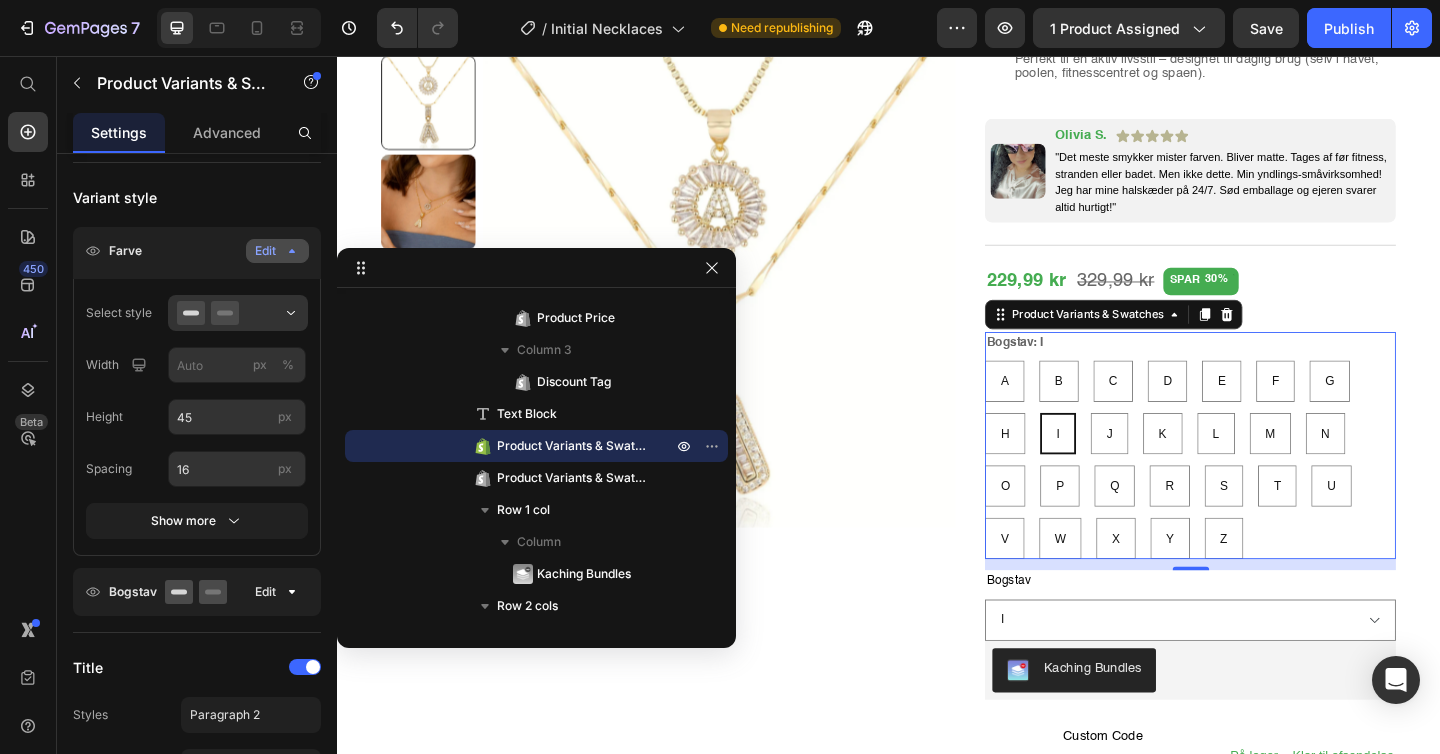 click 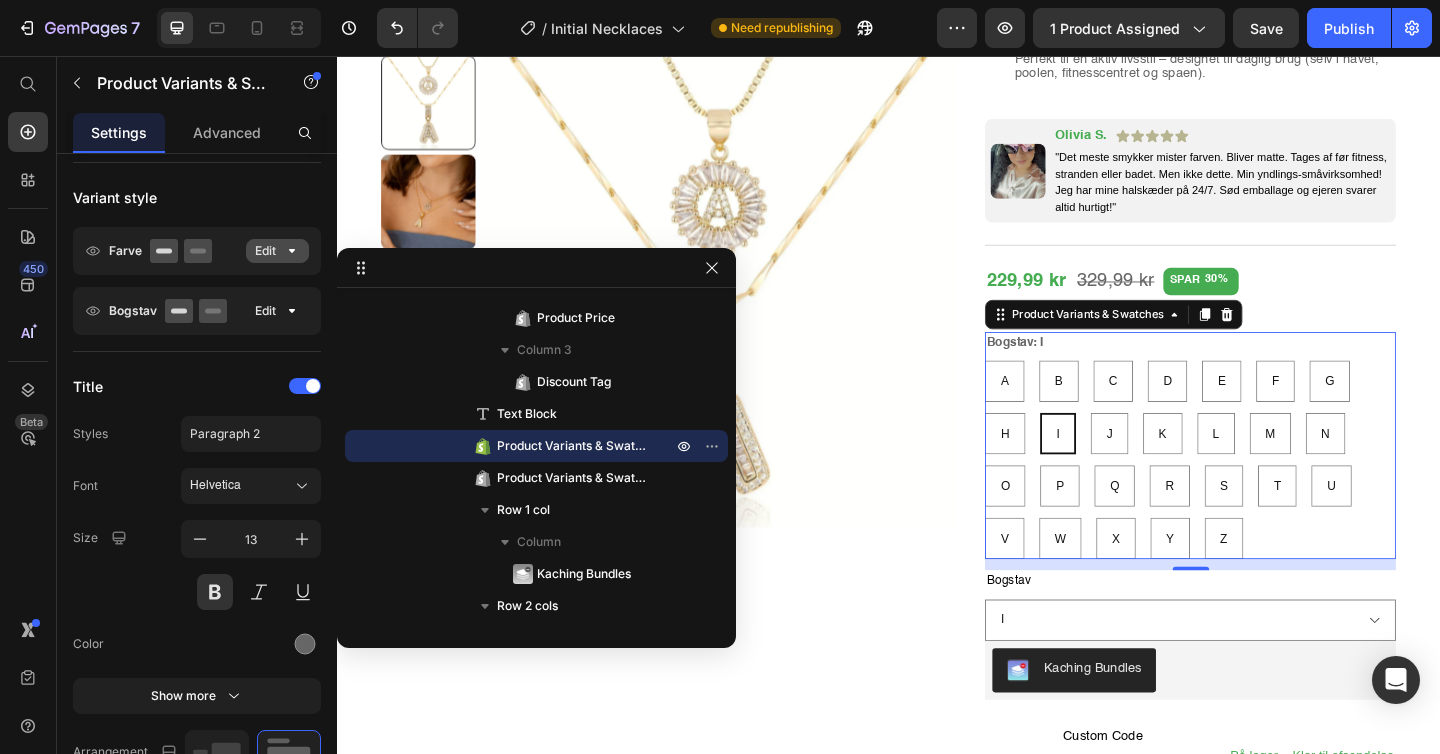 click 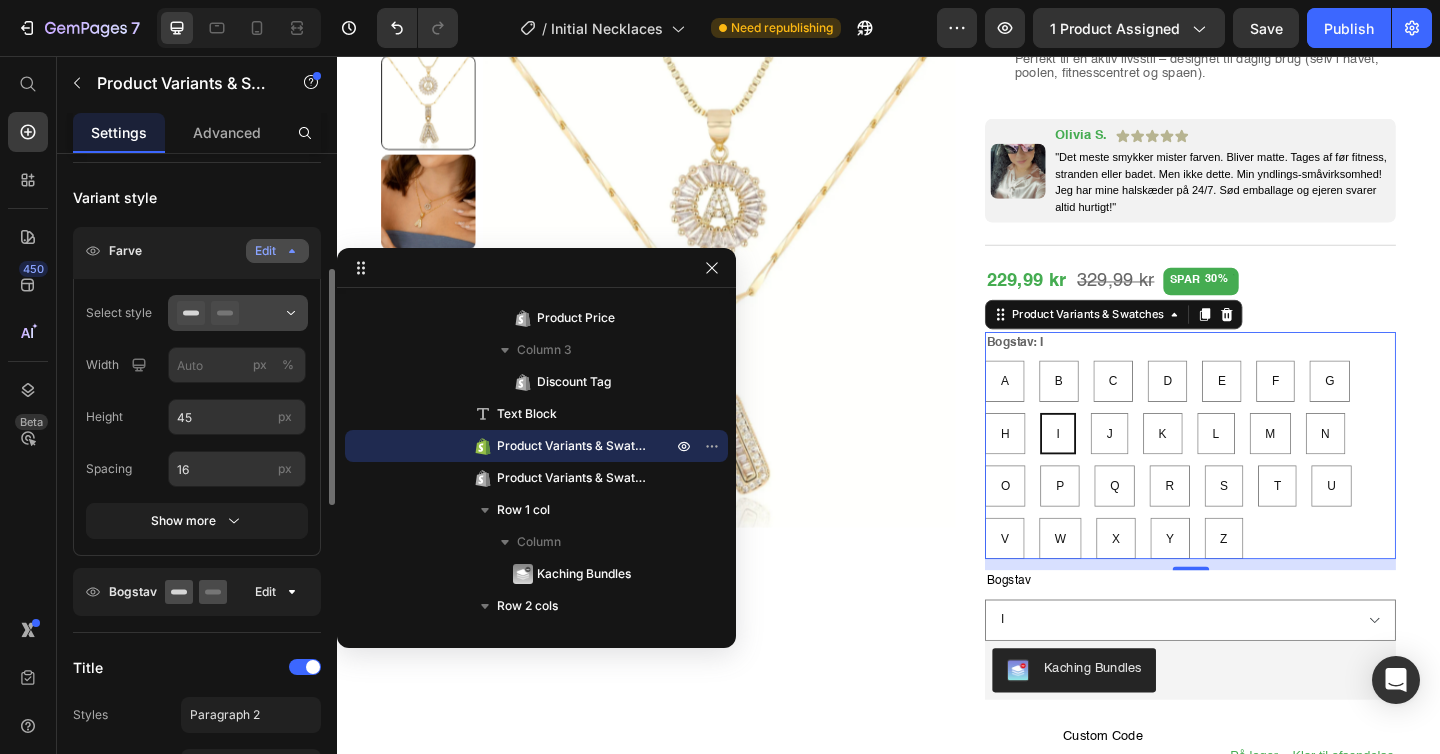 click at bounding box center [238, 313] 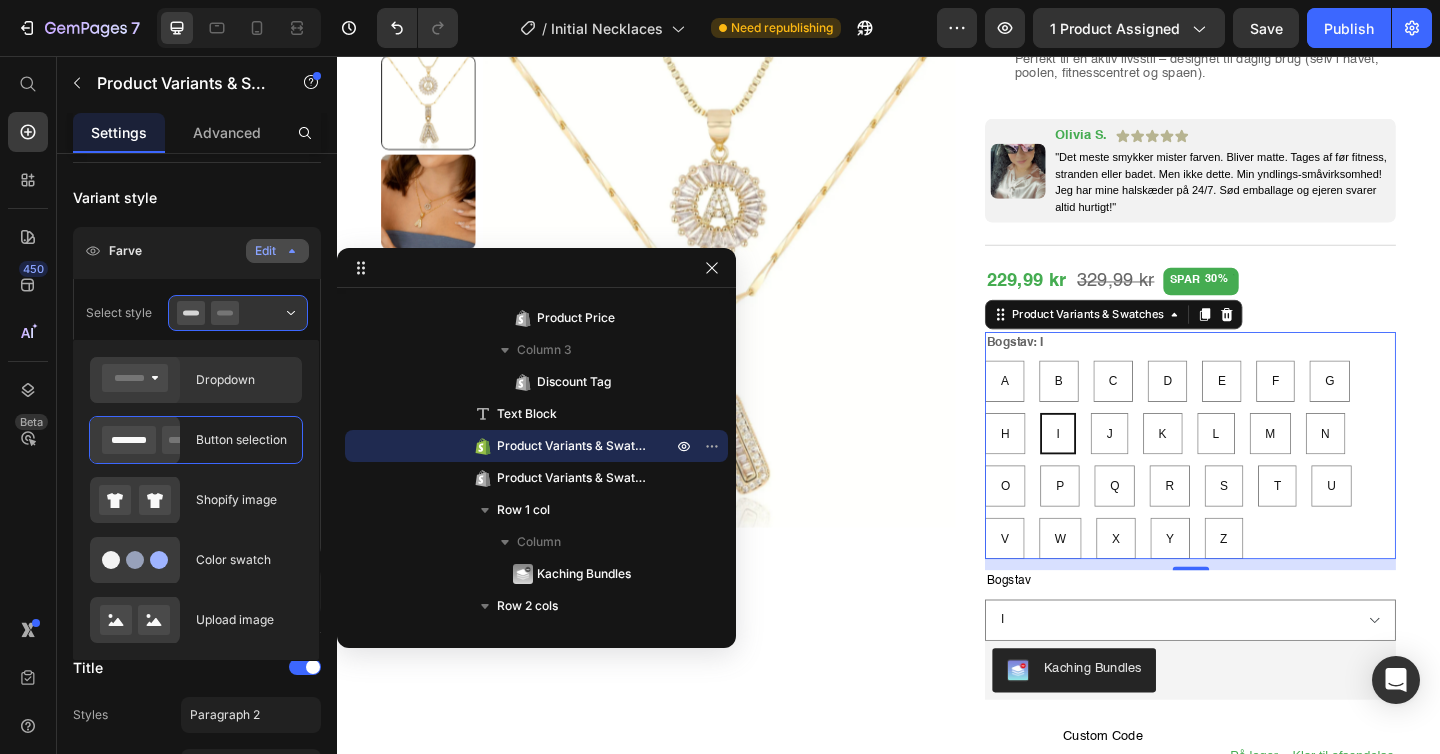 click on "Dropdown" at bounding box center (243, 380) 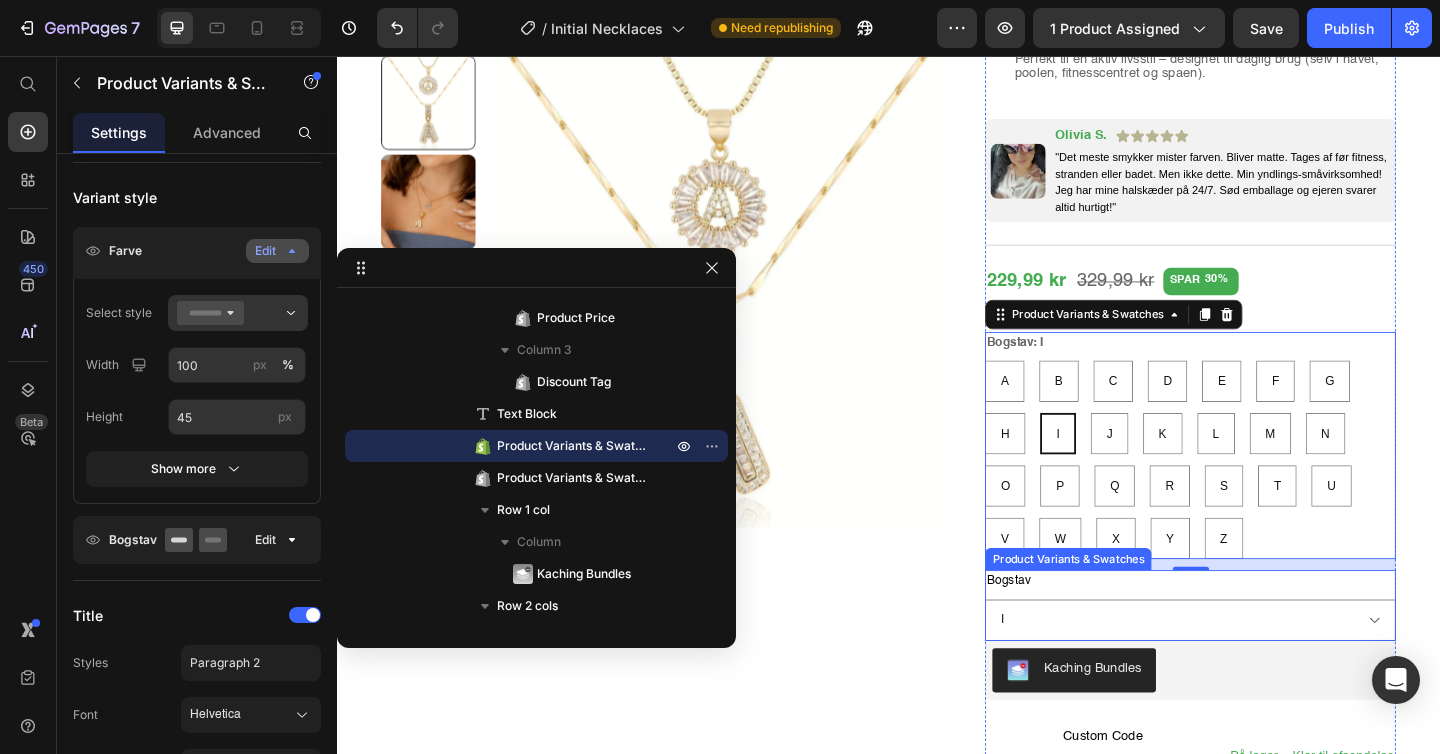 click on "Bogstav A B C D E F G H I J K L M N O P Q R S T U V W X Y Z" at bounding box center (1265, 654) 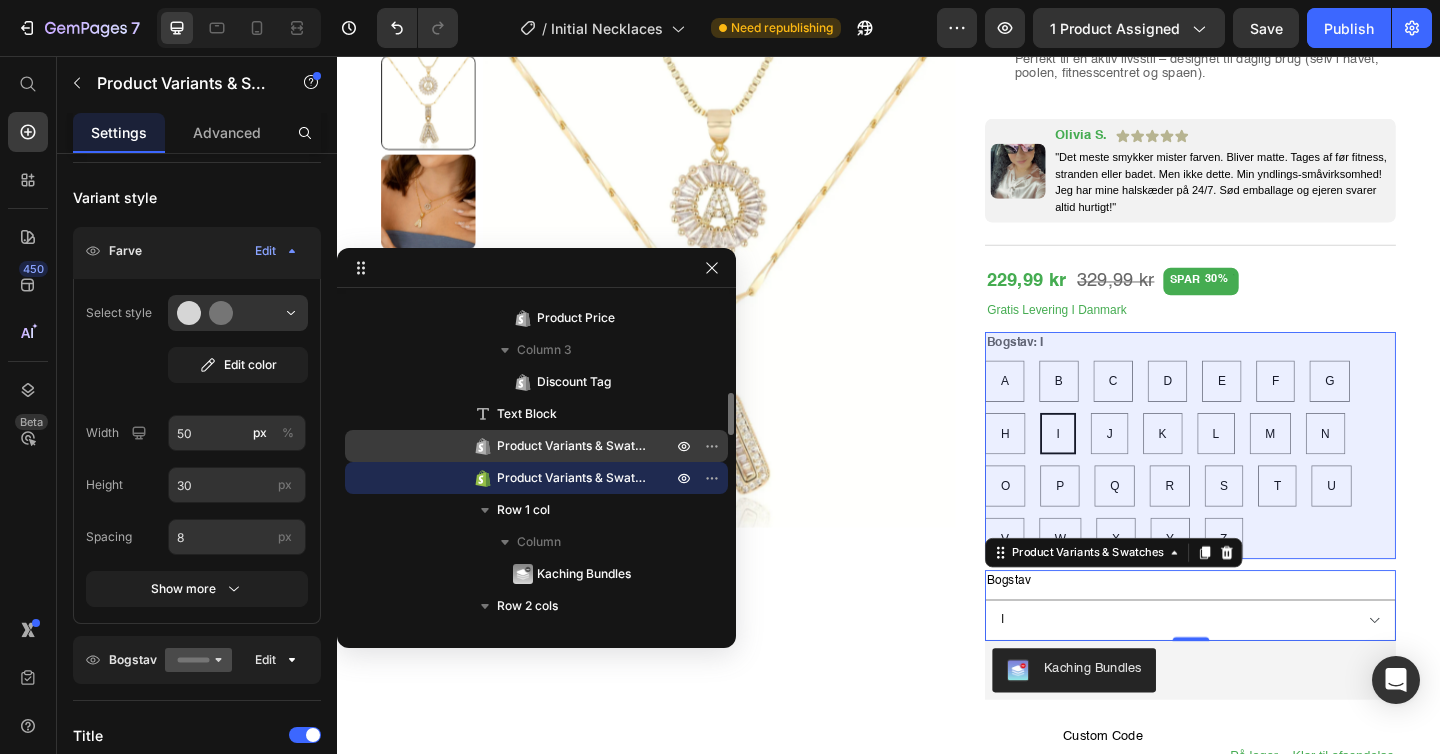 click on "Product Variants & Swatches" at bounding box center [574, 446] 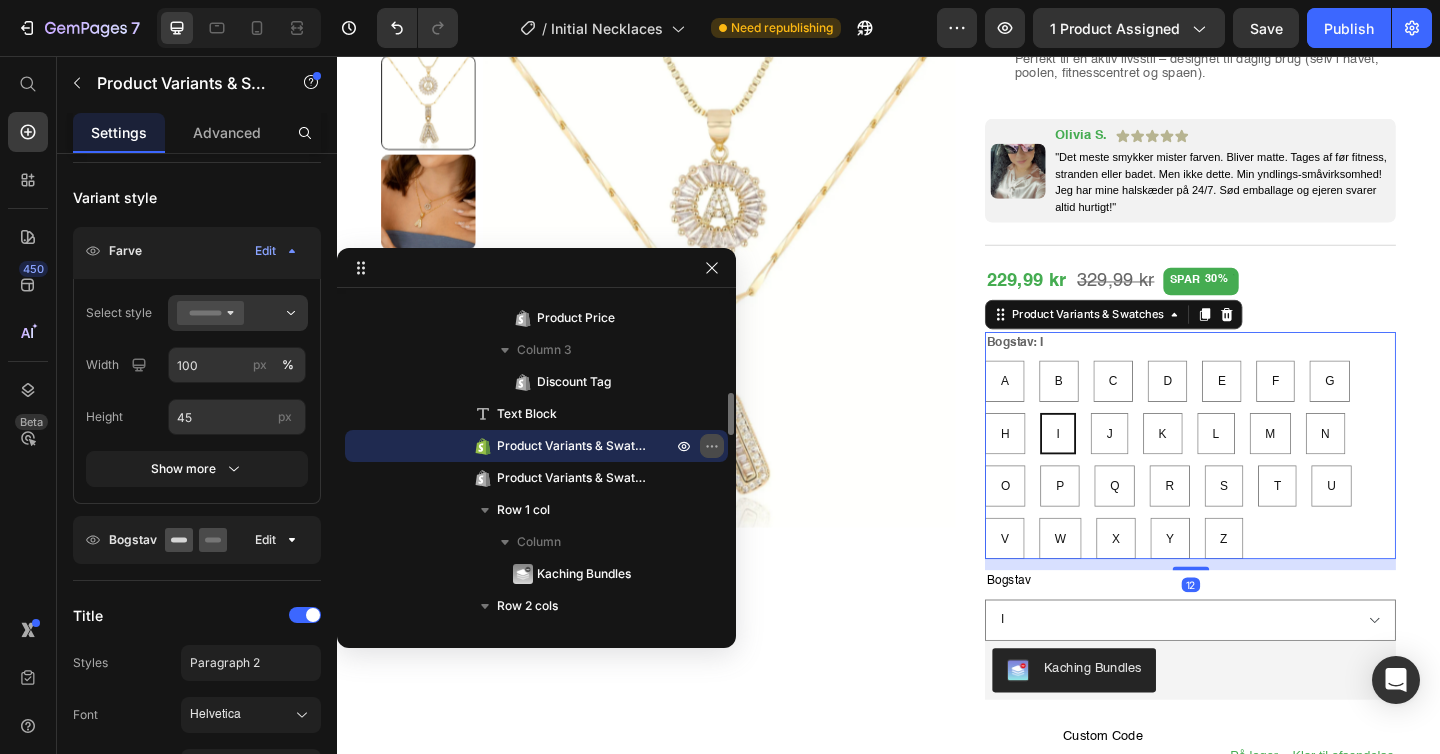 click 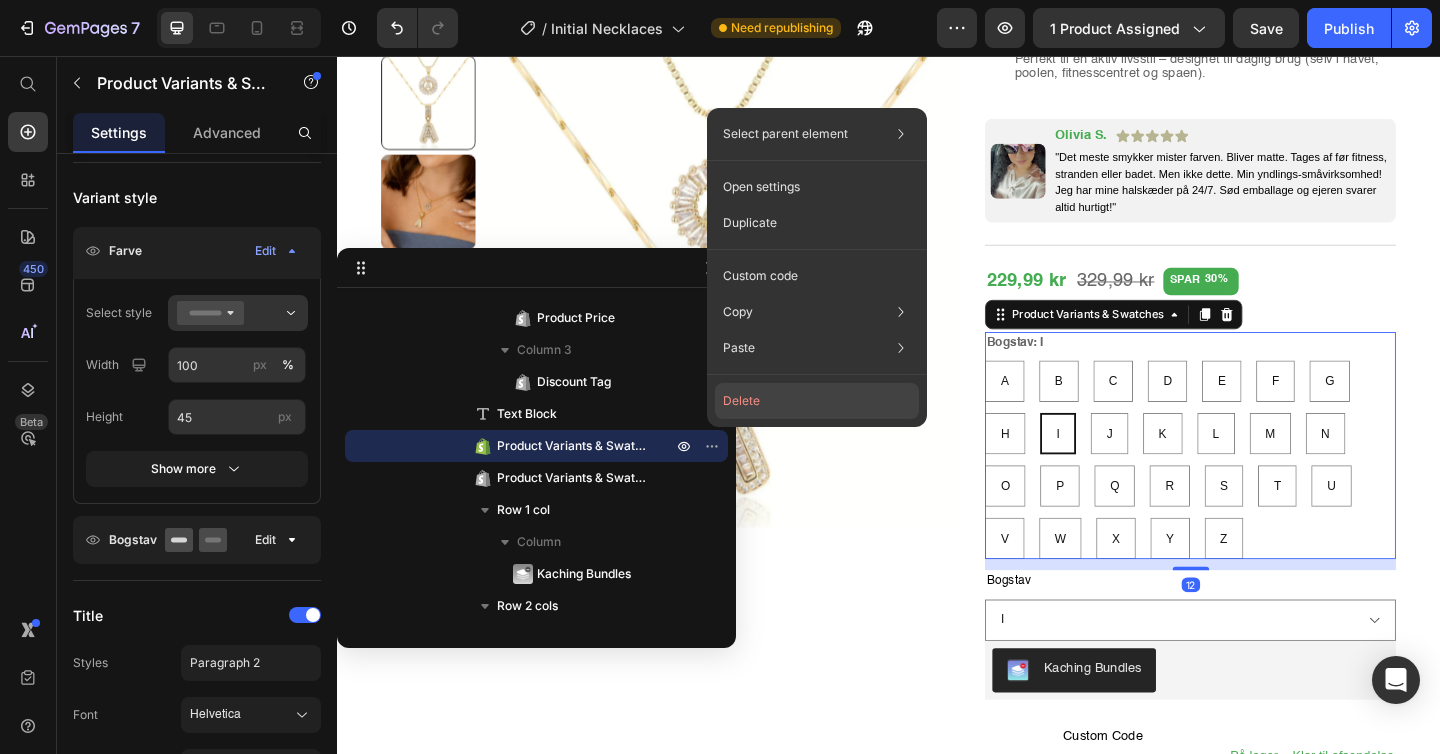 click on "Delete" 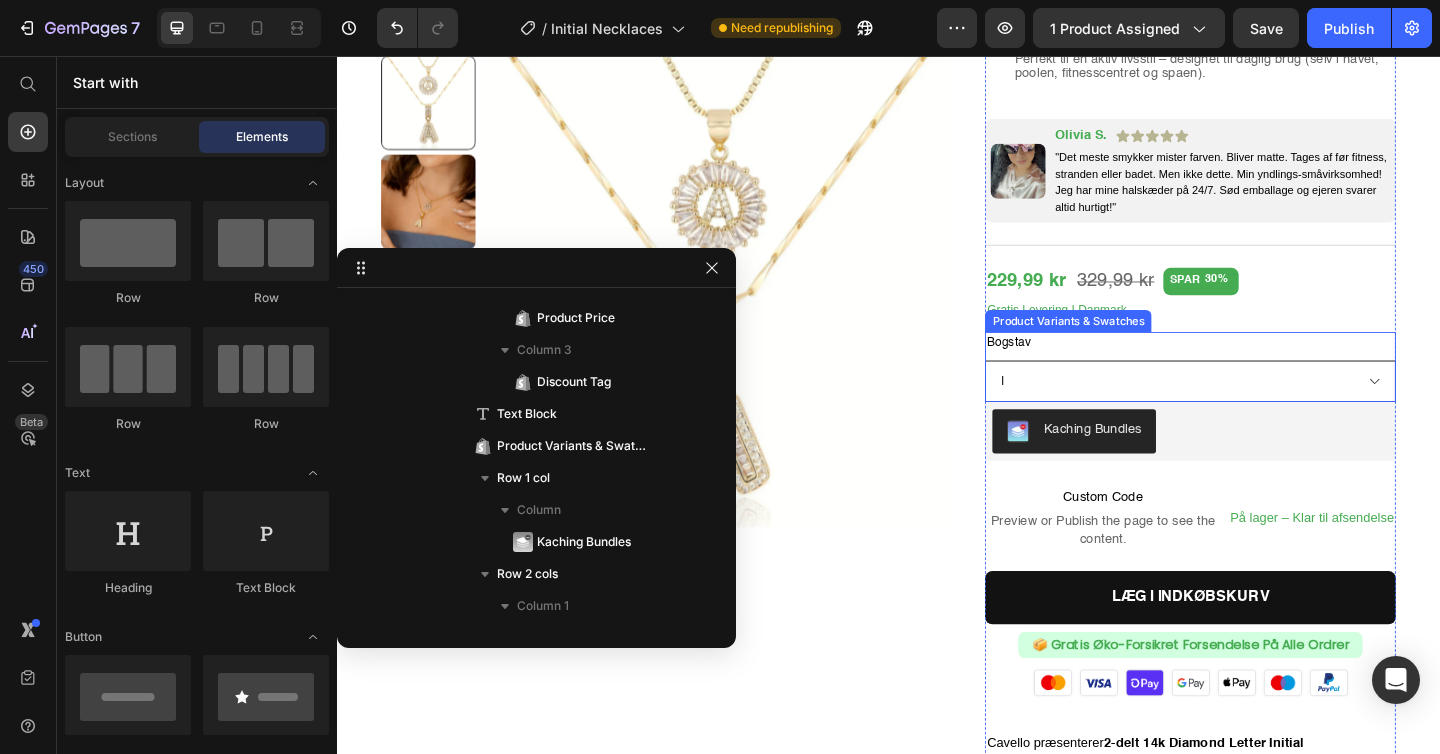 click on "A B C D E F G H I J K L M N O P Q R S T U V W X Y Z" at bounding box center (1265, 410) 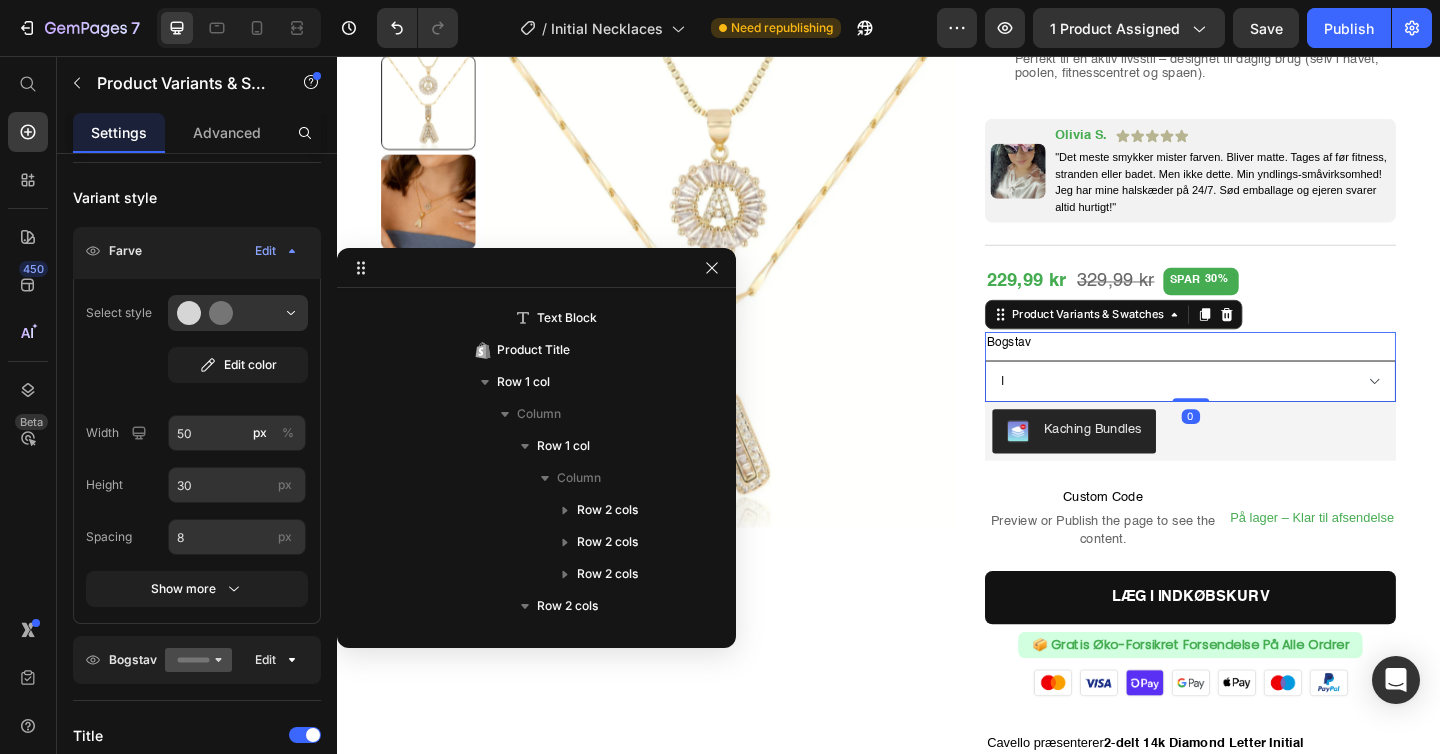 scroll, scrollTop: 1370, scrollLeft: 0, axis: vertical 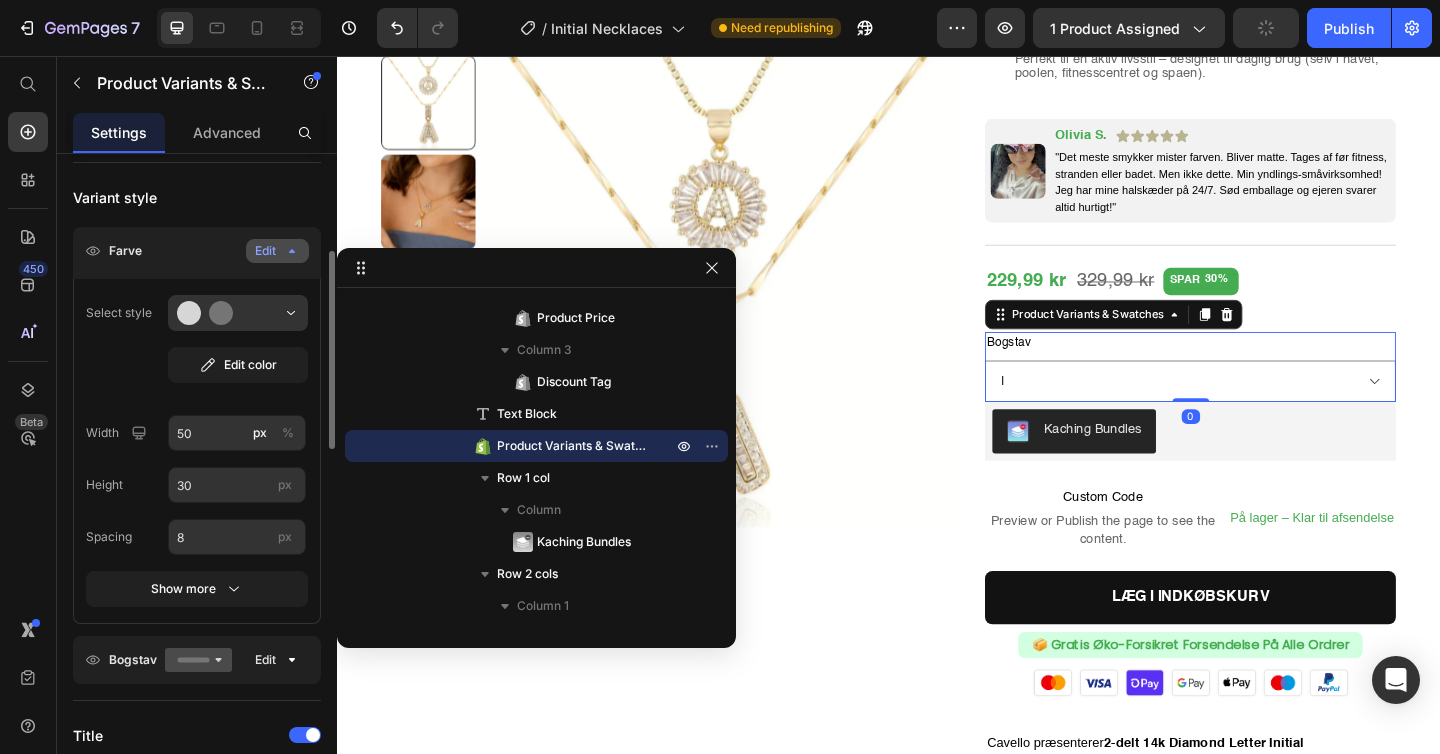 click on "Edit" at bounding box center [277, 251] 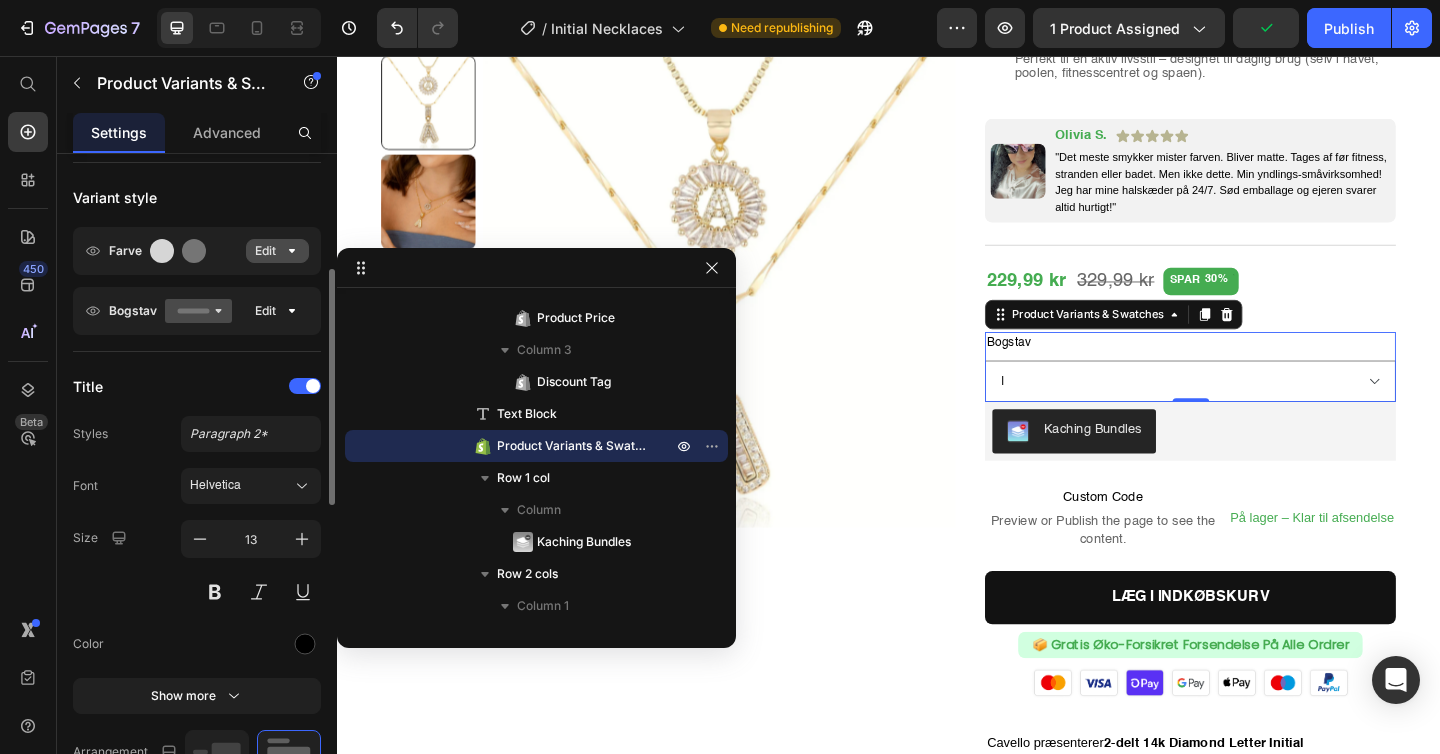click on "Edit" at bounding box center (277, 251) 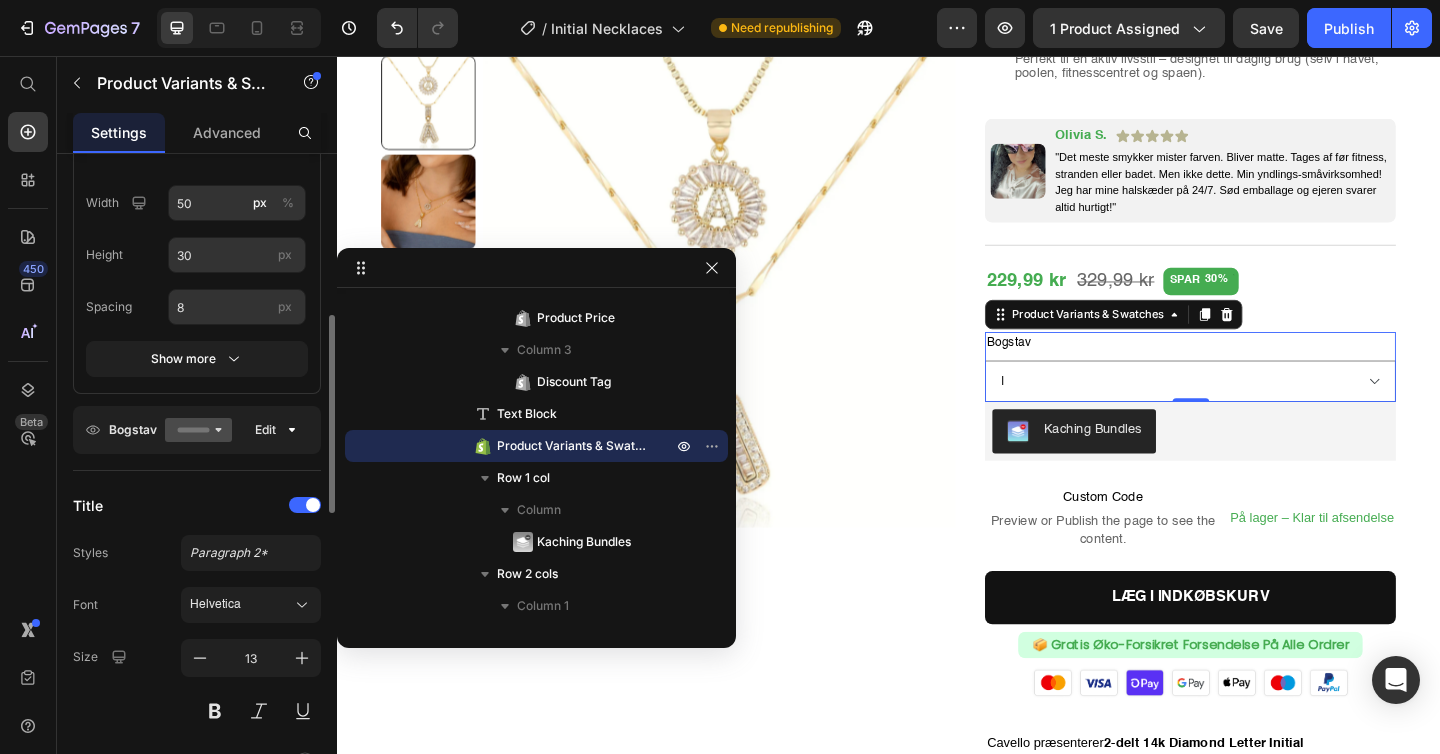 scroll, scrollTop: 0, scrollLeft: 0, axis: both 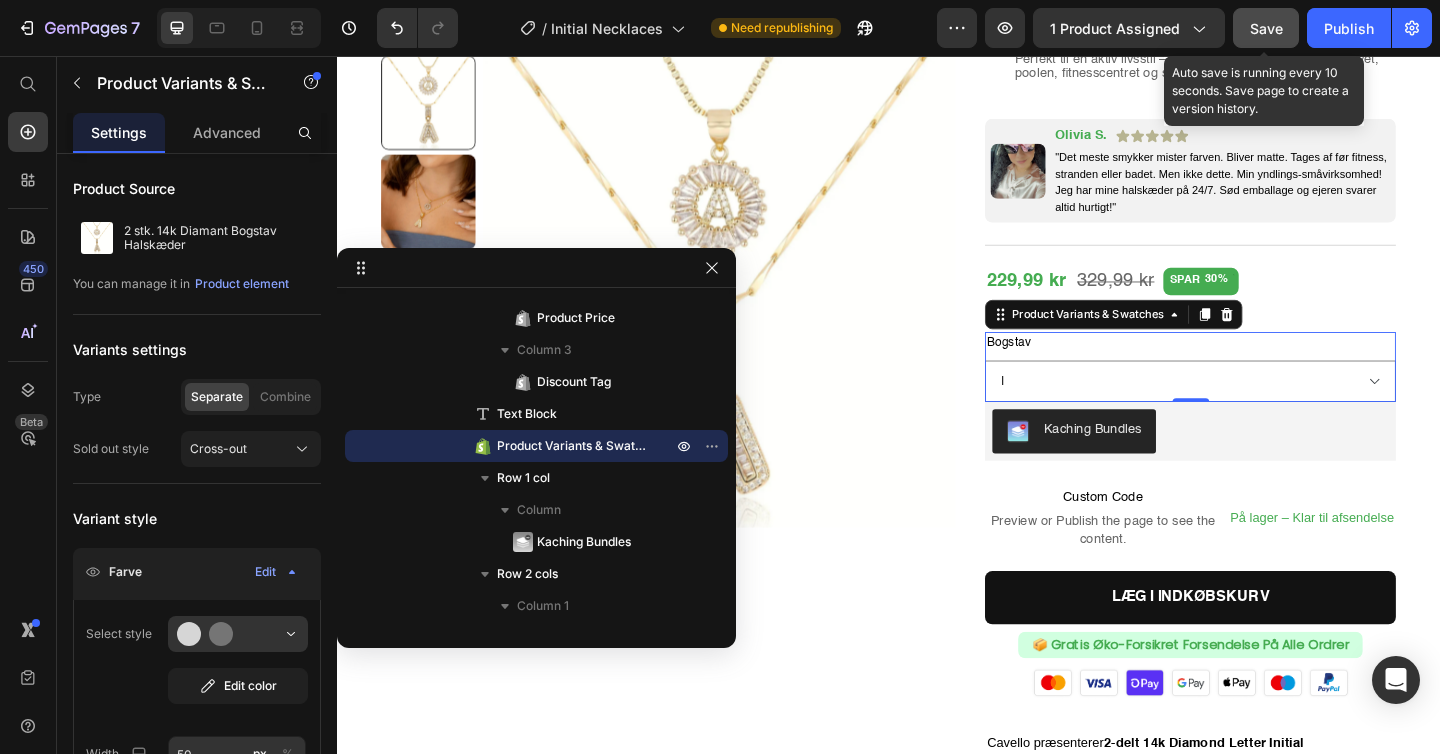 click on "Save" at bounding box center (1266, 28) 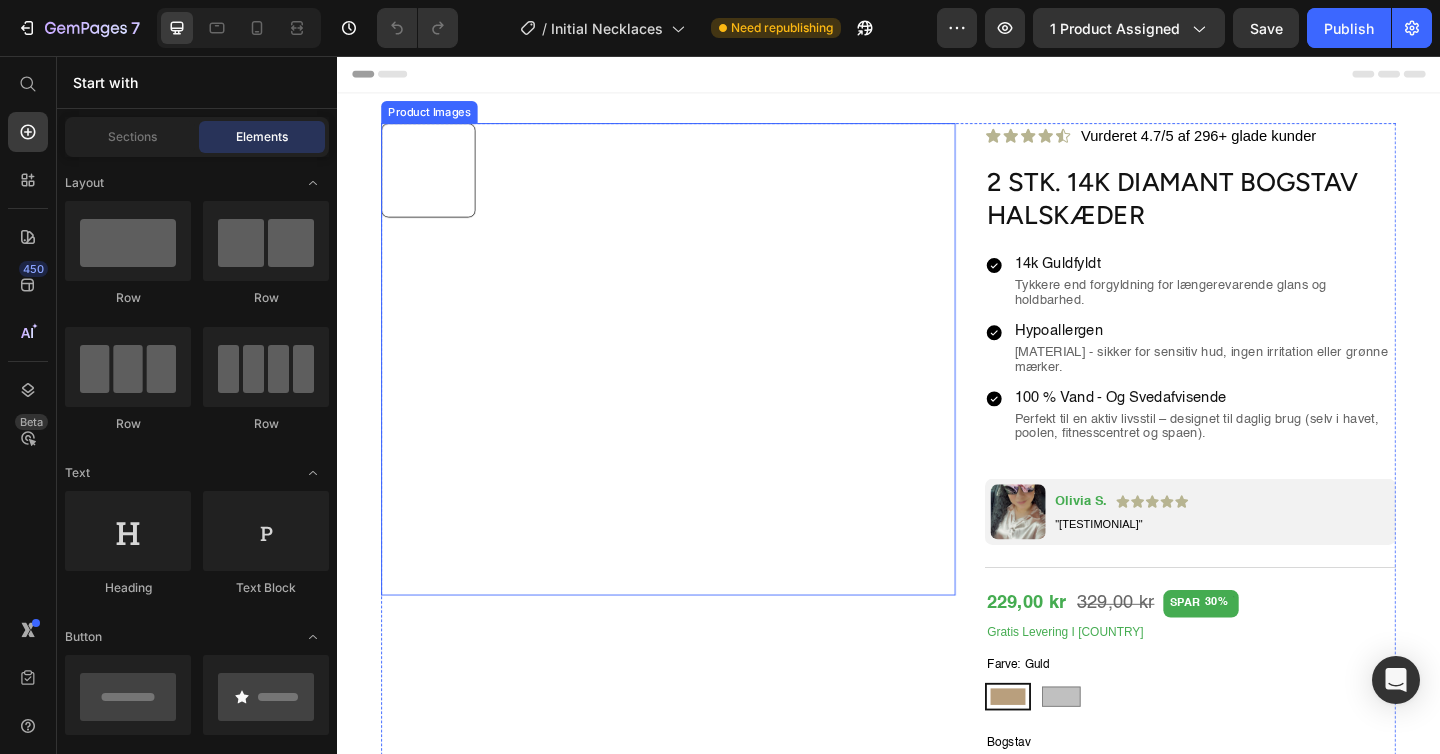scroll, scrollTop: 0, scrollLeft: 0, axis: both 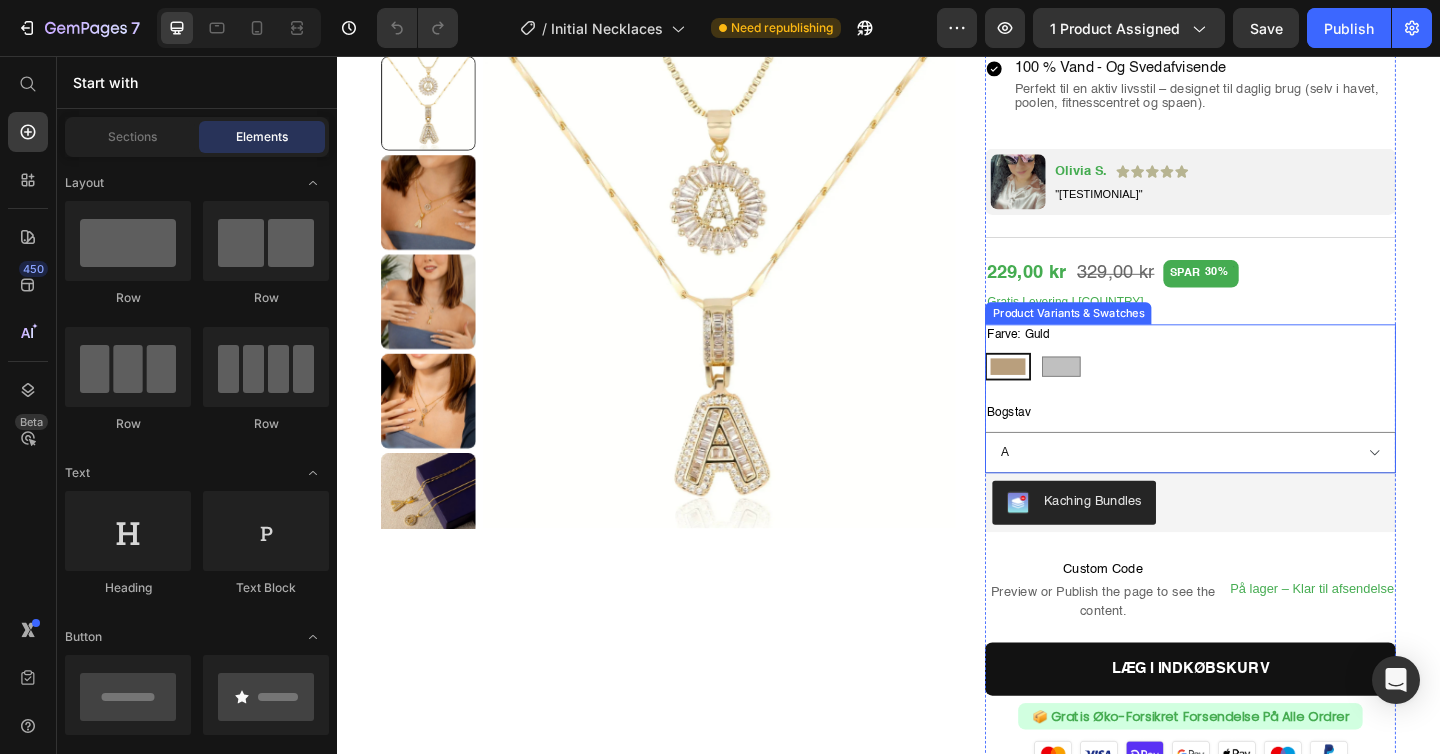 click on "Bogstav A B C D E F G H I J K L M N O P Q R S T U V W X Y Z" at bounding box center (1265, 471) 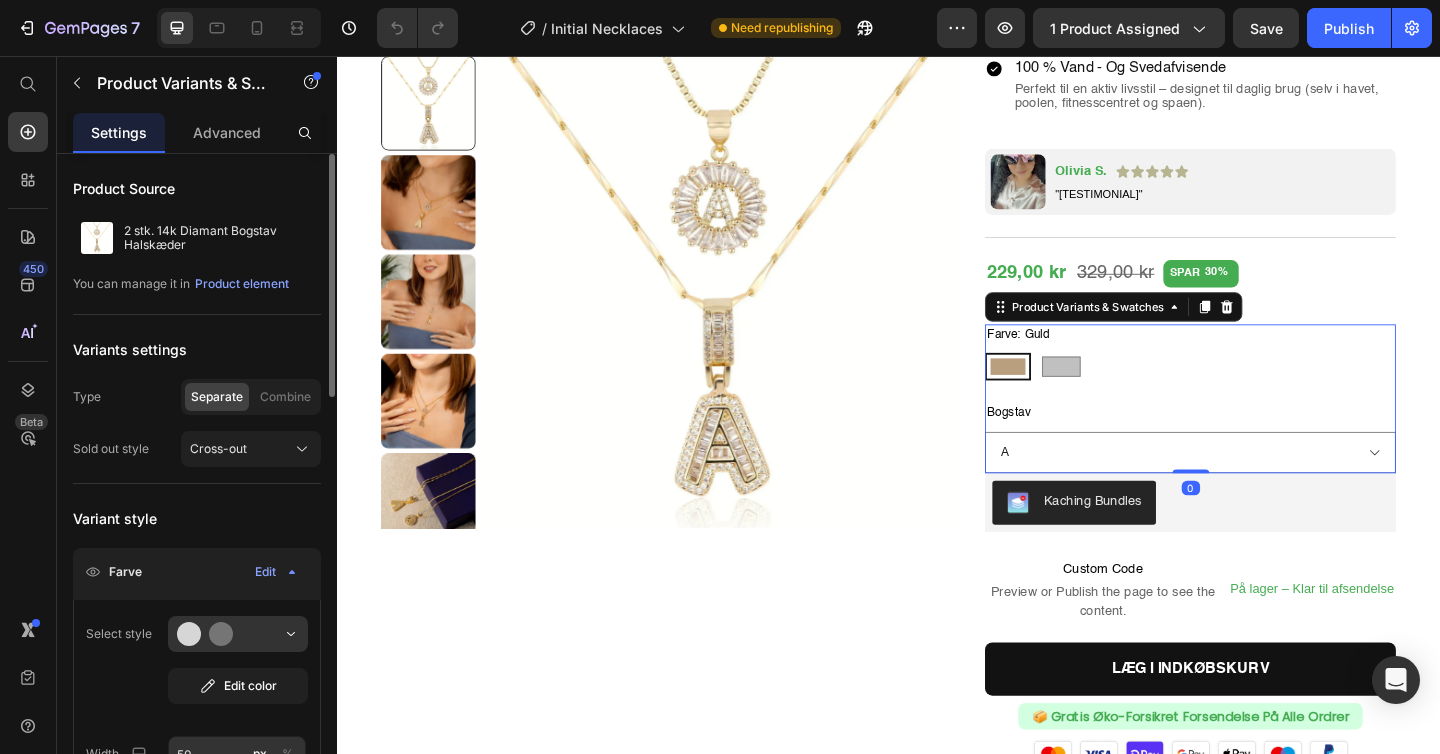 scroll, scrollTop: 25, scrollLeft: 0, axis: vertical 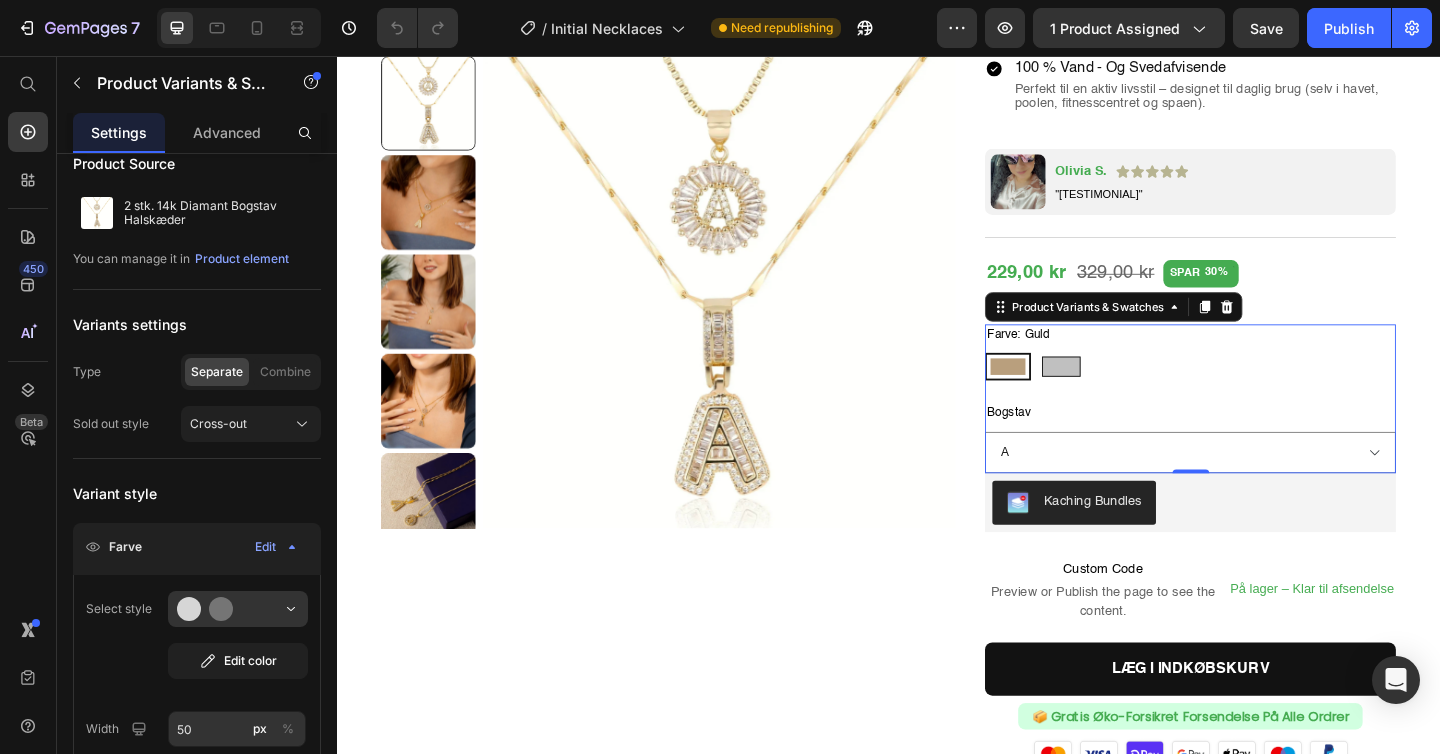 click at bounding box center [1125, 394] 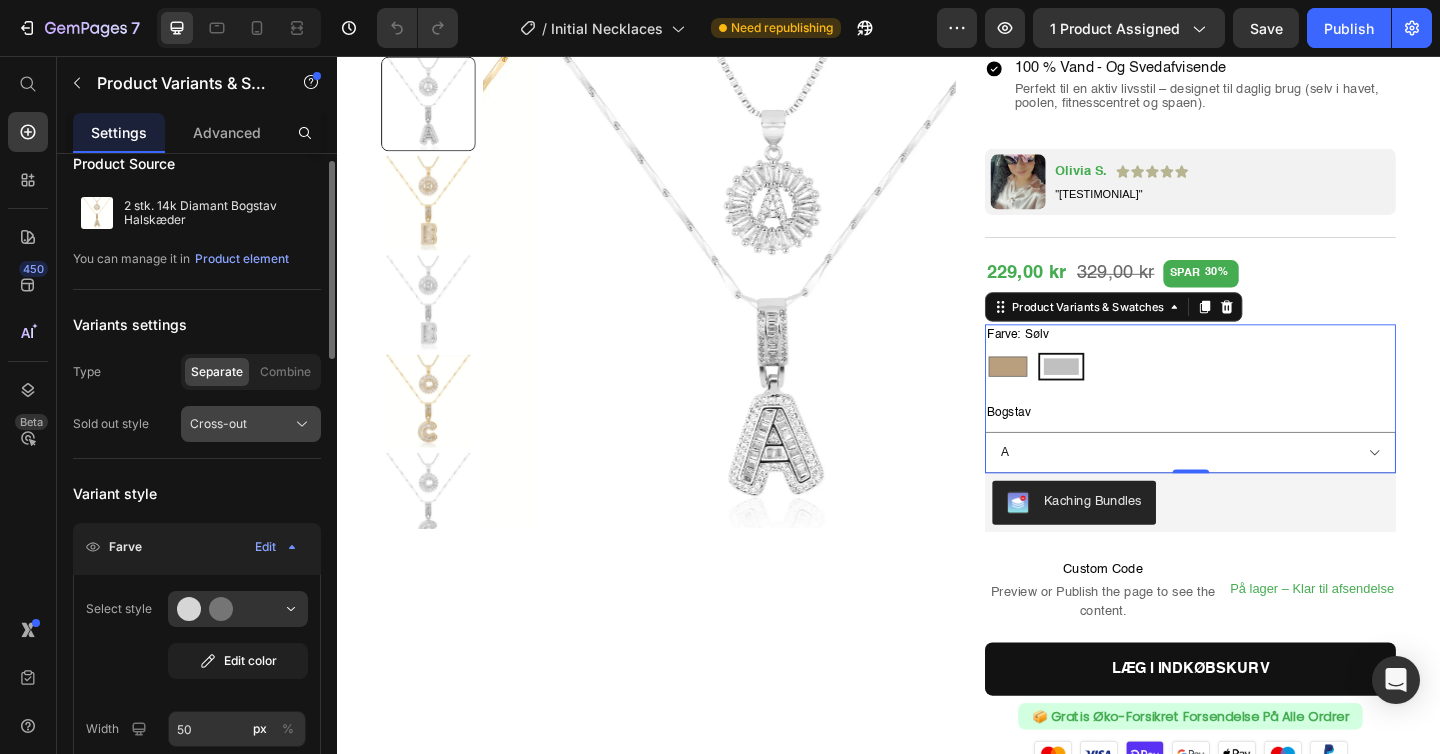 click on "Cross-out" 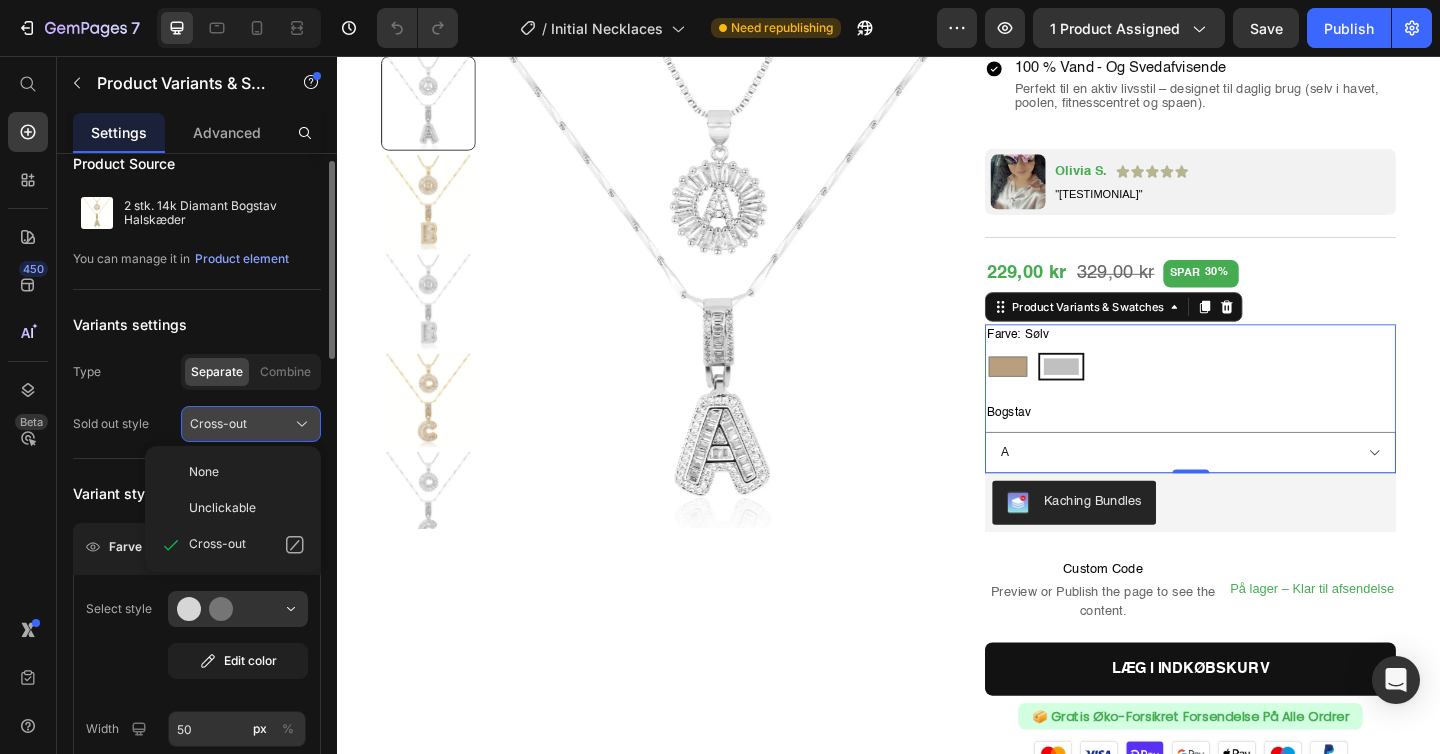 click on "Cross-out" 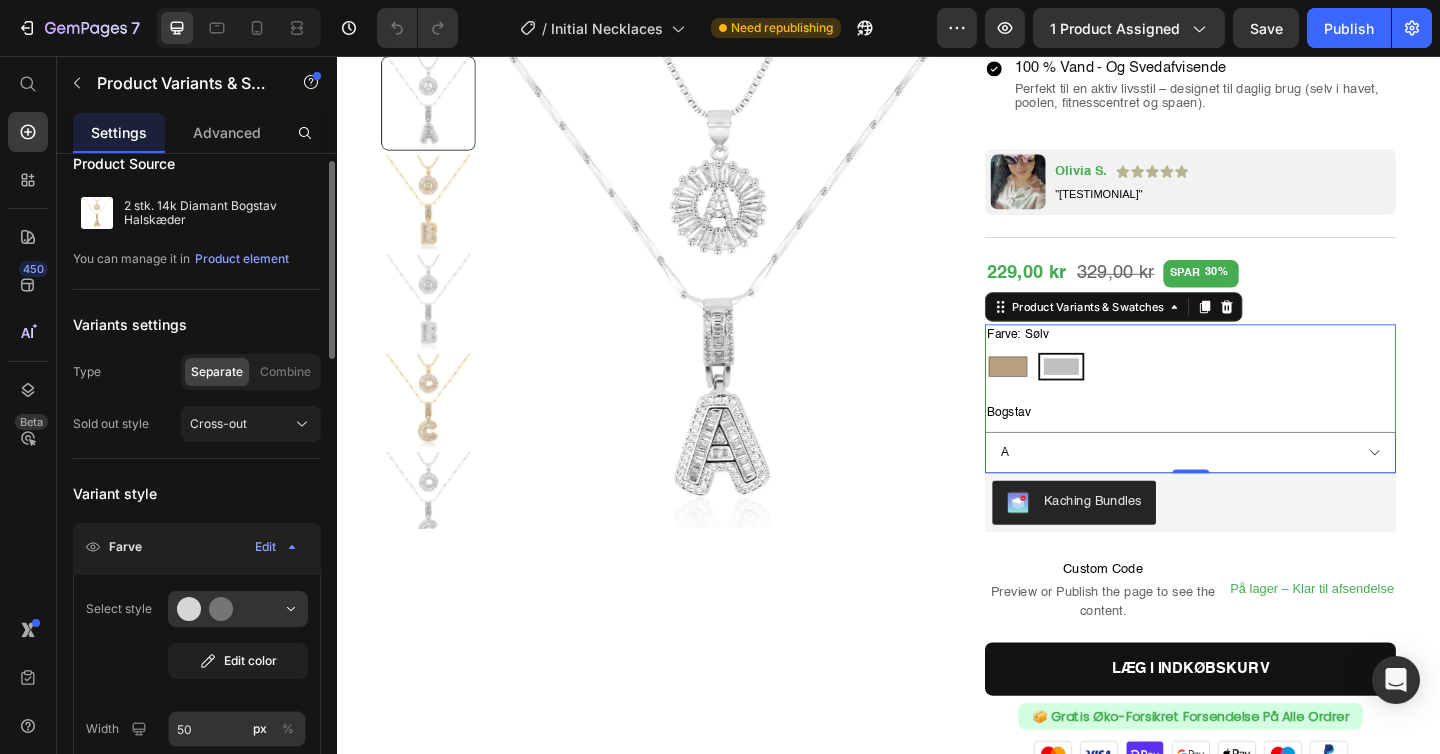 scroll, scrollTop: 197, scrollLeft: 0, axis: vertical 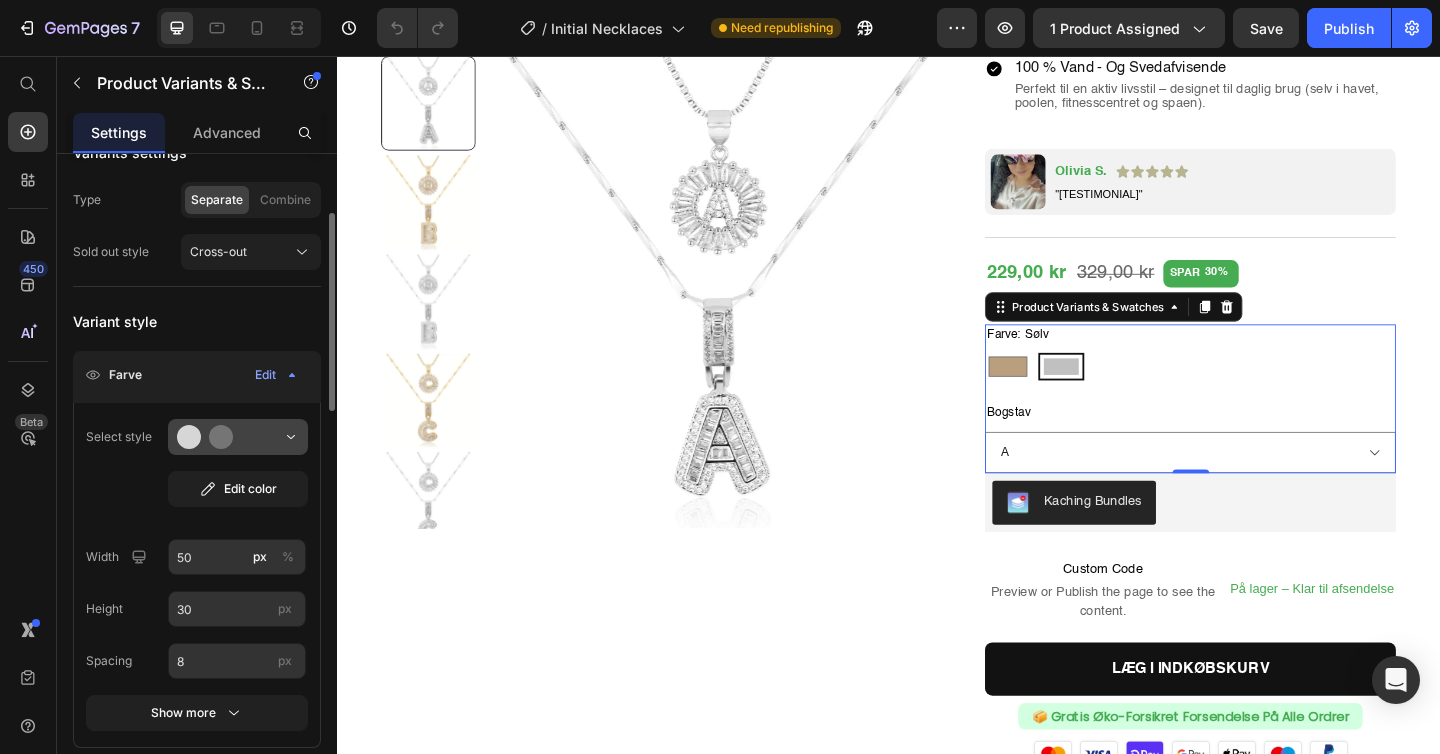 click at bounding box center (238, 437) 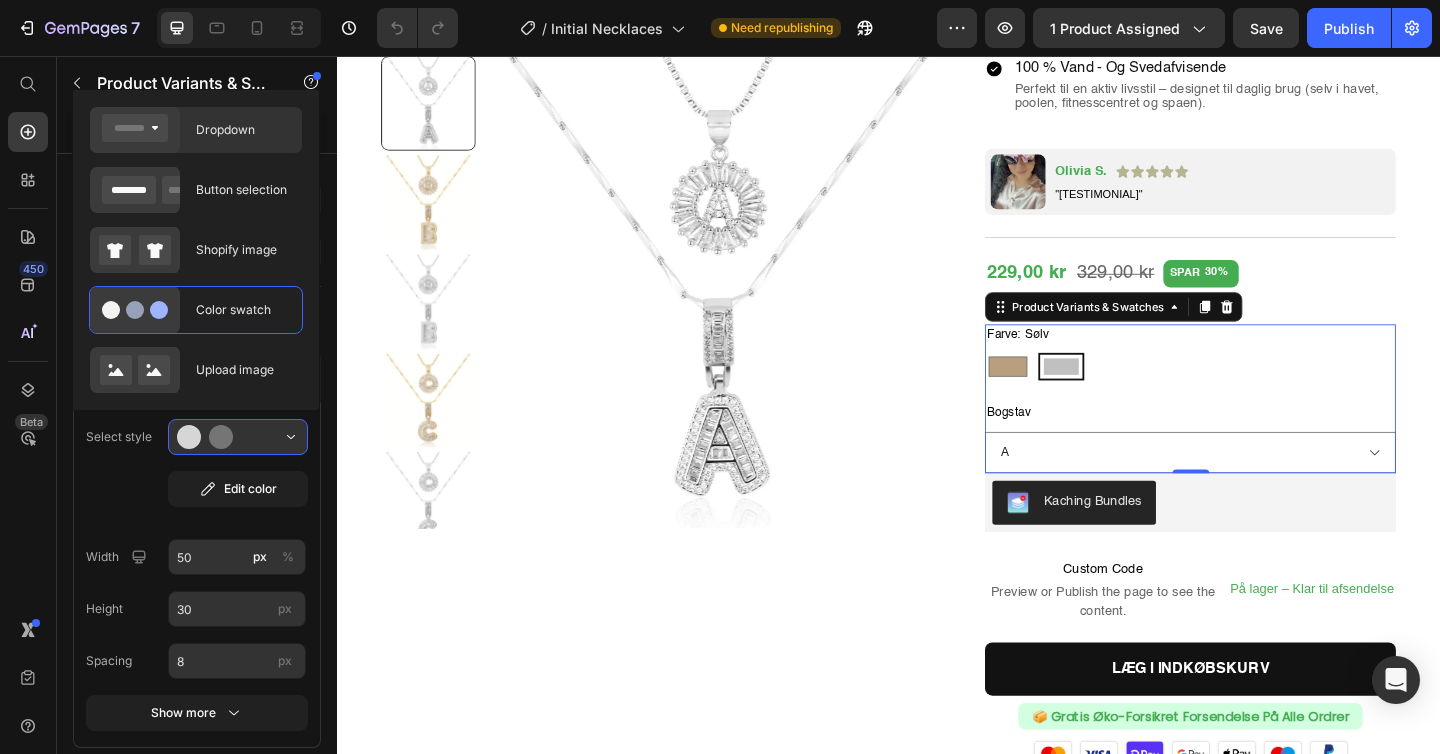 click on "Dropdown" at bounding box center (243, 130) 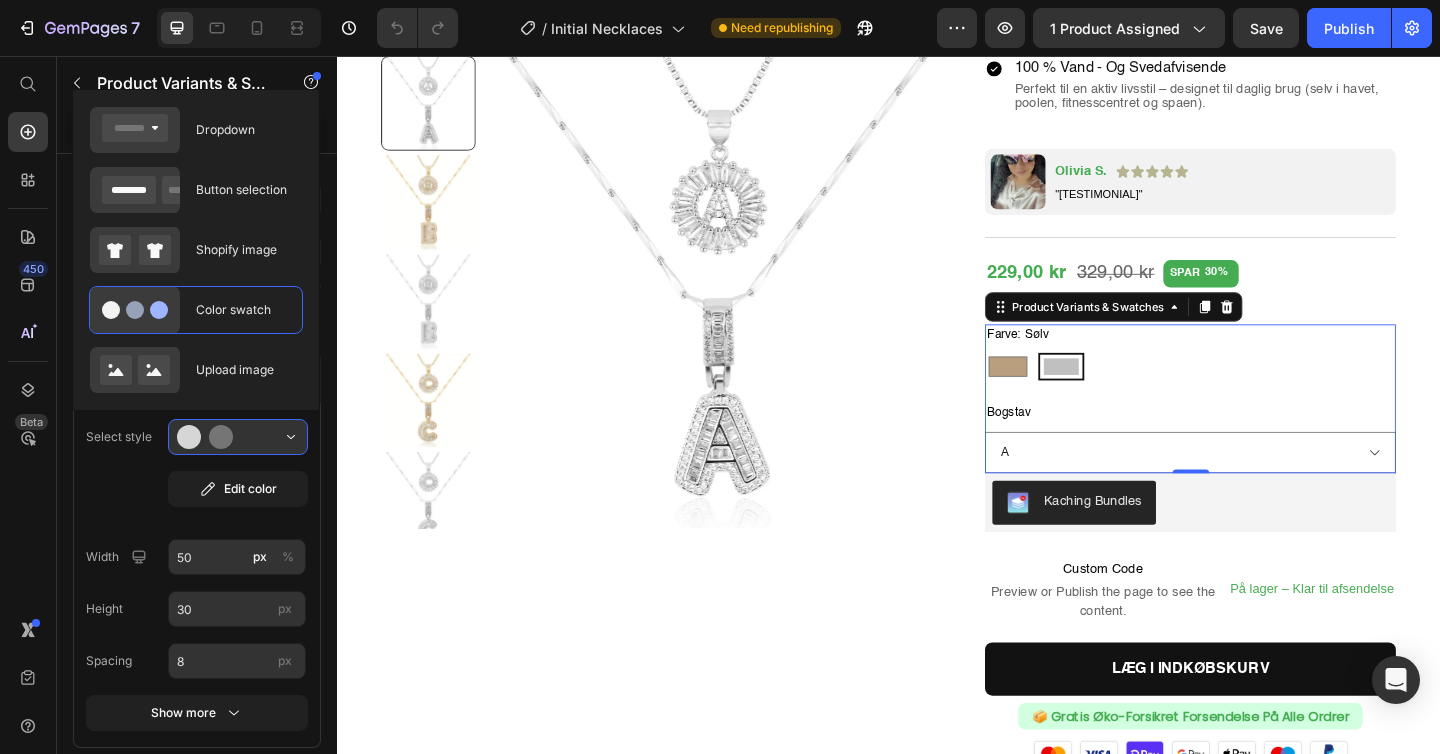 type on "100" 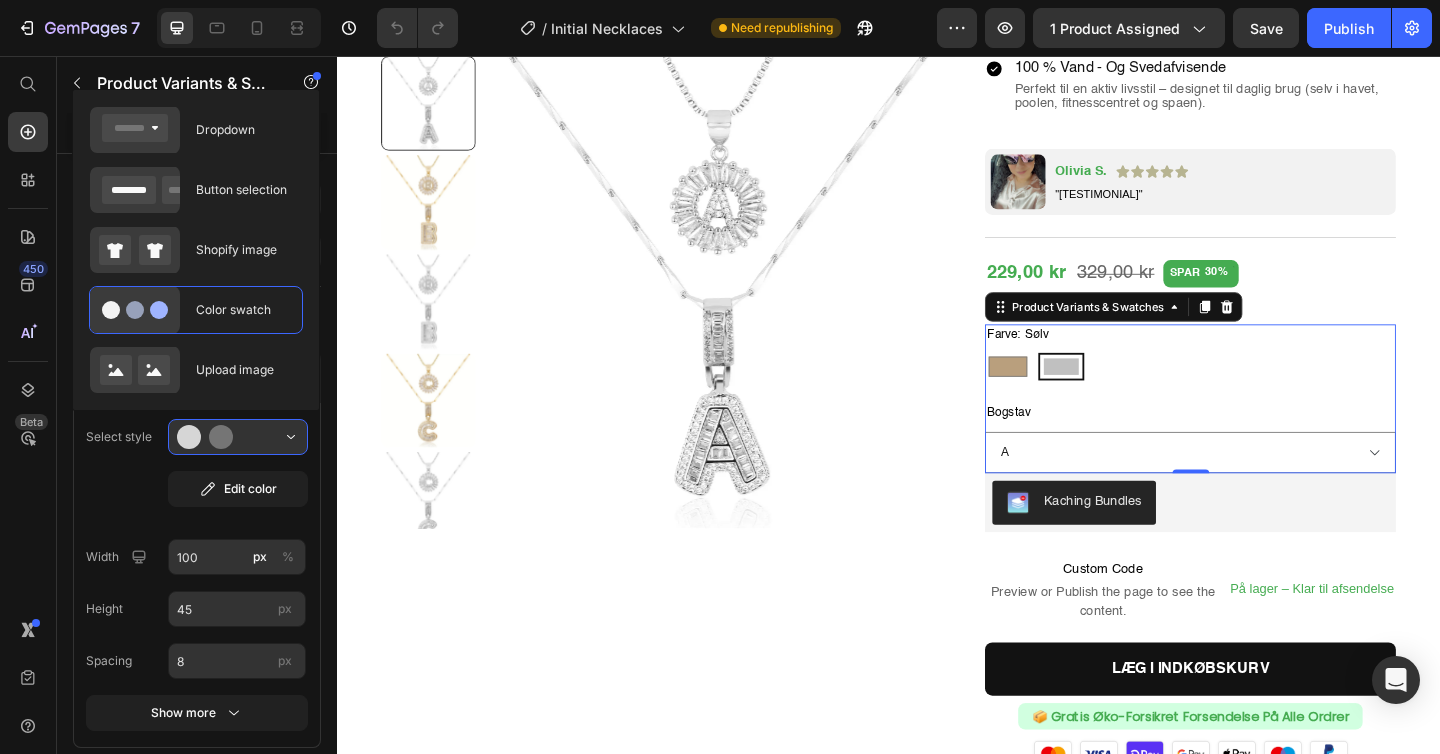 select on "Sølv" 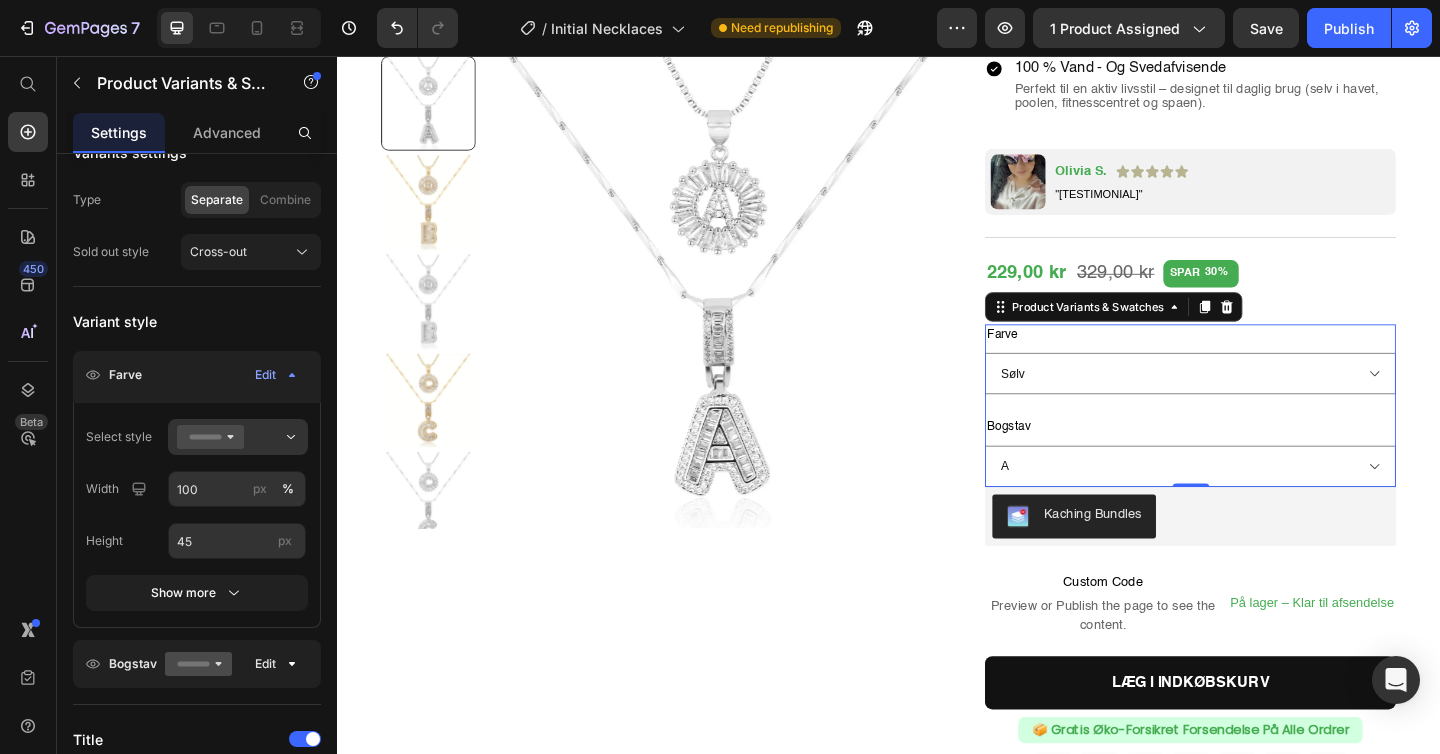 select on "Sølv" 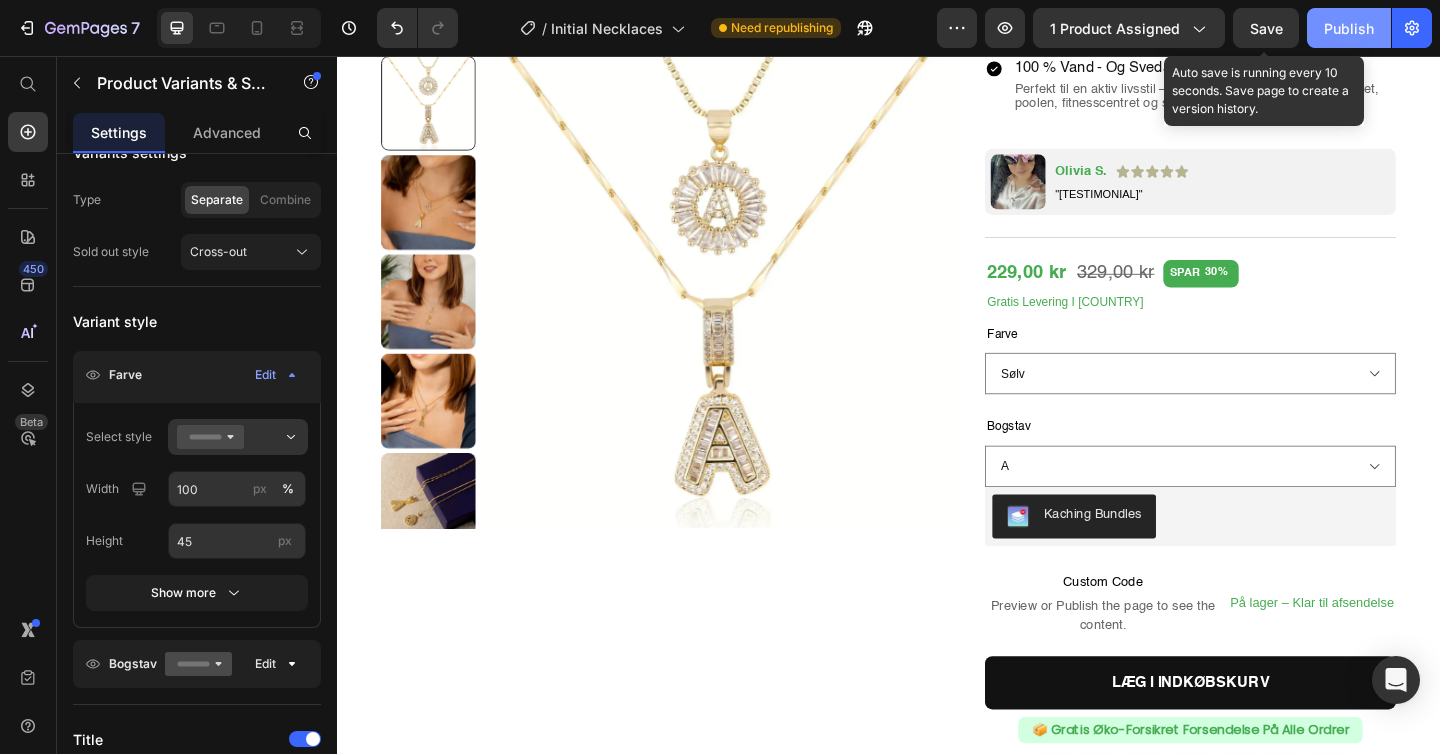 drag, startPoint x: 1274, startPoint y: 30, endPoint x: 1332, endPoint y: 26, distance: 58.137768 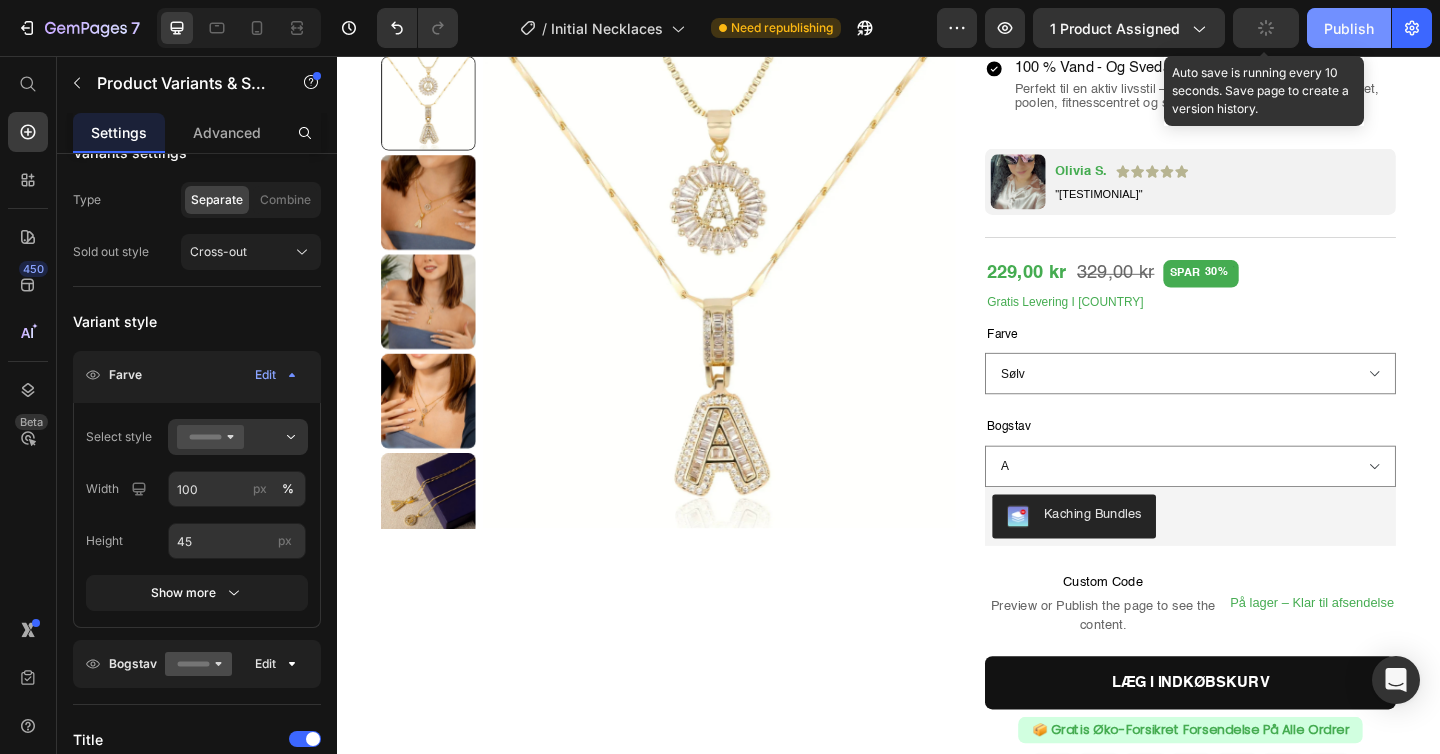 click on "Publish" at bounding box center (1349, 28) 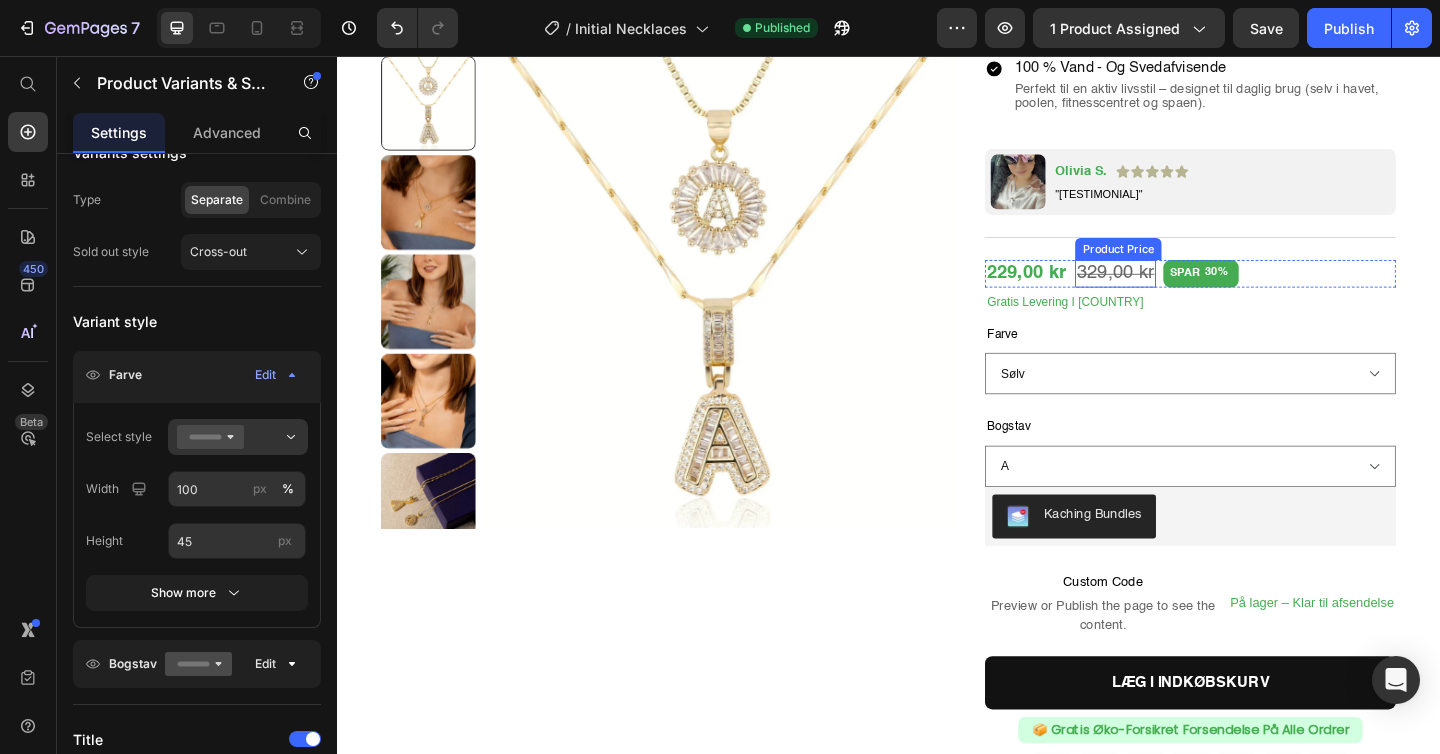 click on "229,00 kr" at bounding box center (1087, 293) 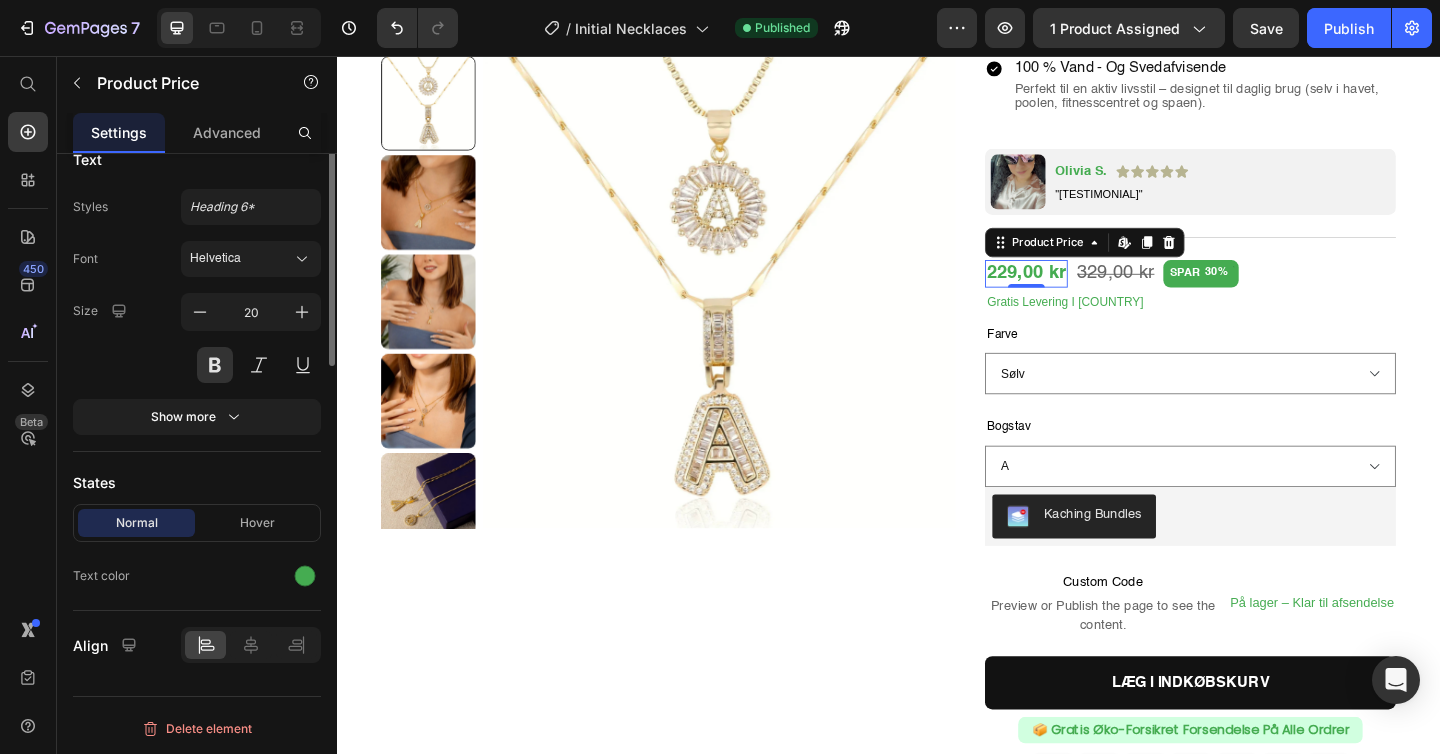 scroll, scrollTop: 0, scrollLeft: 0, axis: both 